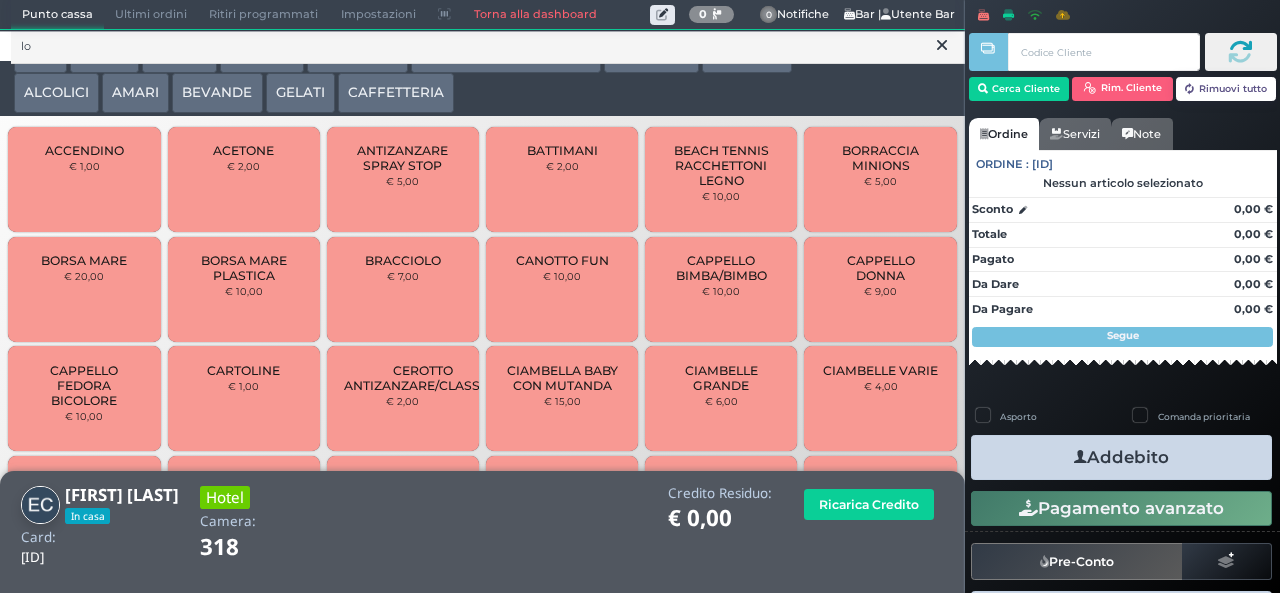 scroll, scrollTop: 0, scrollLeft: 0, axis: both 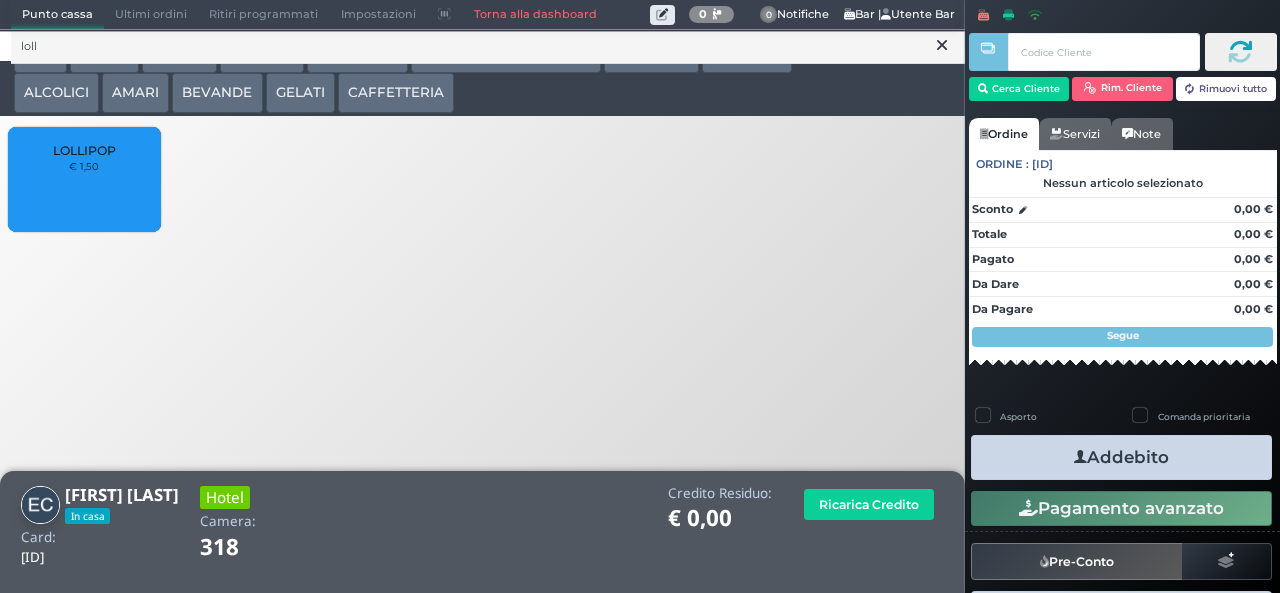 type on "loll" 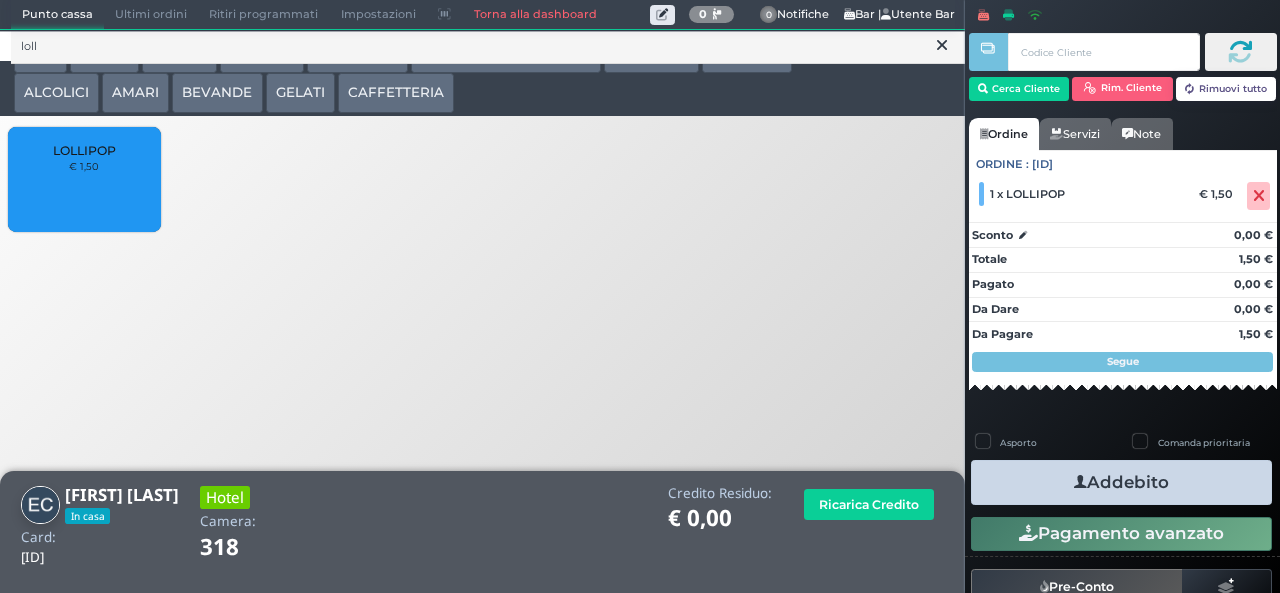 click at bounding box center (942, 45) 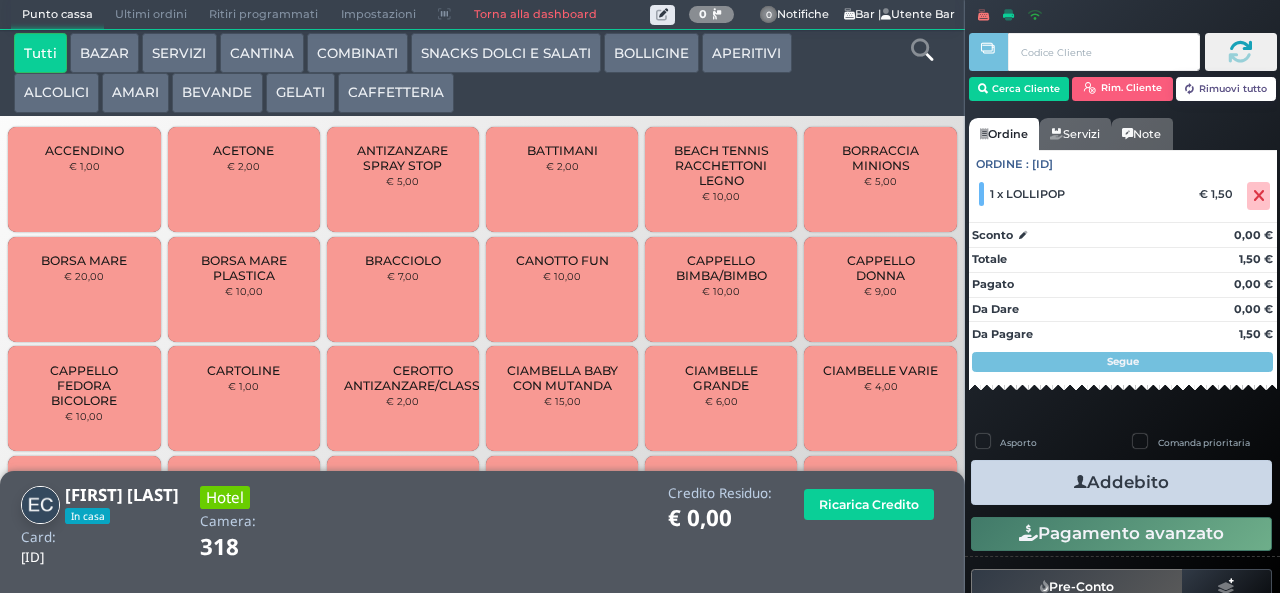 click on "SNACKS DOLCI E SALATI" at bounding box center (506, 53) 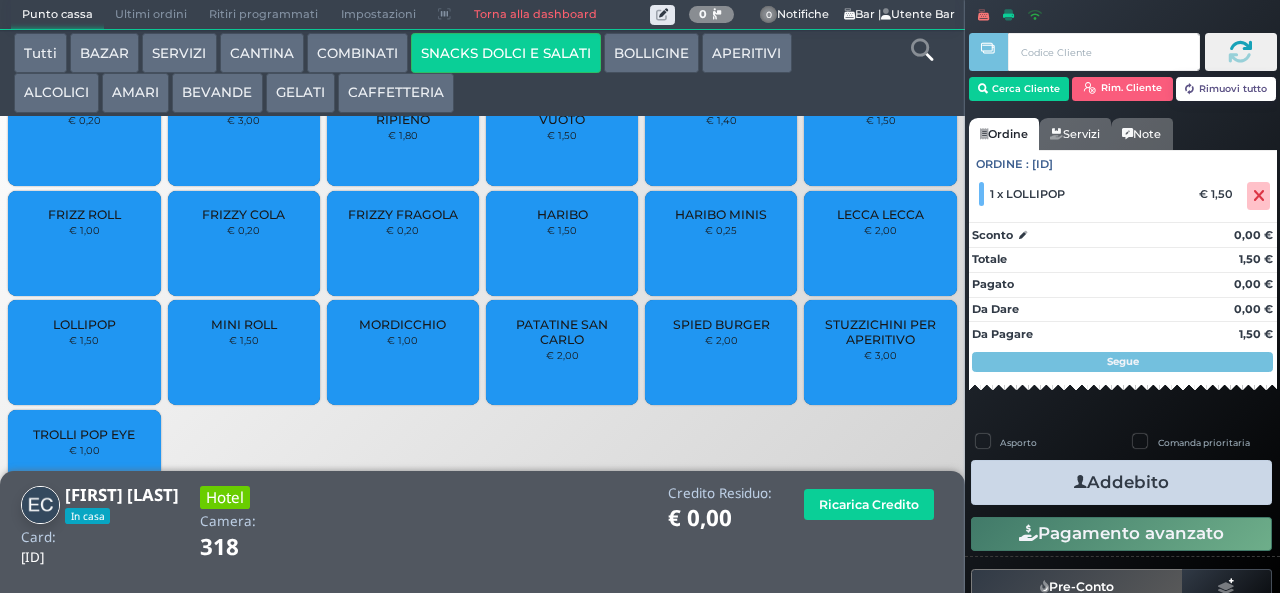 scroll, scrollTop: 0, scrollLeft: 0, axis: both 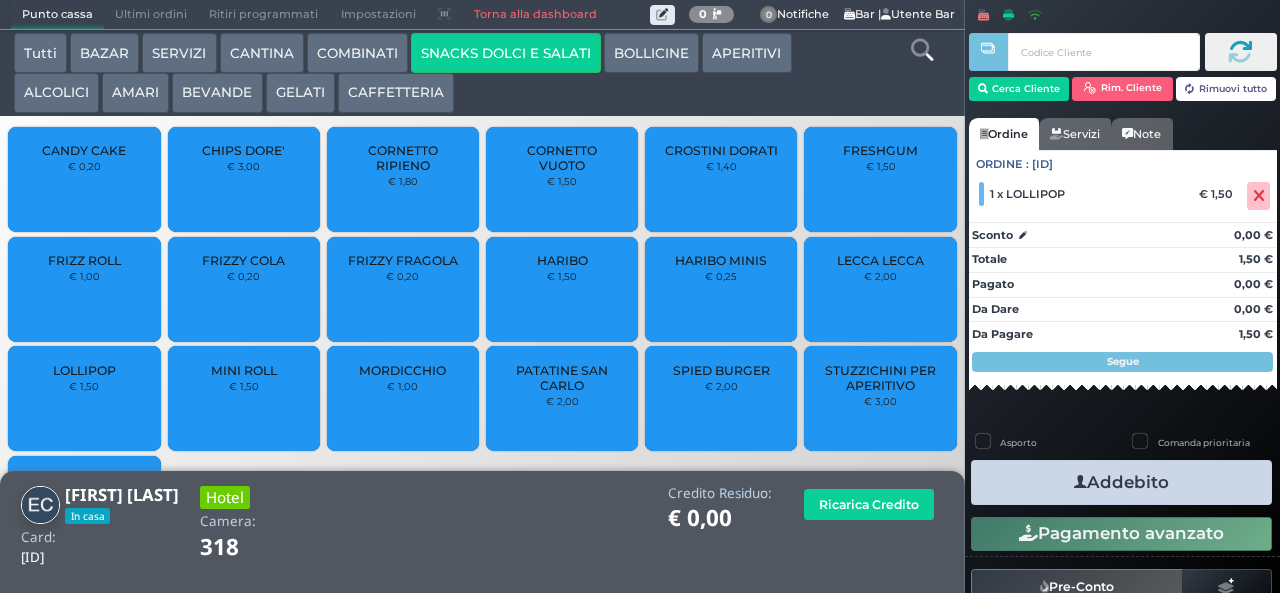 click on "HARIBO MINIS" at bounding box center [721, 260] 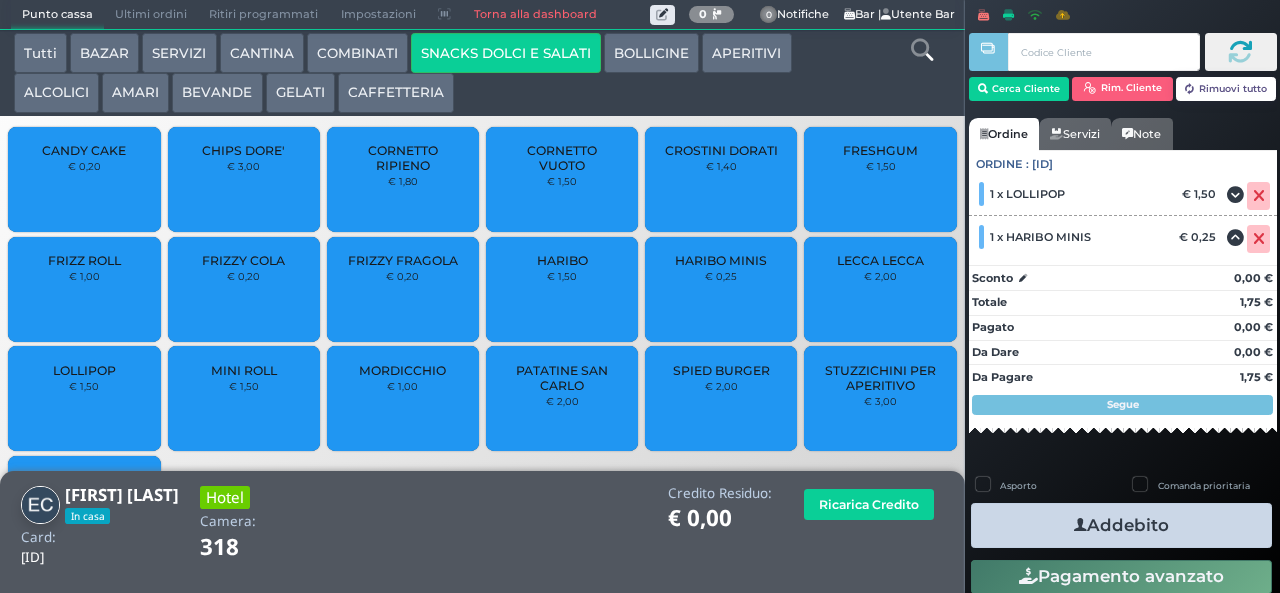 click on "Comanda prioritaria" at bounding box center [1204, 485] 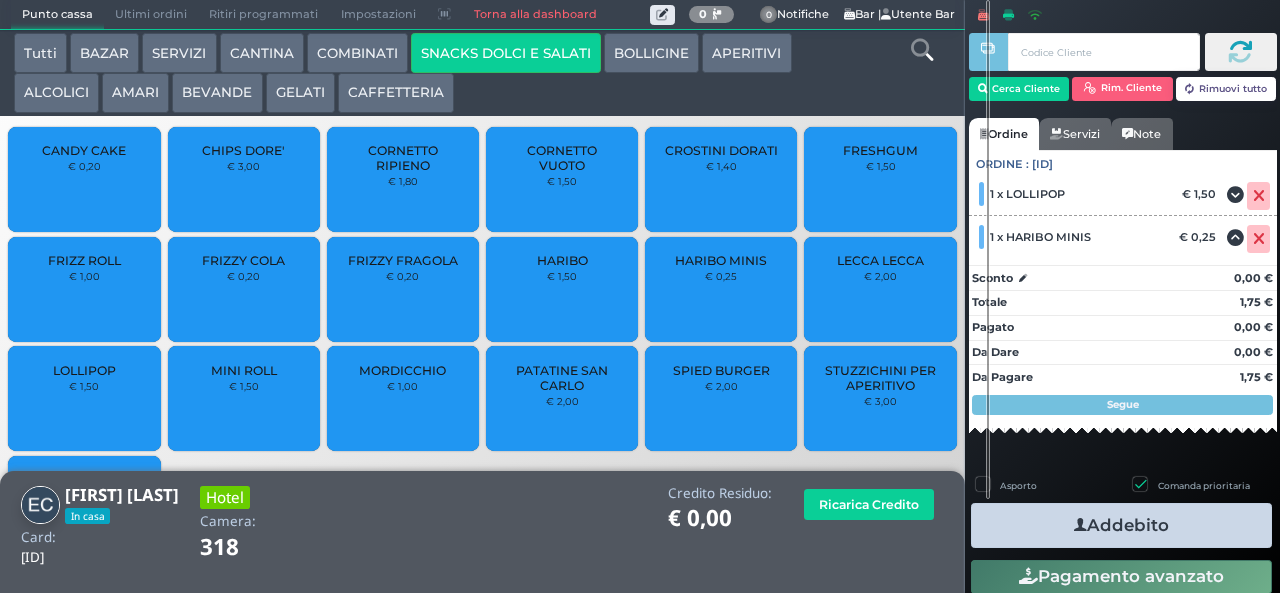 click on "Comanda prioritaria" at bounding box center [1204, 485] 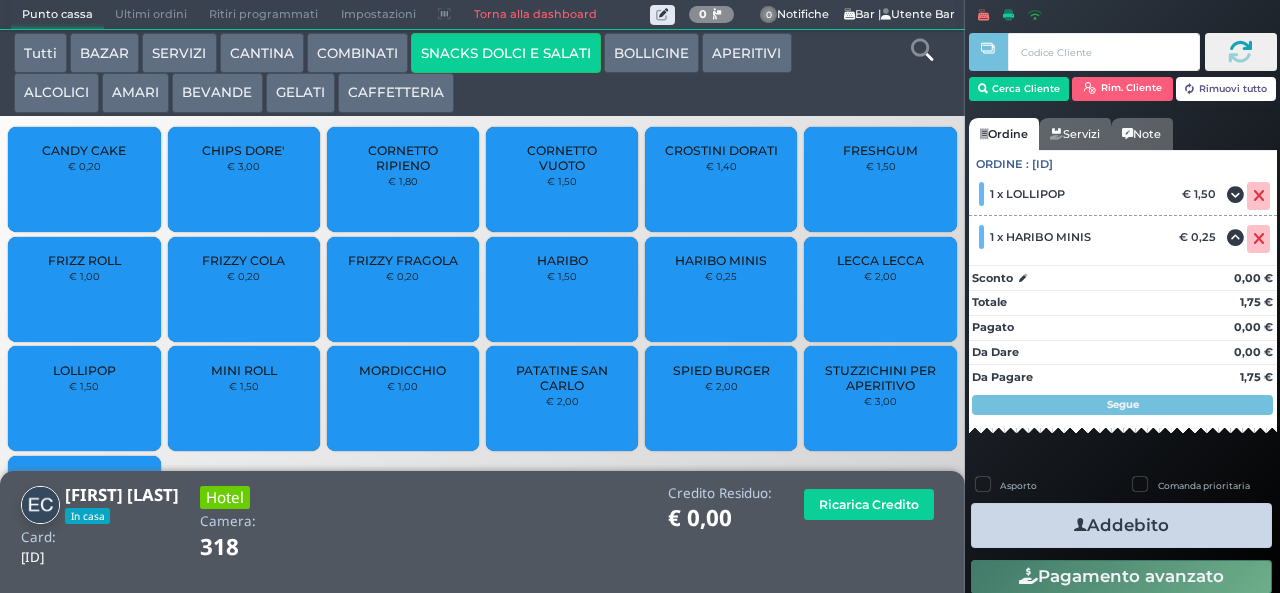 click on "Addebito" at bounding box center (1121, 525) 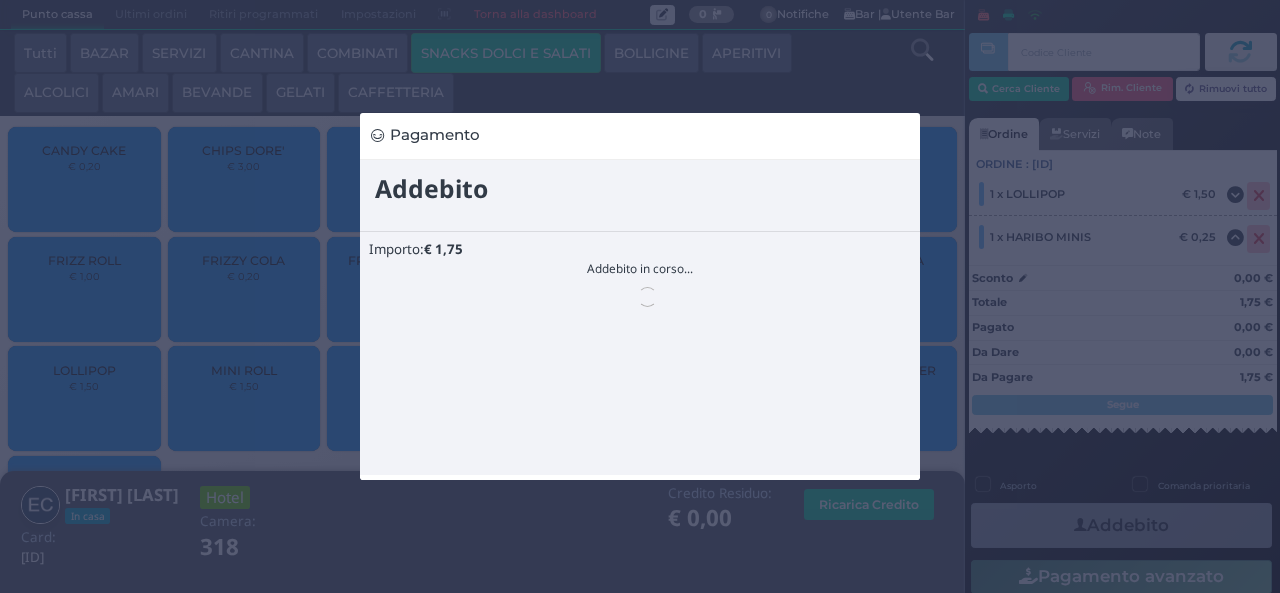 scroll, scrollTop: 0, scrollLeft: 0, axis: both 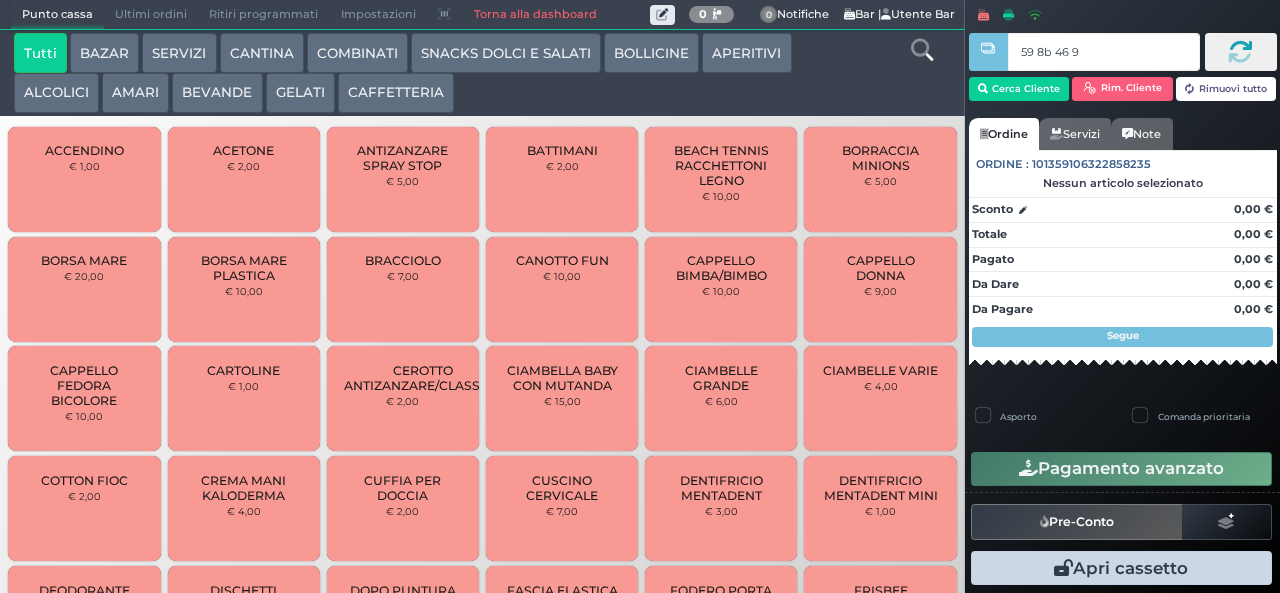 type on "59 8b 46 95" 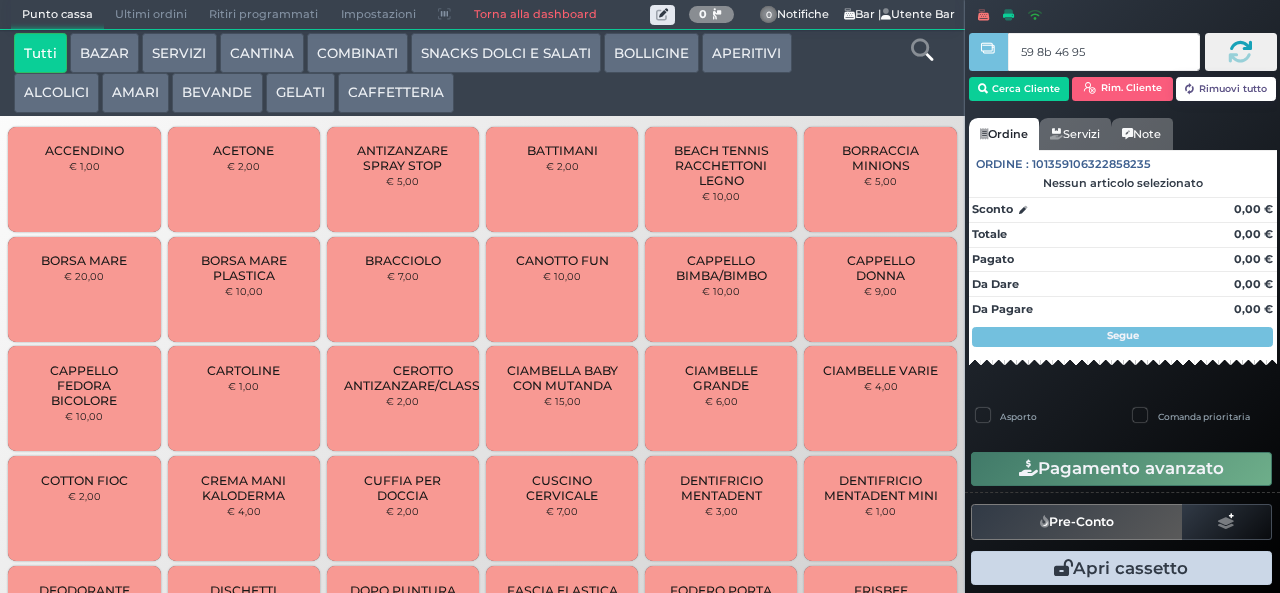 type 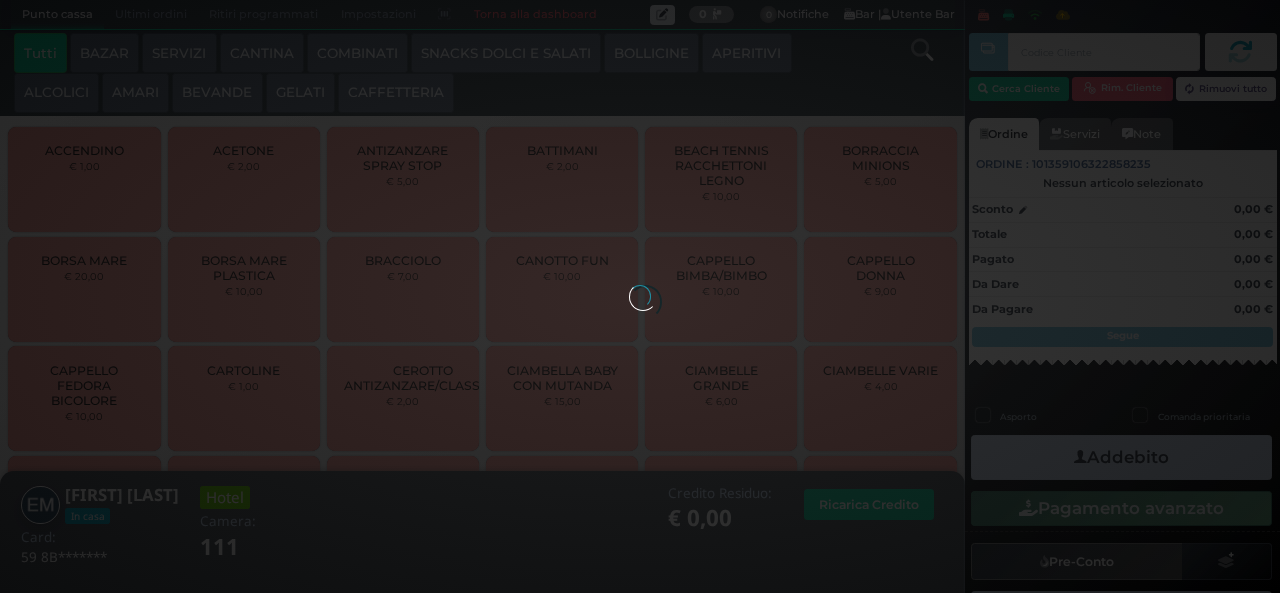 click at bounding box center [922, 50] 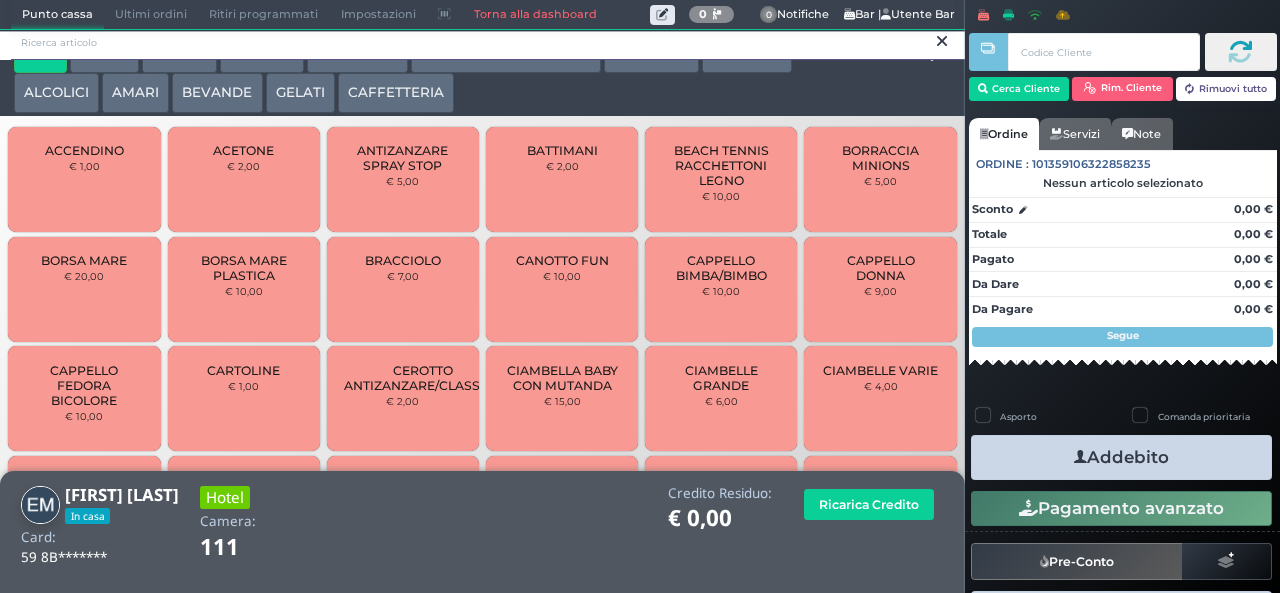 scroll, scrollTop: 0, scrollLeft: 0, axis: both 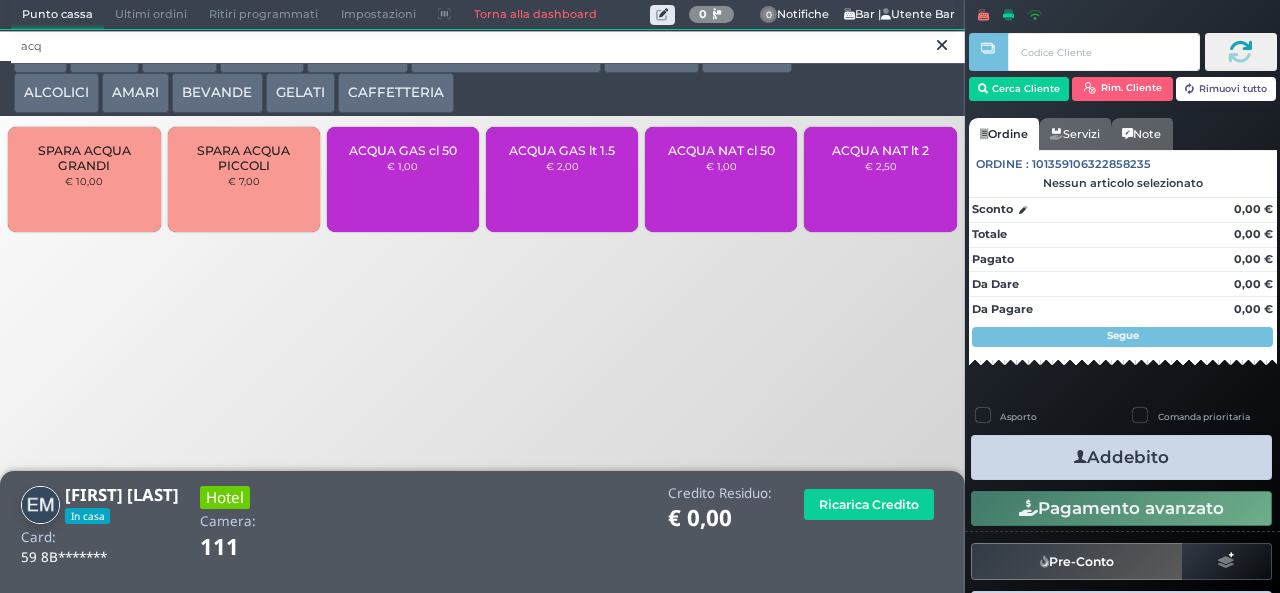 type on "acq" 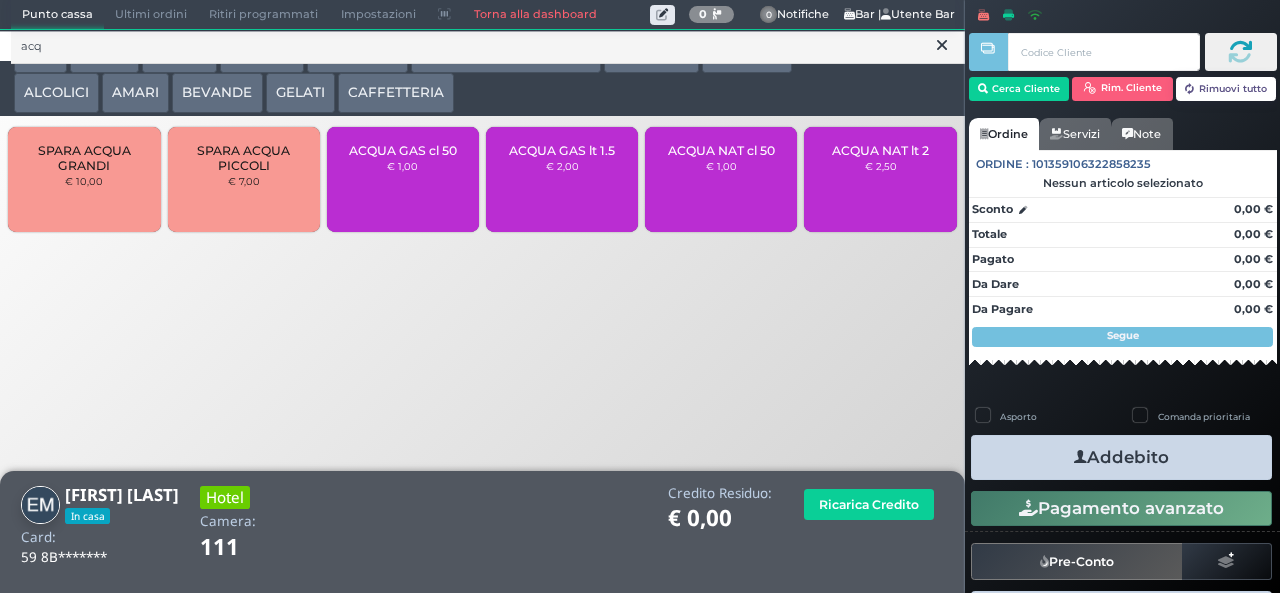 click on "ACQUA NAT cl 50
€ 1,00" at bounding box center (721, 179) 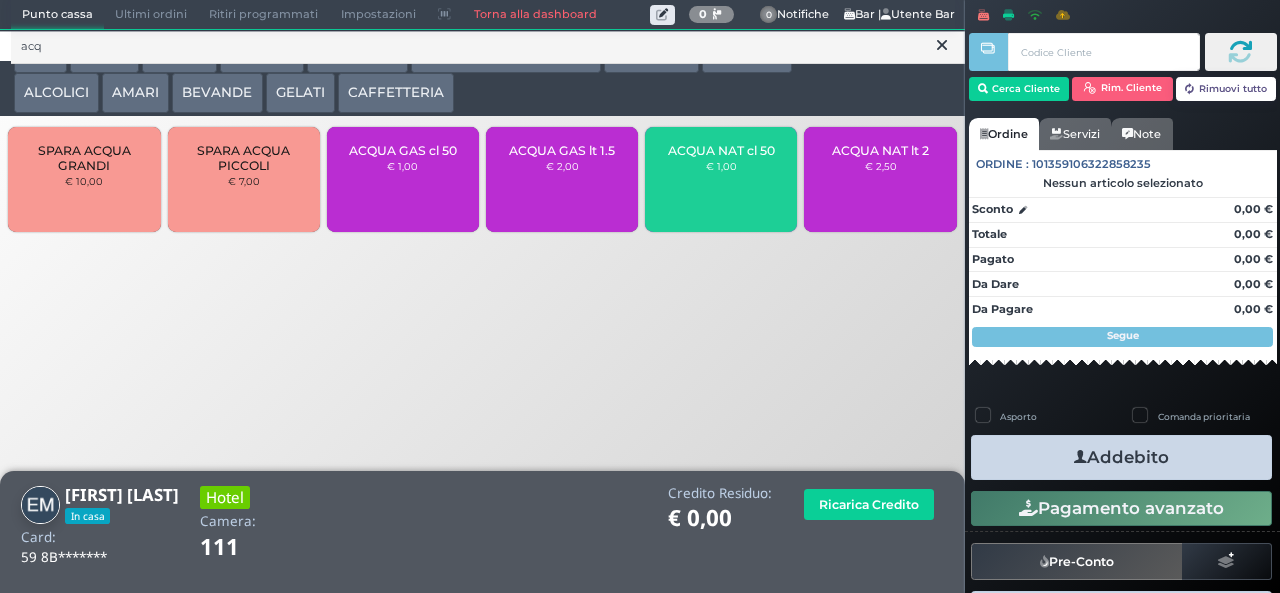 click on "ACQUA NAT cl 50
€ 1,00" at bounding box center [721, 179] 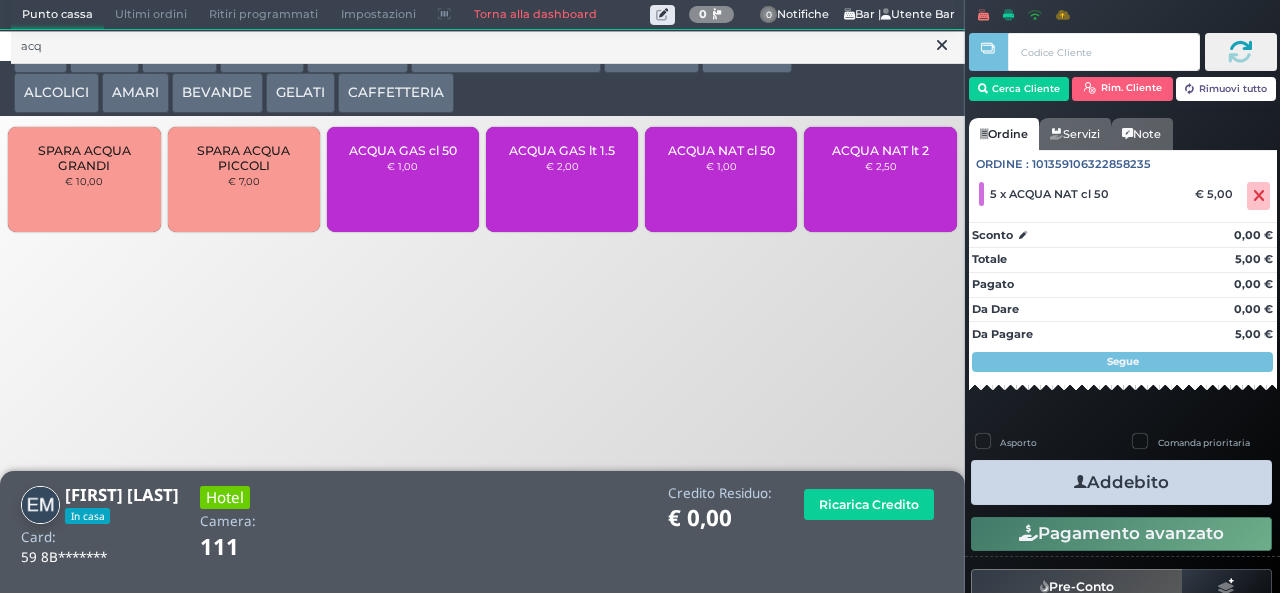 click on "Addebito" at bounding box center (1121, 482) 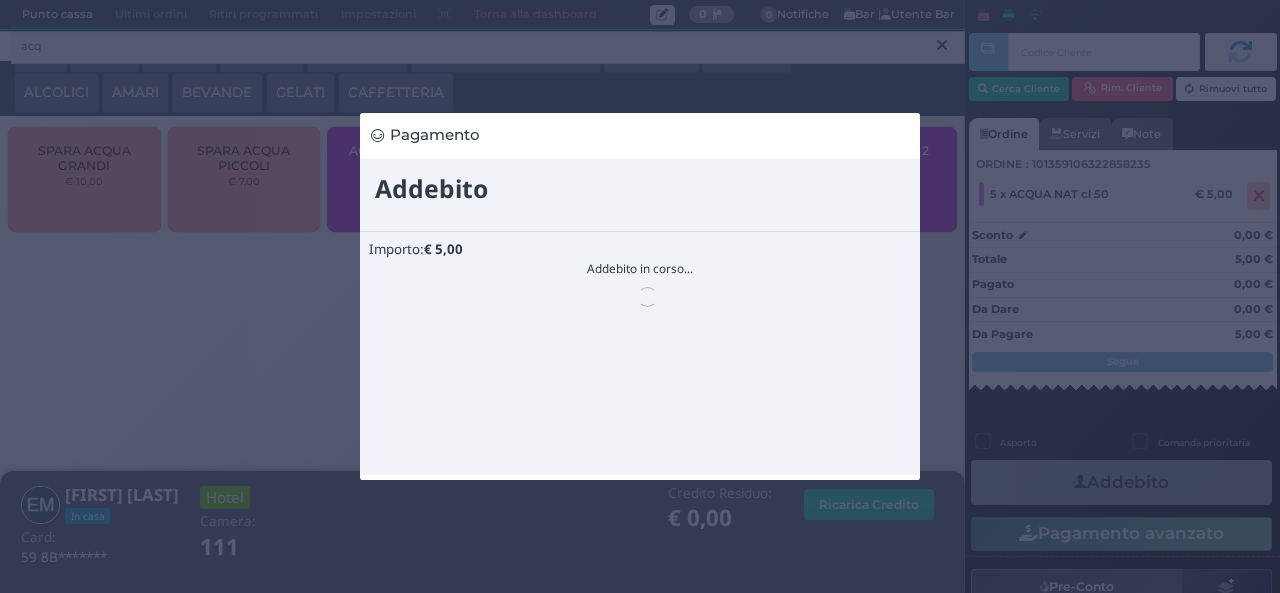 scroll, scrollTop: 0, scrollLeft: 0, axis: both 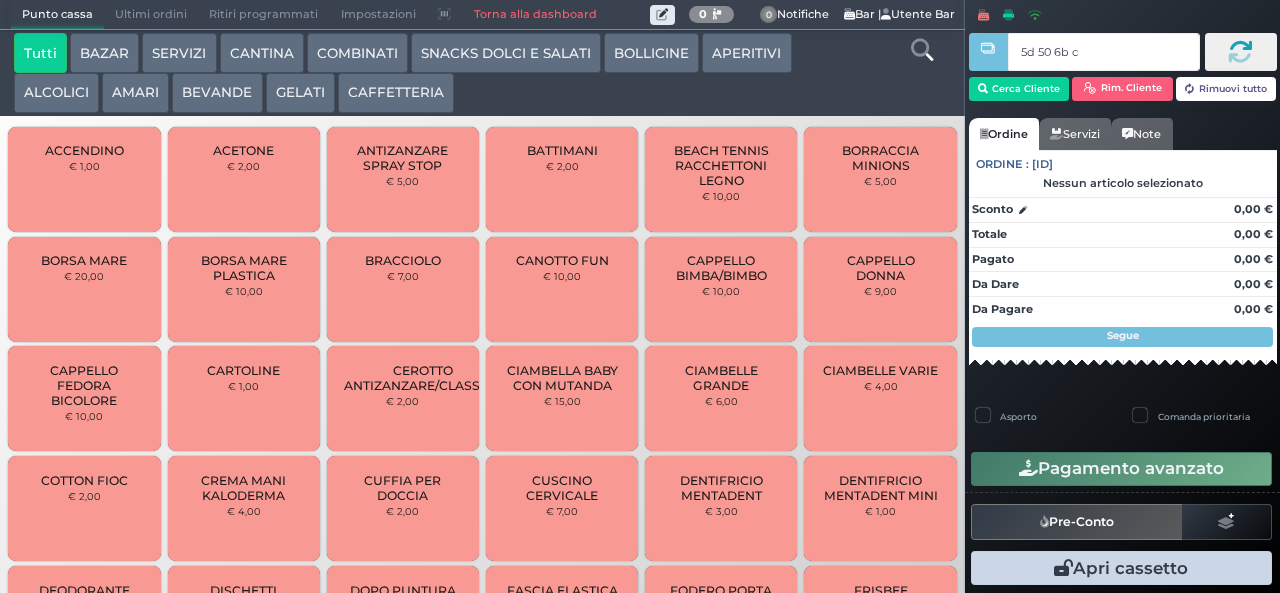 type on "5d 50 6b c3" 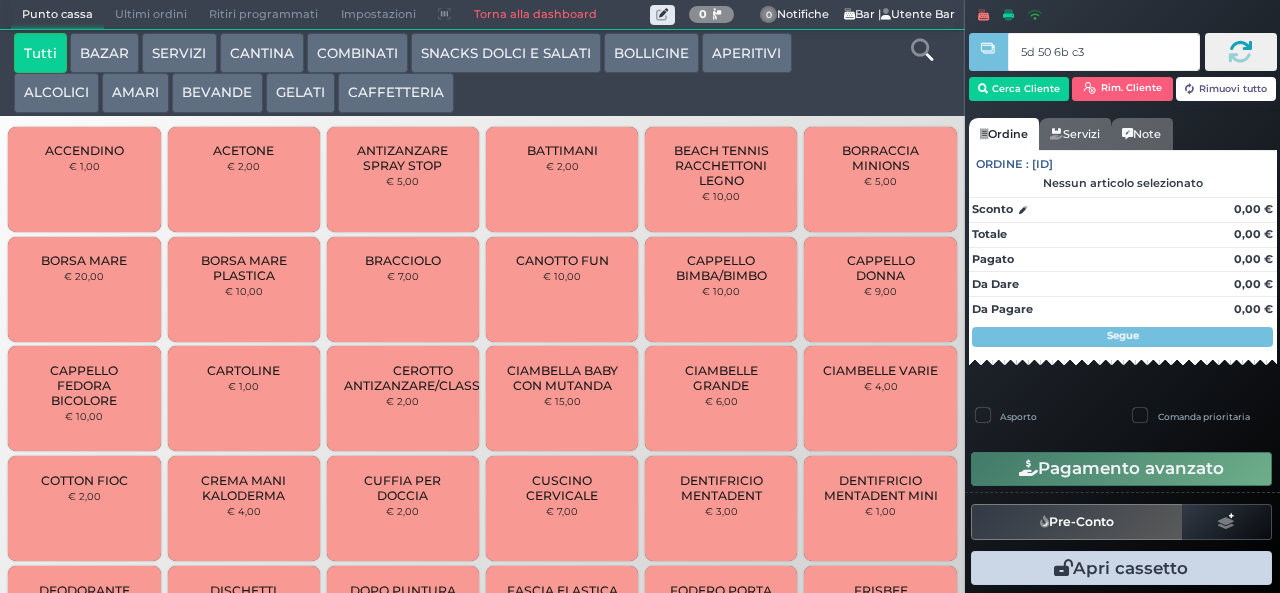 type 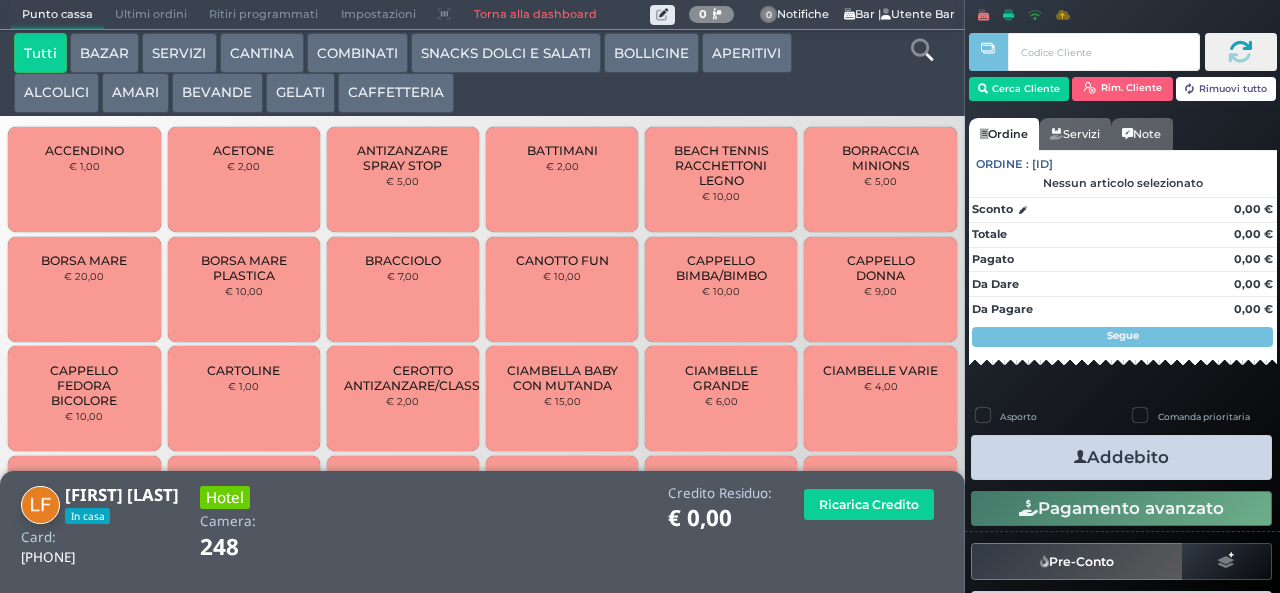 click at bounding box center [922, 50] 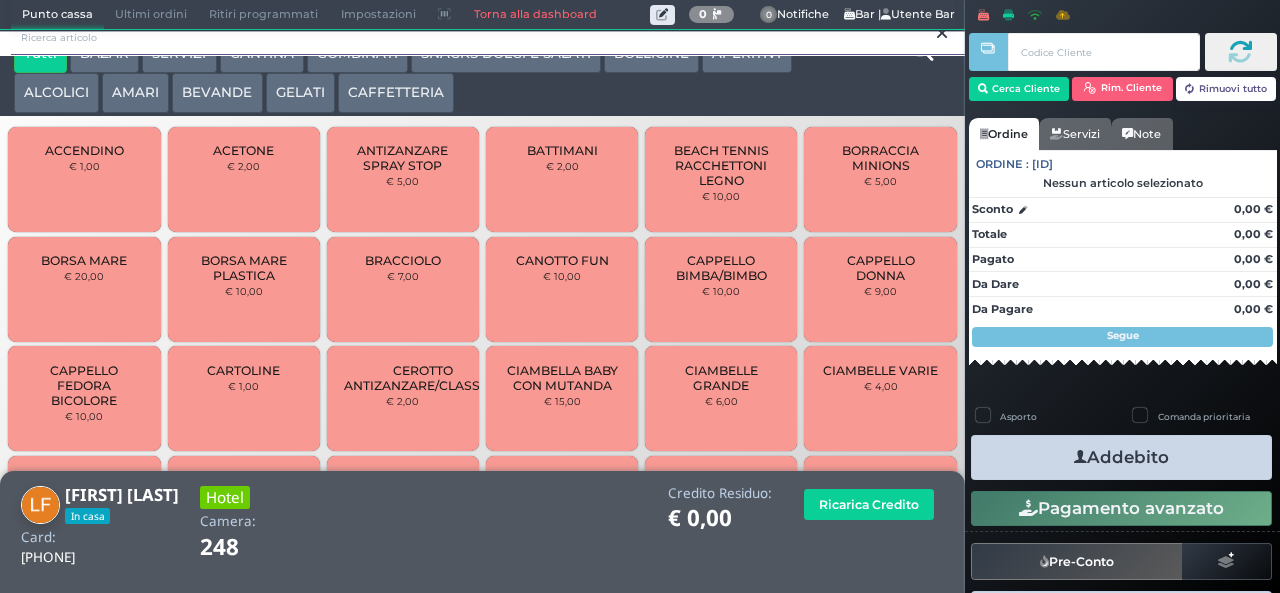 scroll, scrollTop: 0, scrollLeft: 0, axis: both 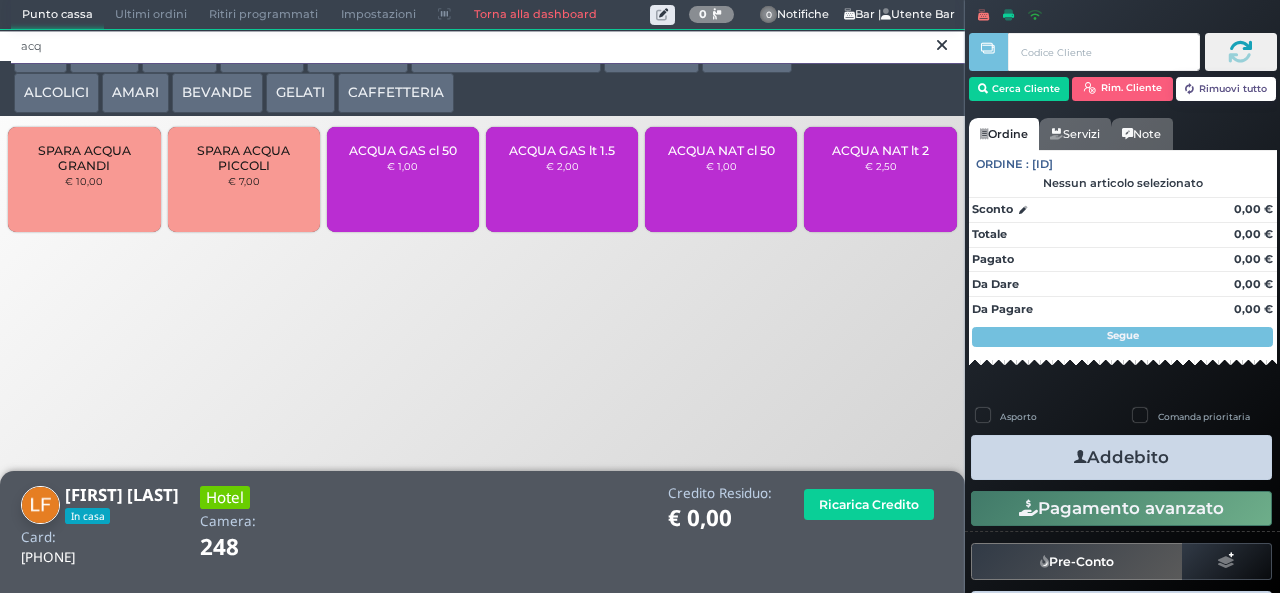 type on "acq" 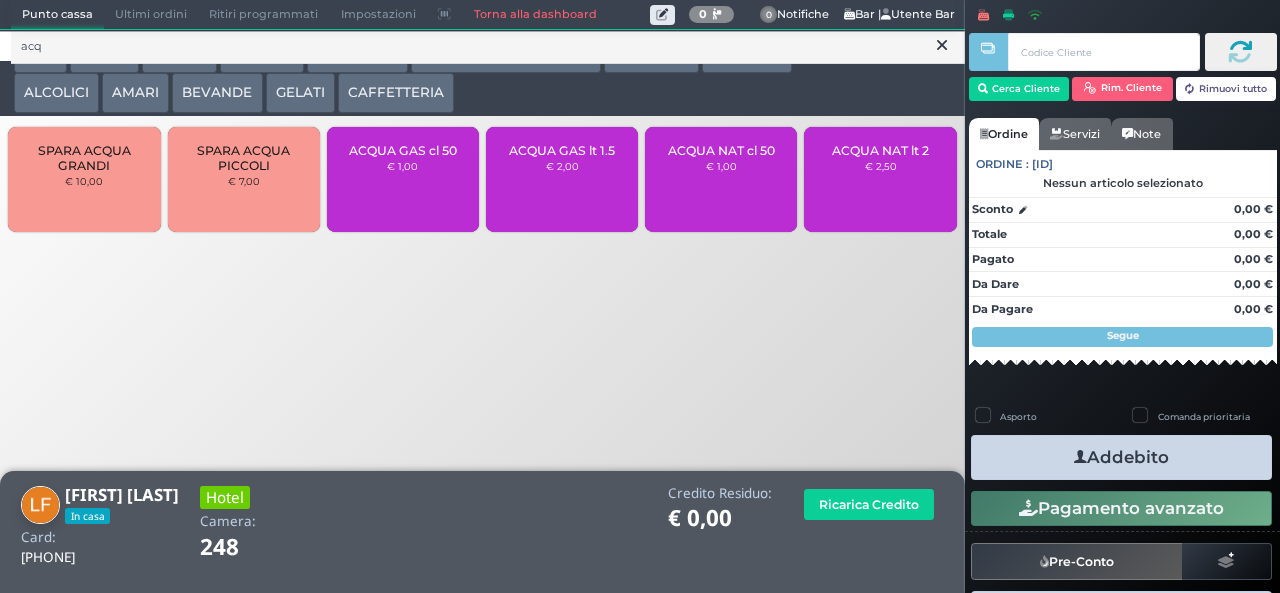 click on "ACQUA NAT lt 2" at bounding box center (880, 150) 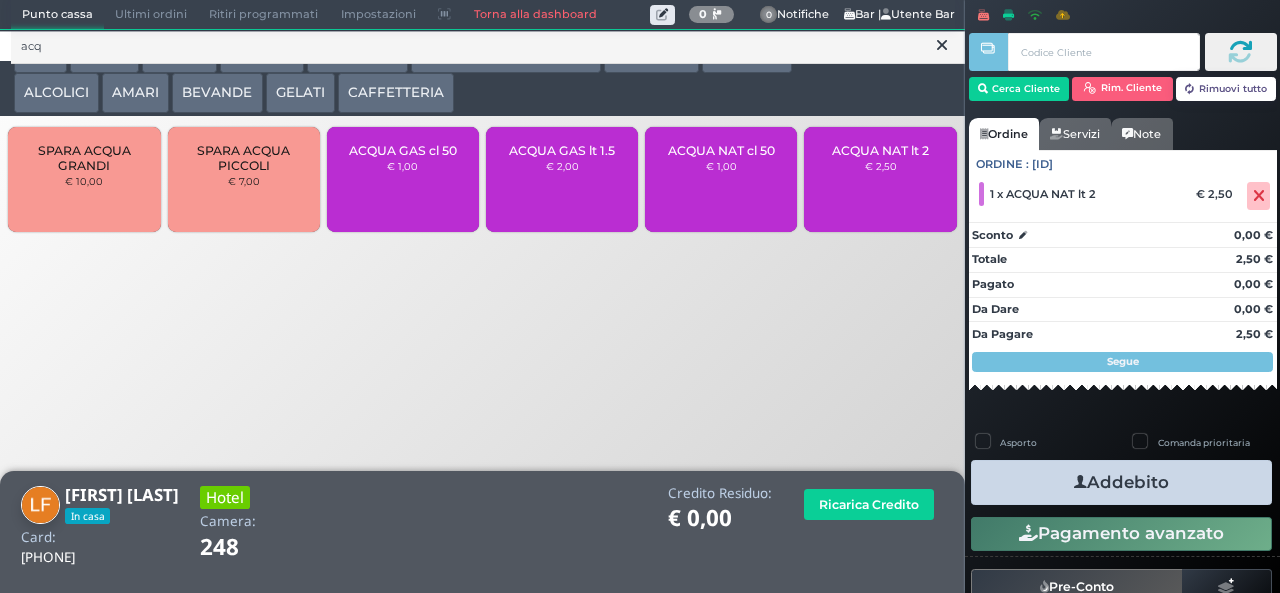 click on "Addebito" at bounding box center (1121, 482) 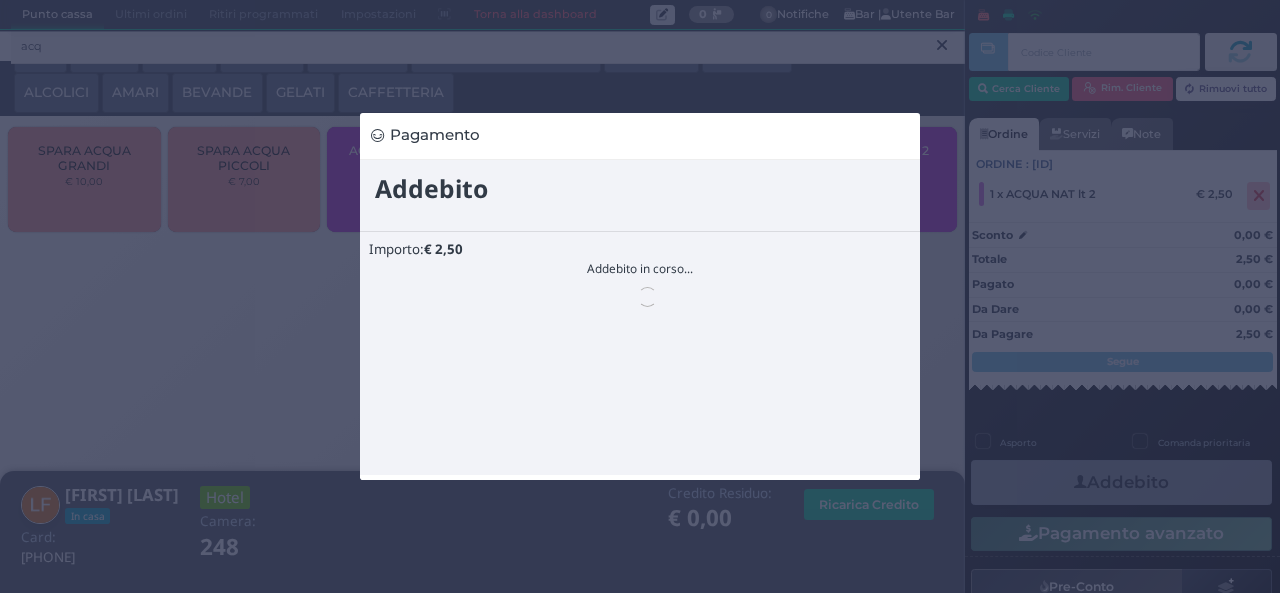 scroll, scrollTop: 0, scrollLeft: 0, axis: both 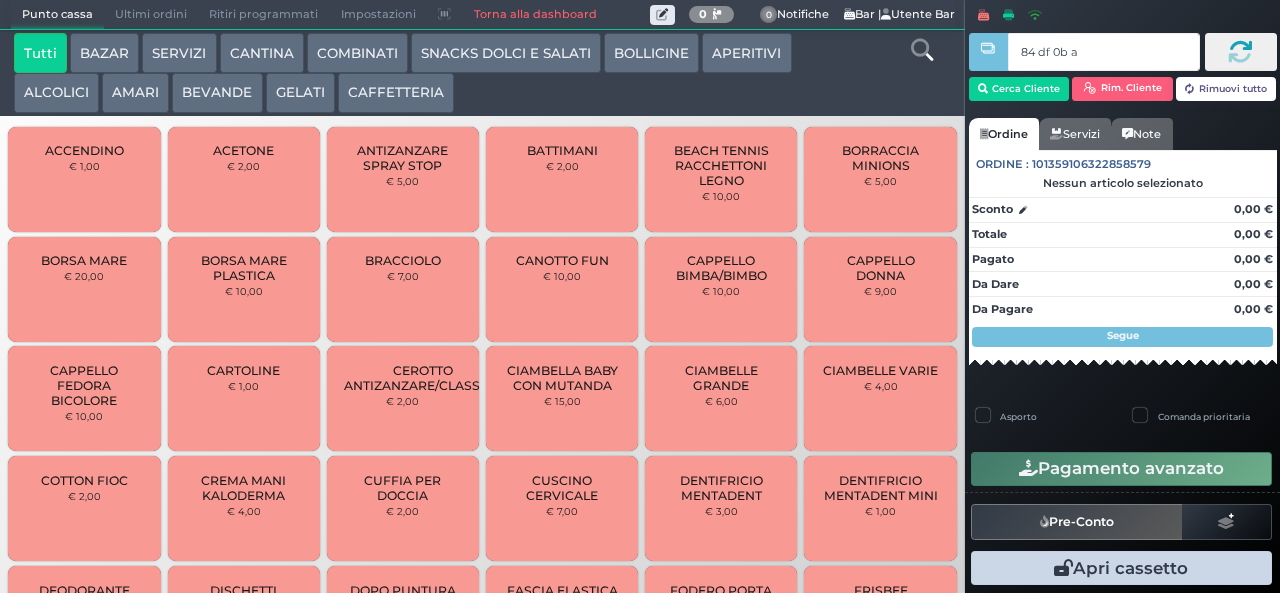 type on "84 df 0b af" 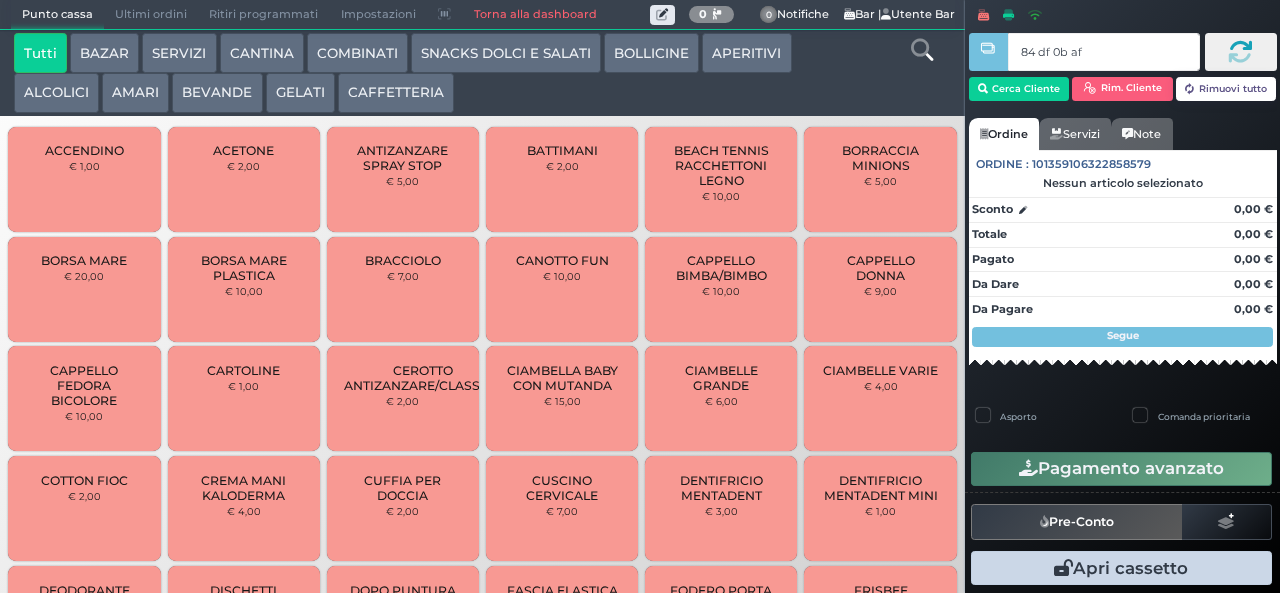 type 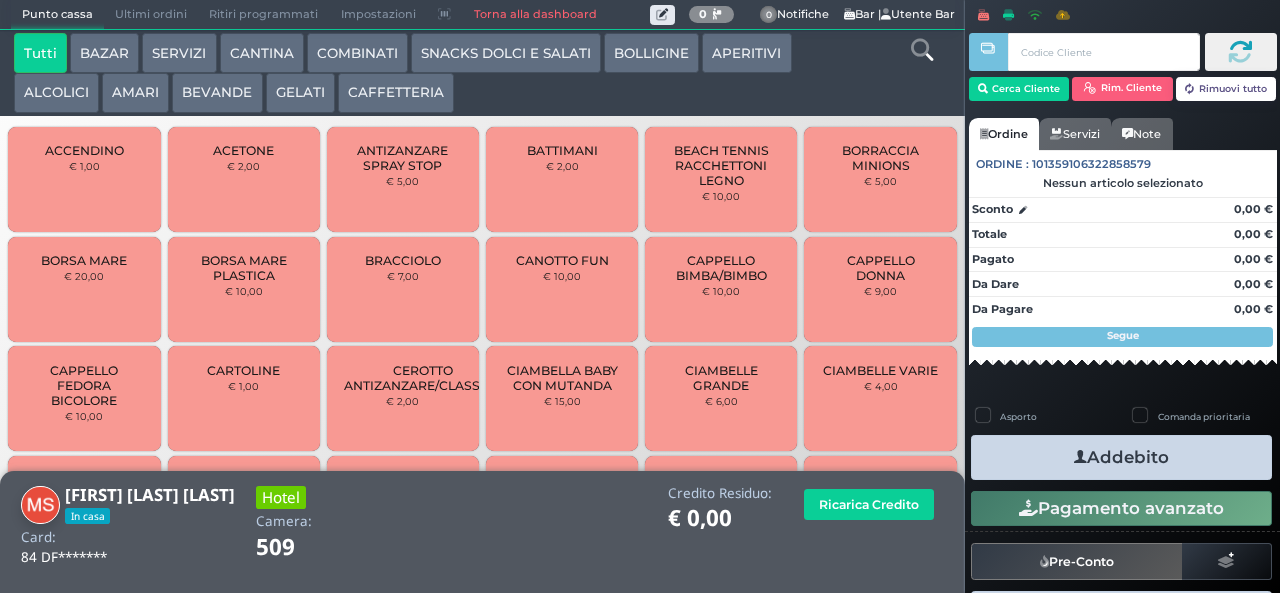 click at bounding box center [922, 50] 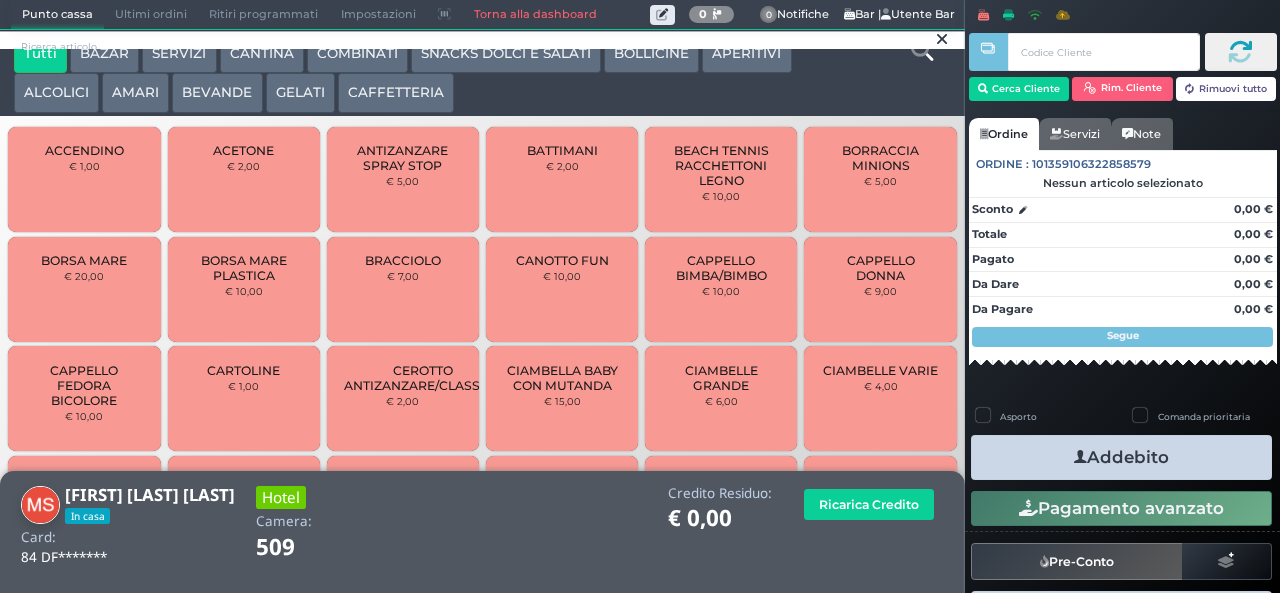 scroll, scrollTop: 0, scrollLeft: 0, axis: both 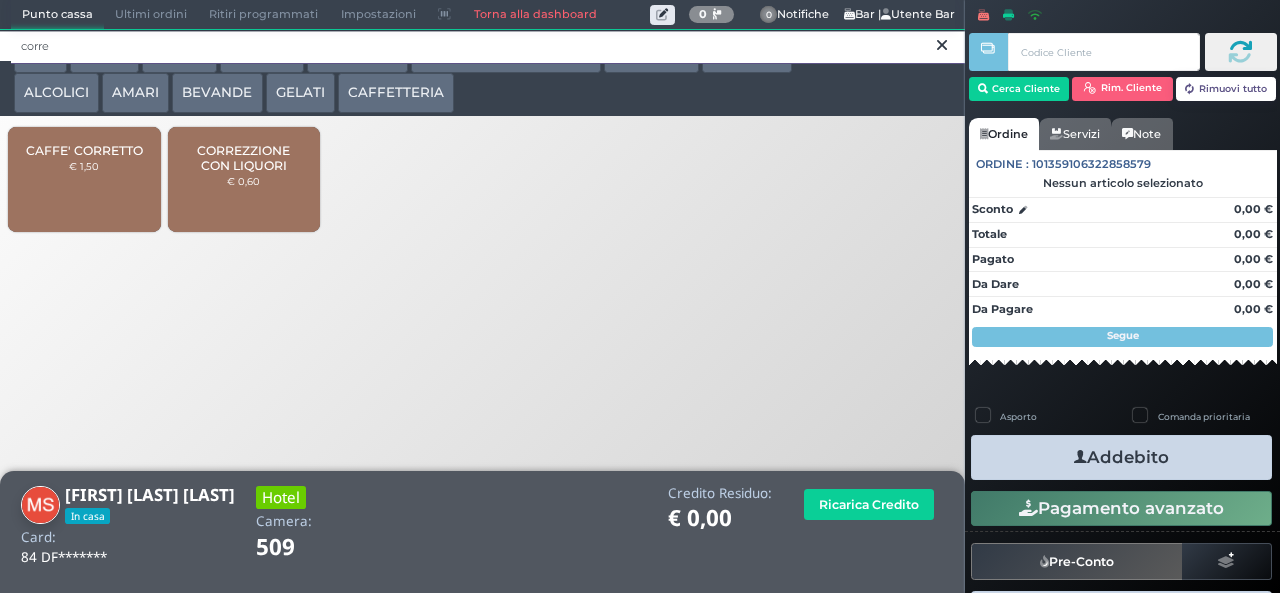 type on "corre" 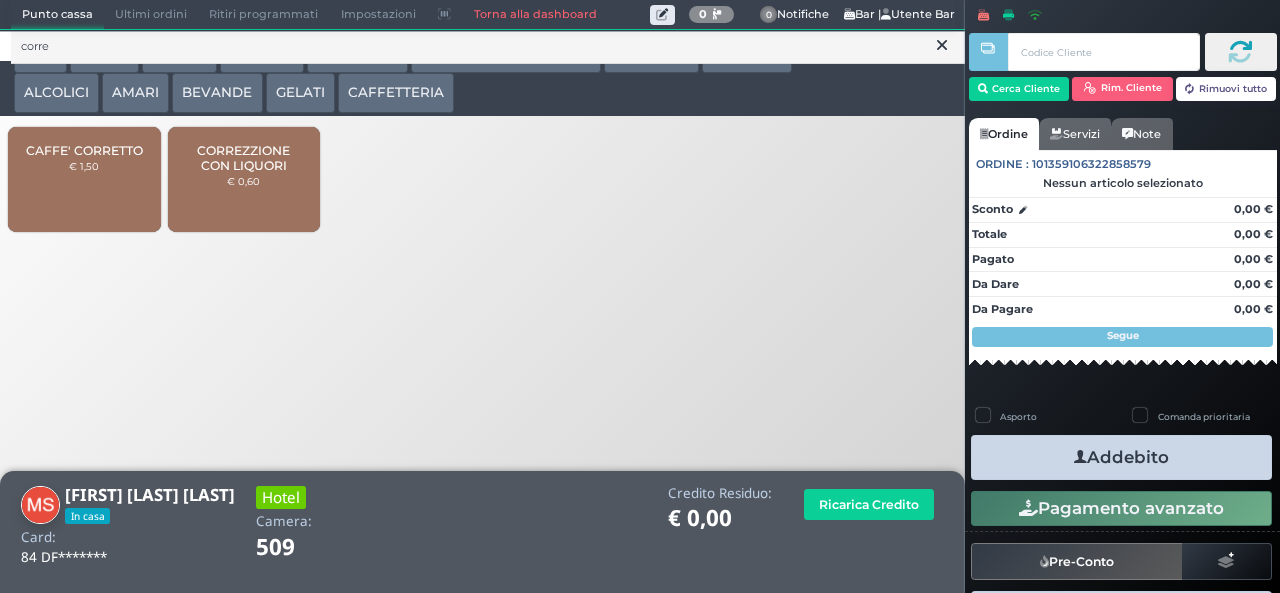 click on "CORREZZIONE CON LIQUORI" at bounding box center (243, 158) 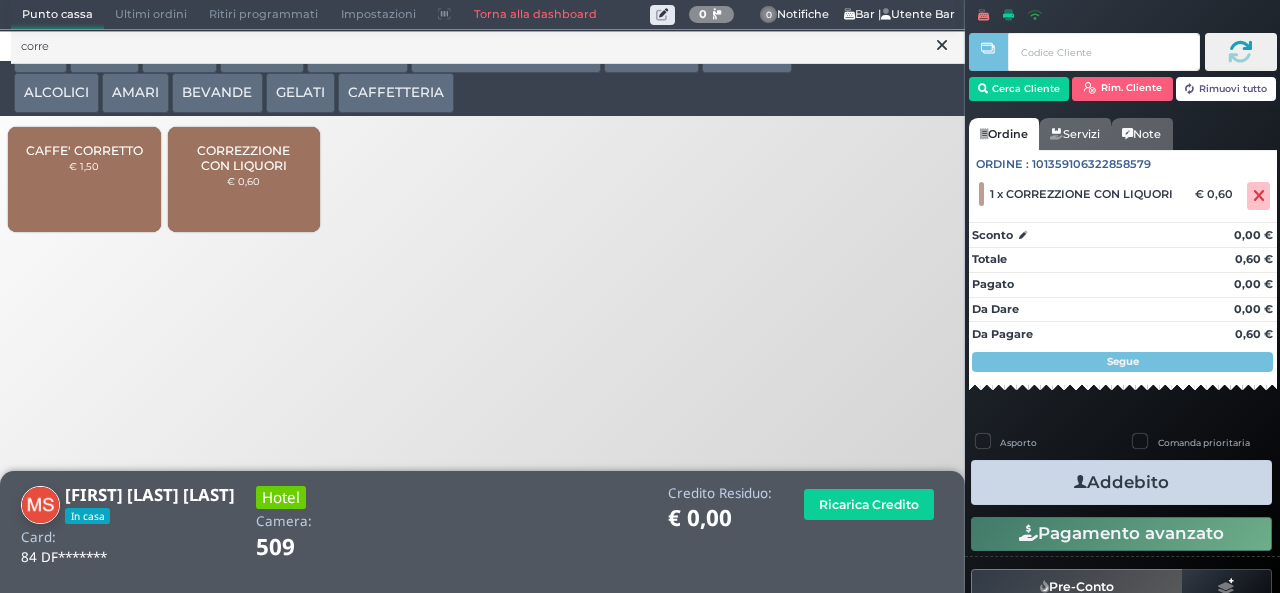 click on "Addebito" at bounding box center [1121, 482] 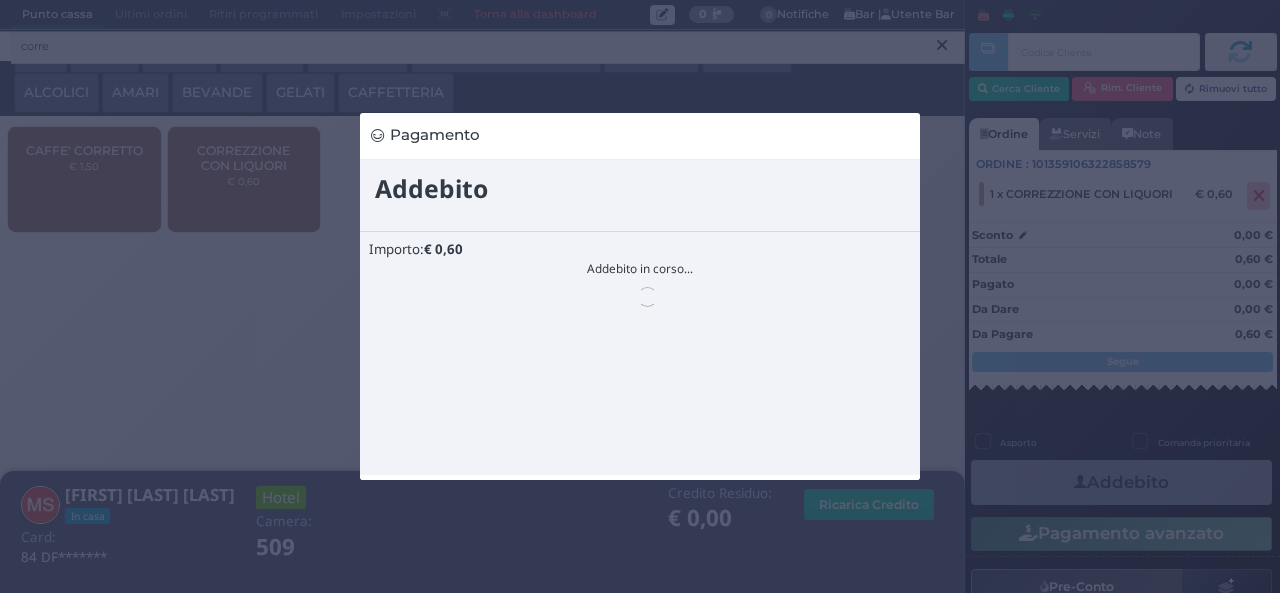 scroll, scrollTop: 0, scrollLeft: 0, axis: both 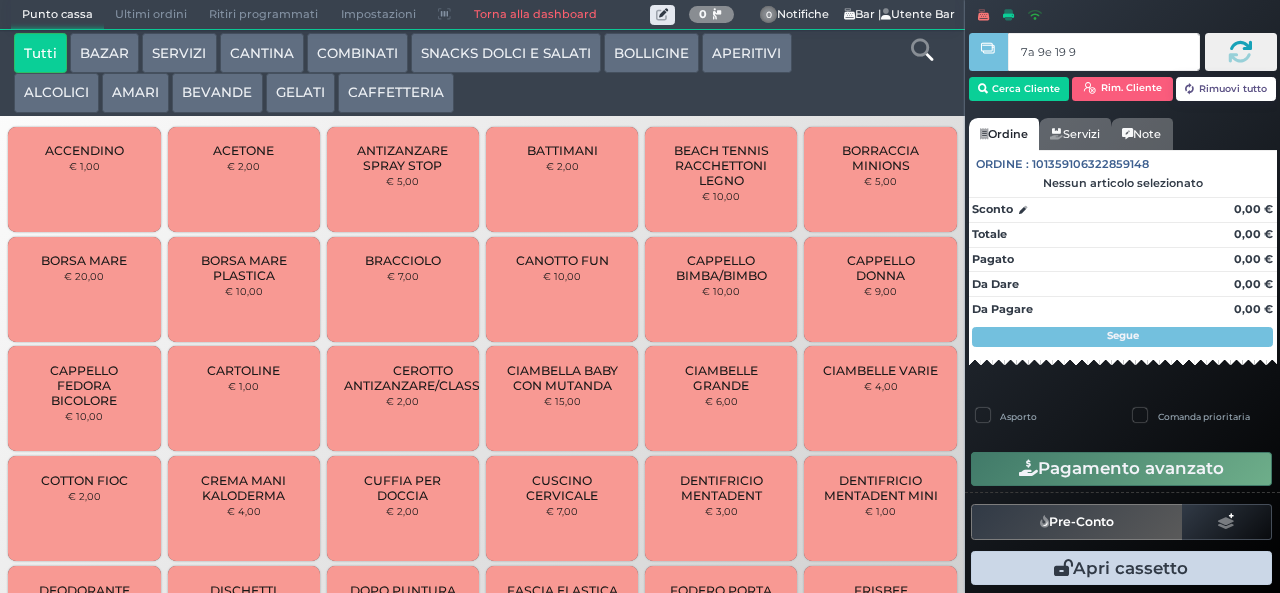 type on "7a 9e 19 9a" 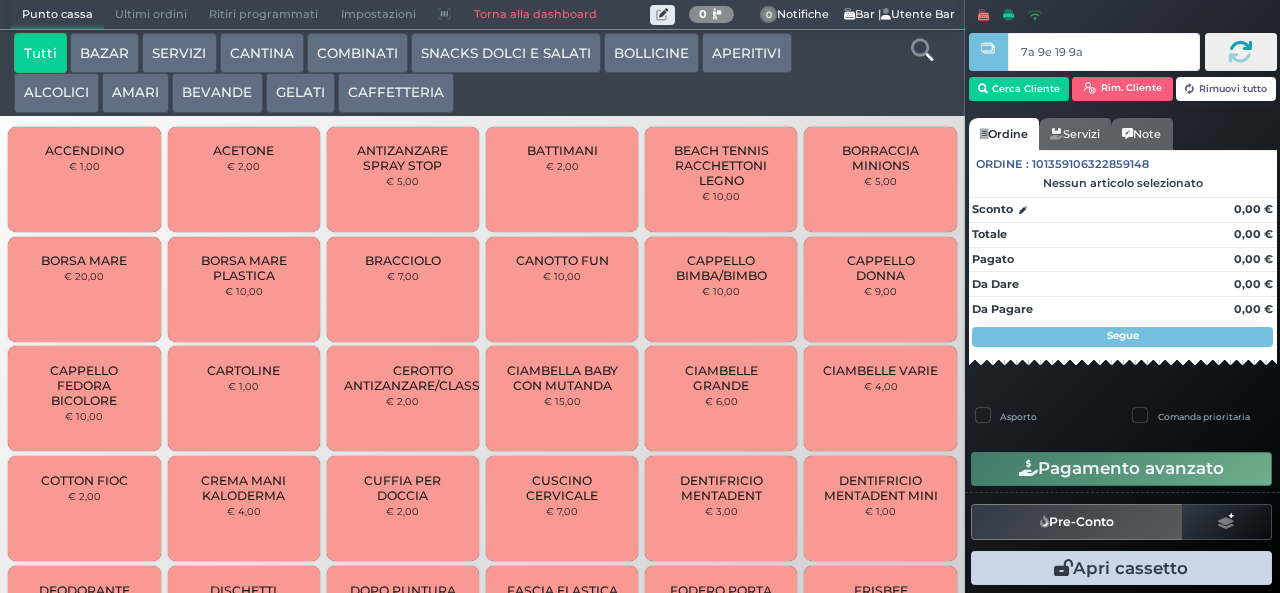 type 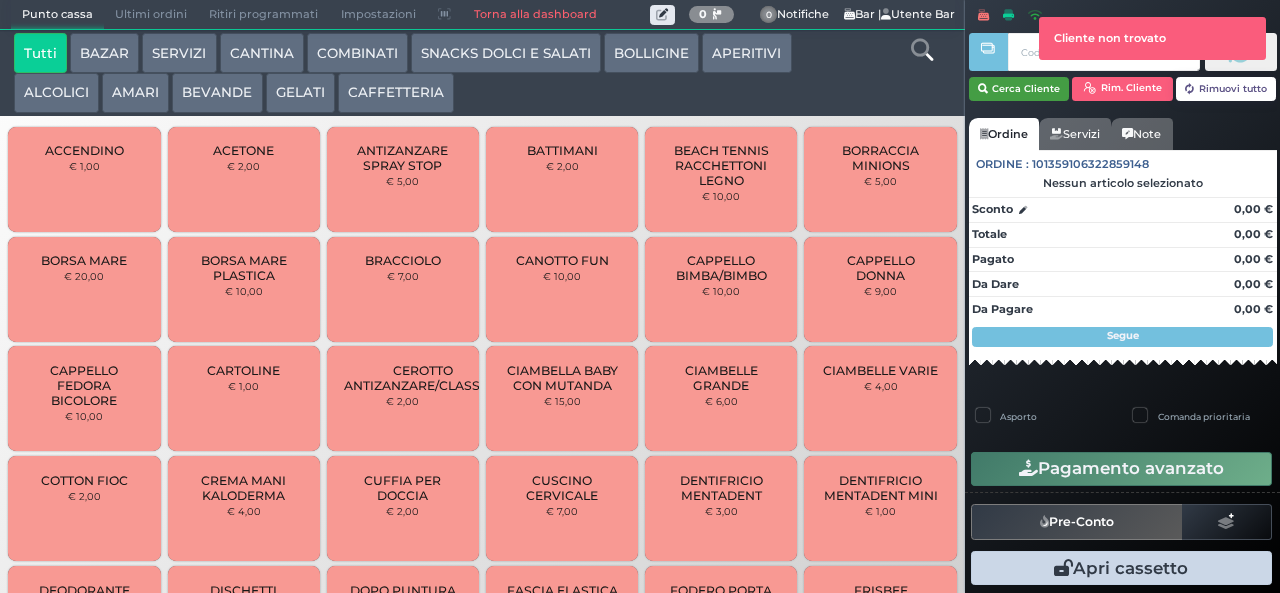 click on "Cerca Cliente" at bounding box center [1019, 89] 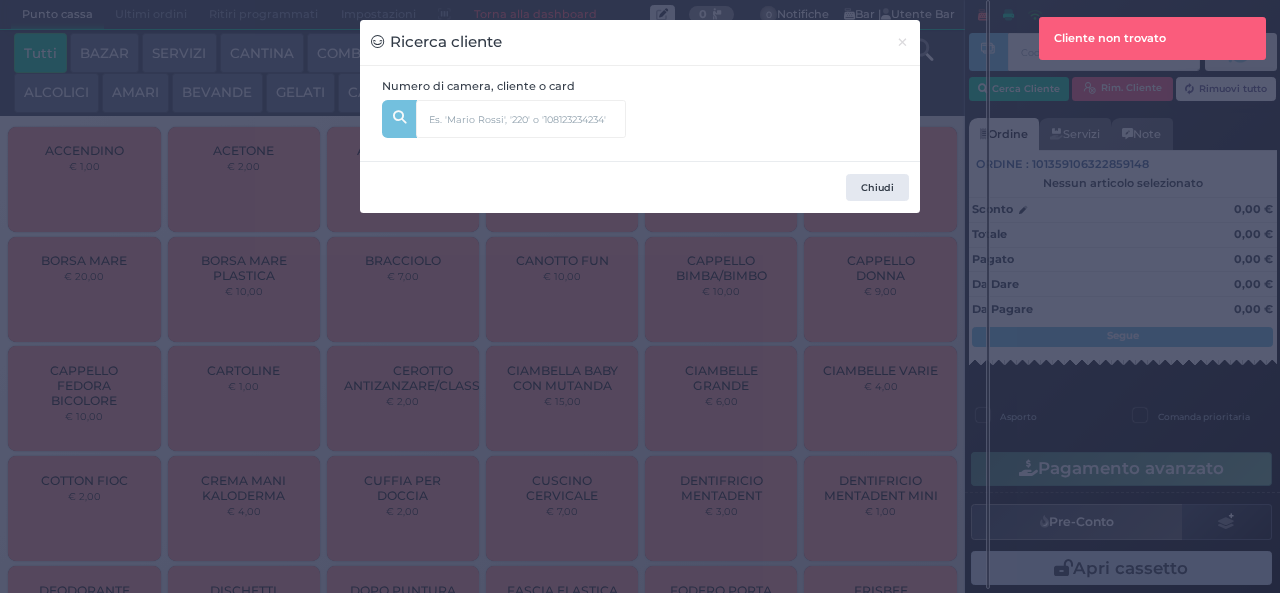 click on "Ricerca cliente
×
Numero di camera, cliente o card
Chiudi" at bounding box center [640, 296] 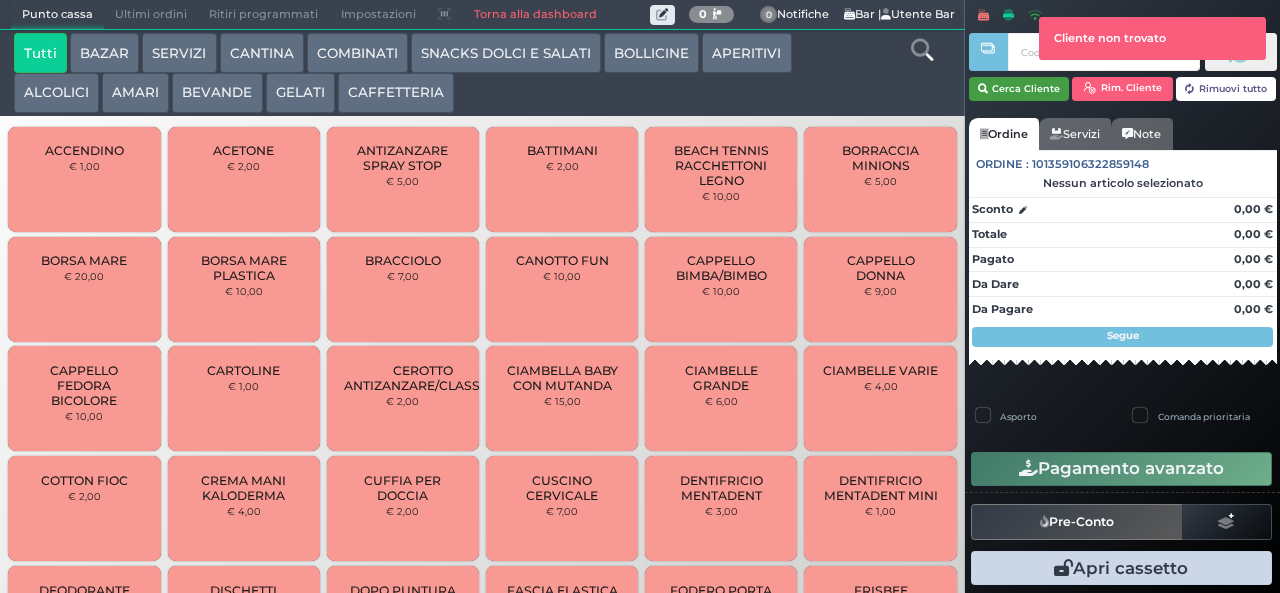 click on "Cerca Cliente" at bounding box center (1019, 89) 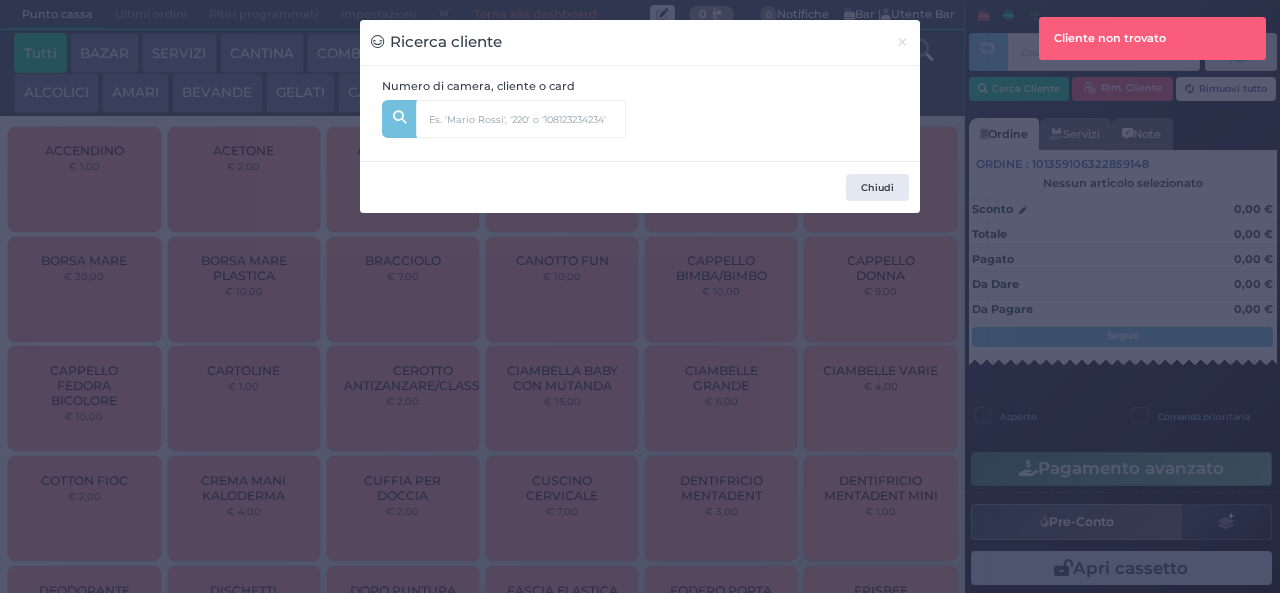 click at bounding box center (554, 112) 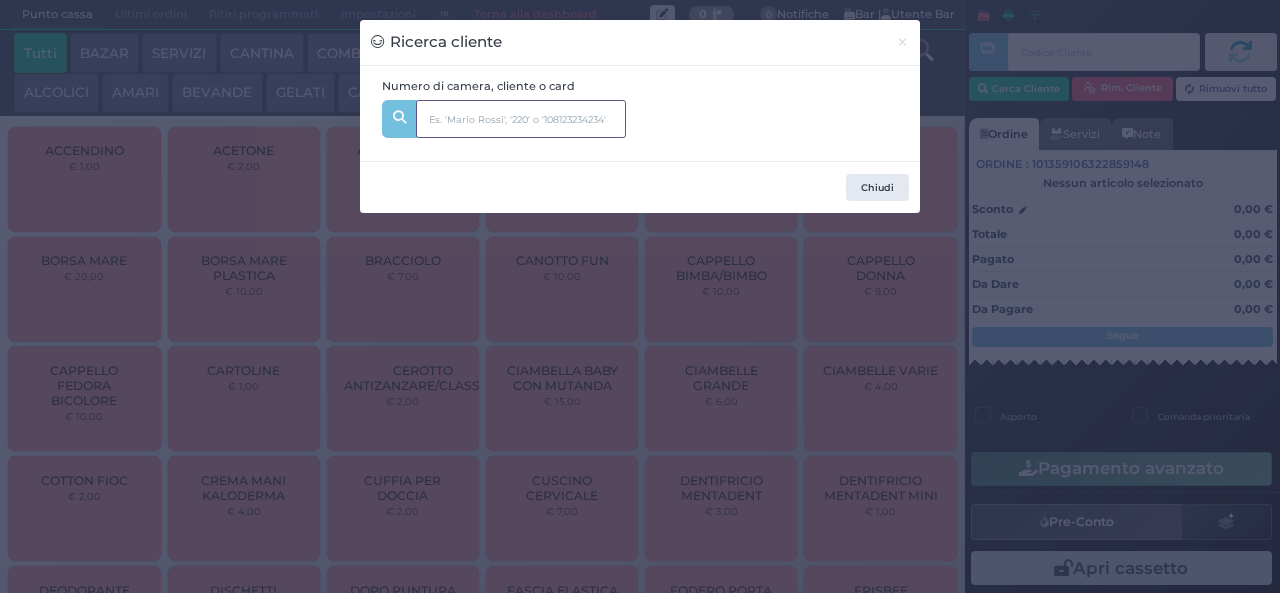 click at bounding box center (521, 119) 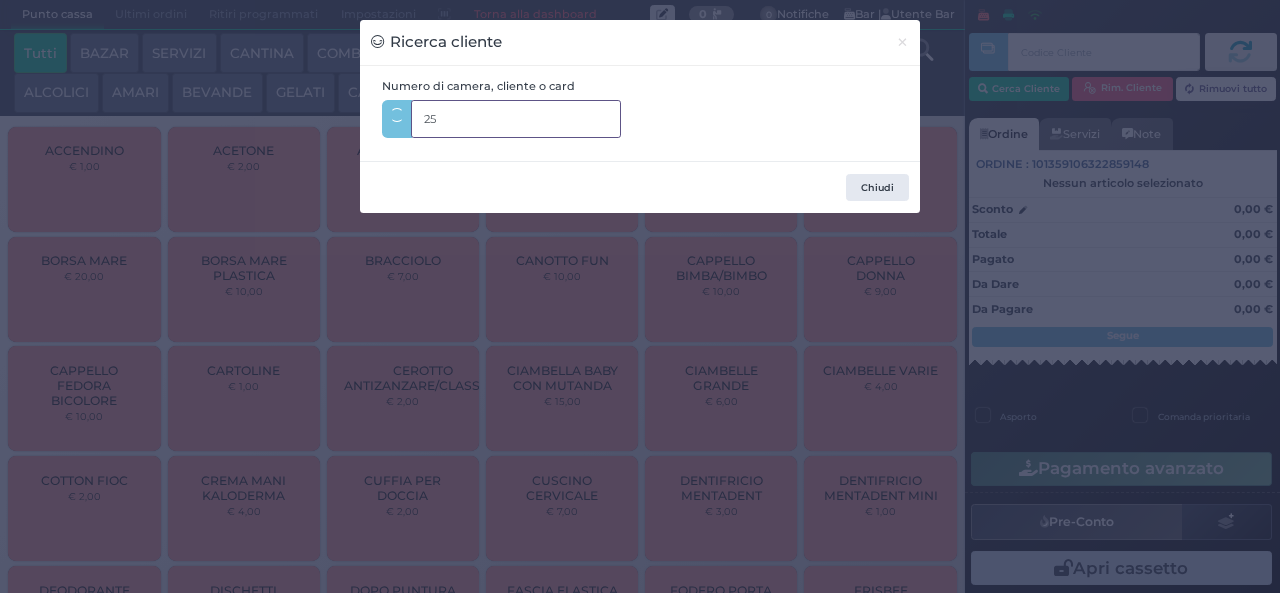 type on "253" 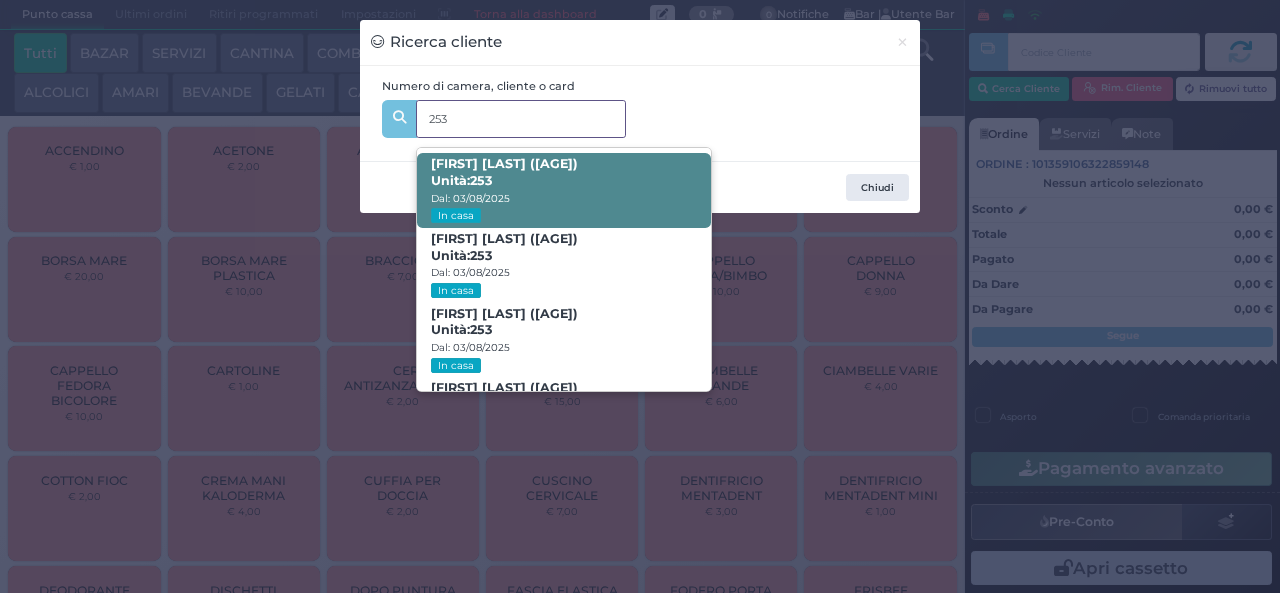 click on "Gaia Maiorino (1) Unità:  253 Dal: 03/08/2025 In casa" at bounding box center (563, 190) 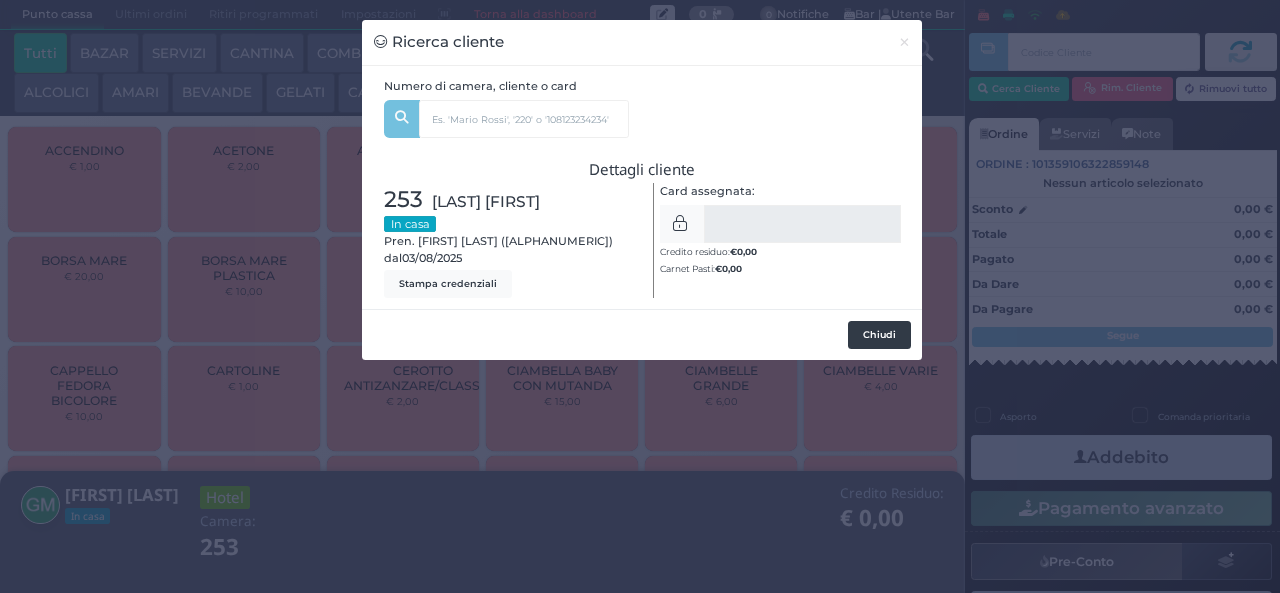 click on "Chiudi" at bounding box center [879, 335] 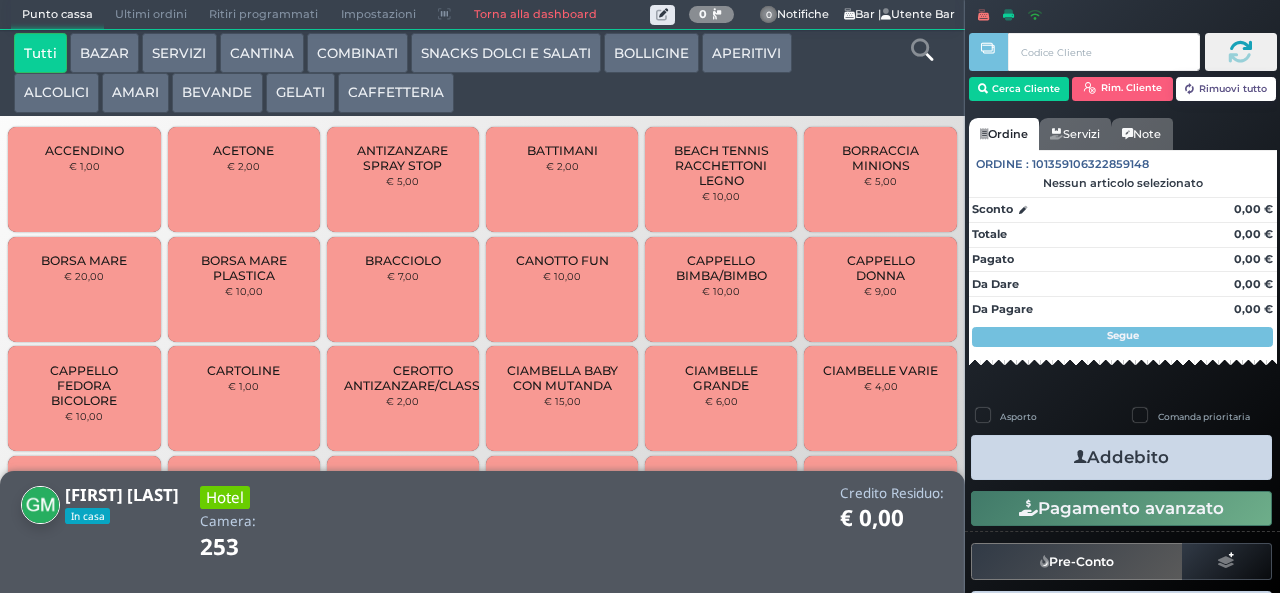 click at bounding box center [922, 50] 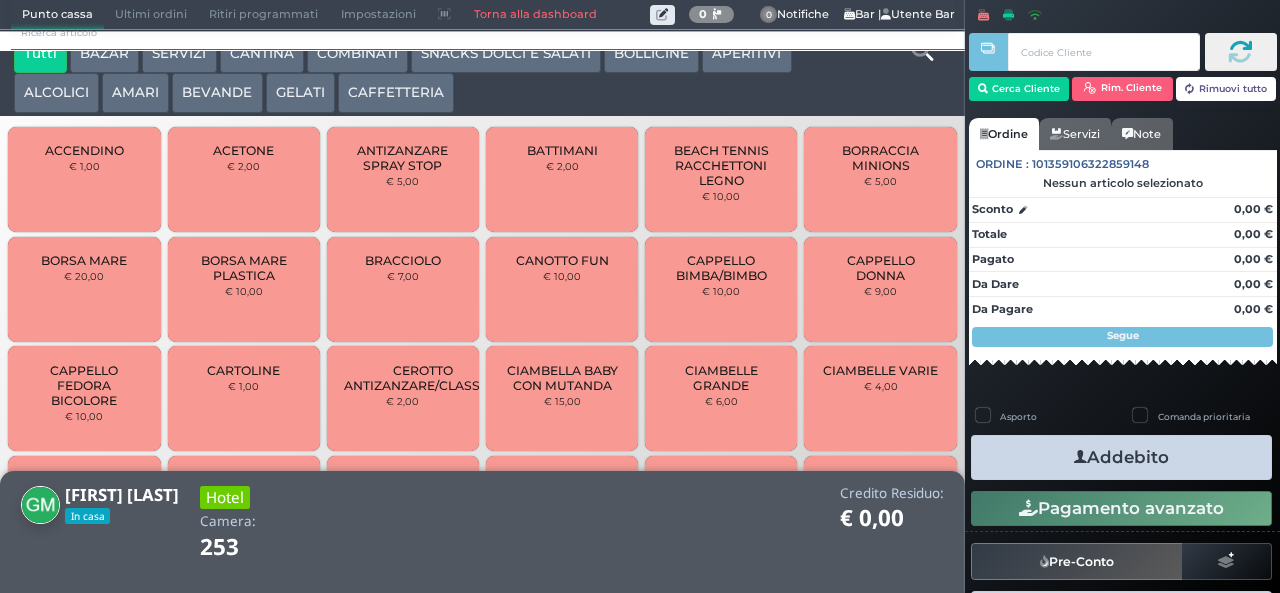 scroll, scrollTop: 0, scrollLeft: 0, axis: both 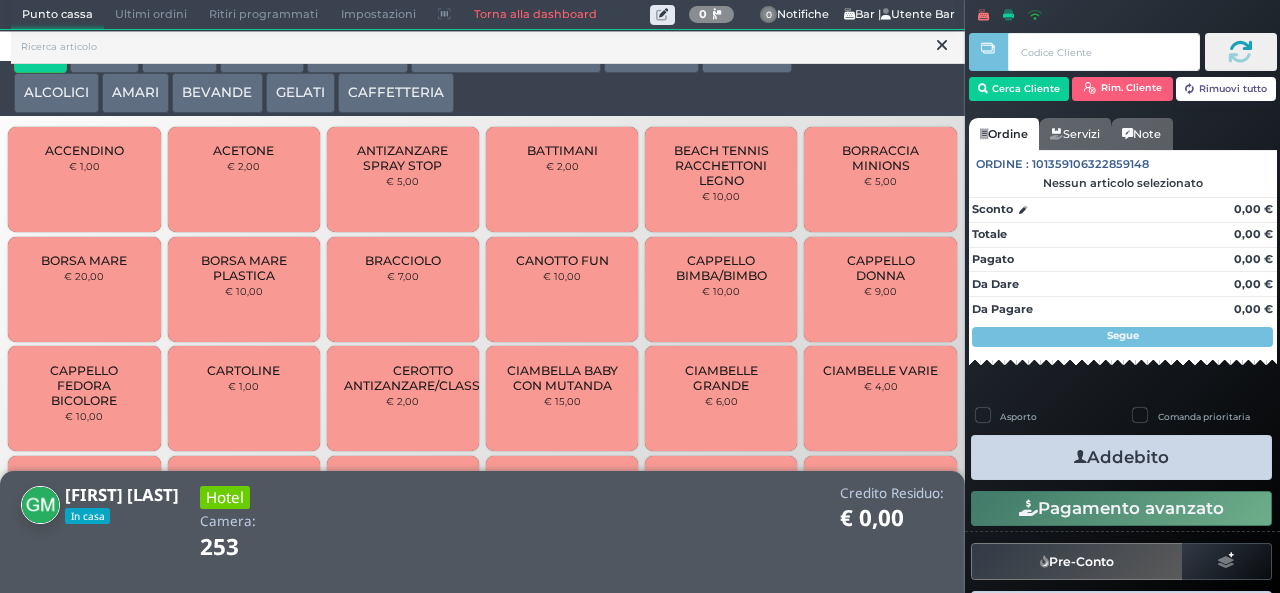 click on "Tutti
BAZAR
SERVIZI
CANTINA
COMBINATI
SNACKS DOLCI E SALATI
BOLLICINE
APERITIVI
ALCOLICI
AMARI
BEVANDE
GELATI" at bounding box center (443, 73) 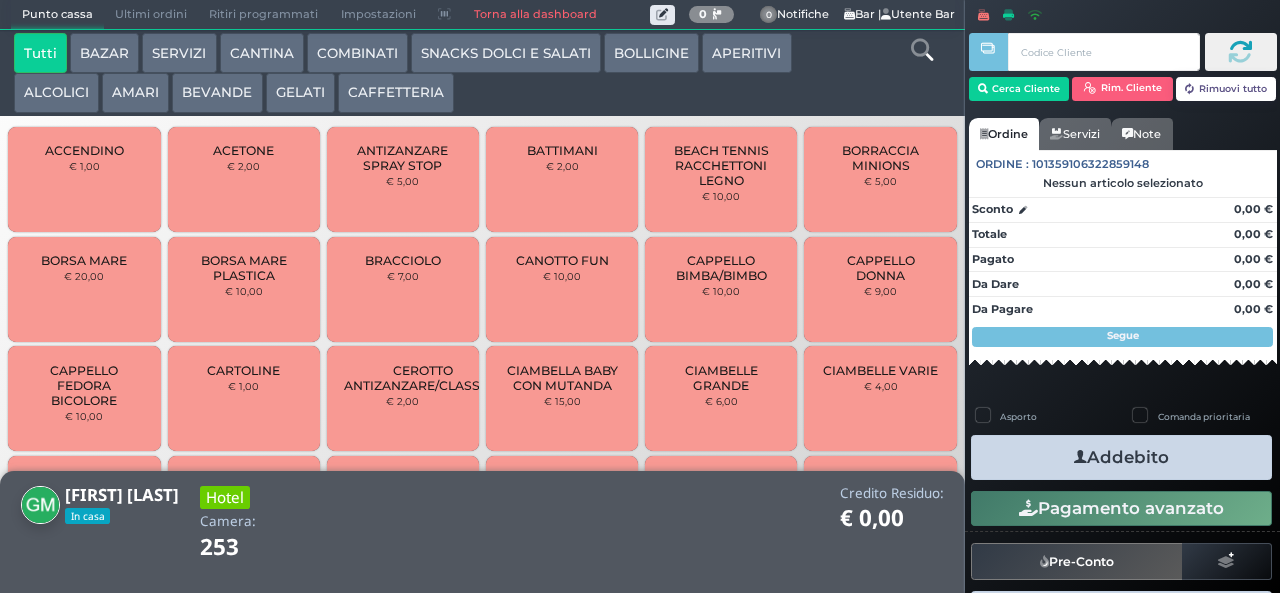 click on "SNACKS DOLCI E SALATI" at bounding box center [506, 53] 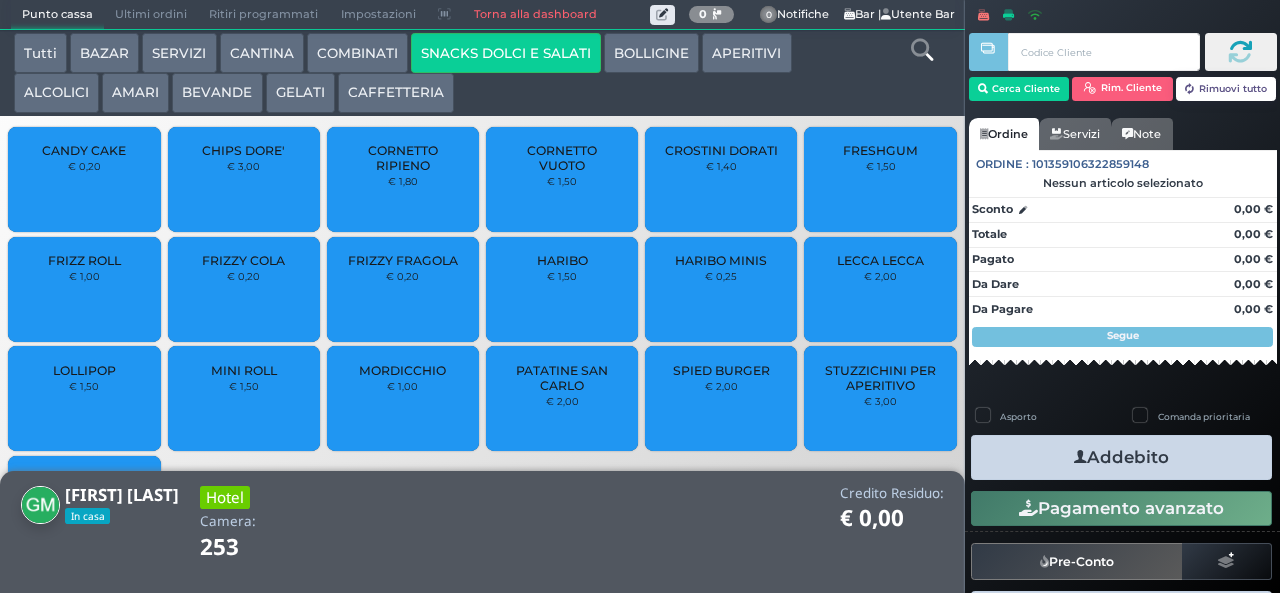 click on "€ 0,20" at bounding box center (402, 276) 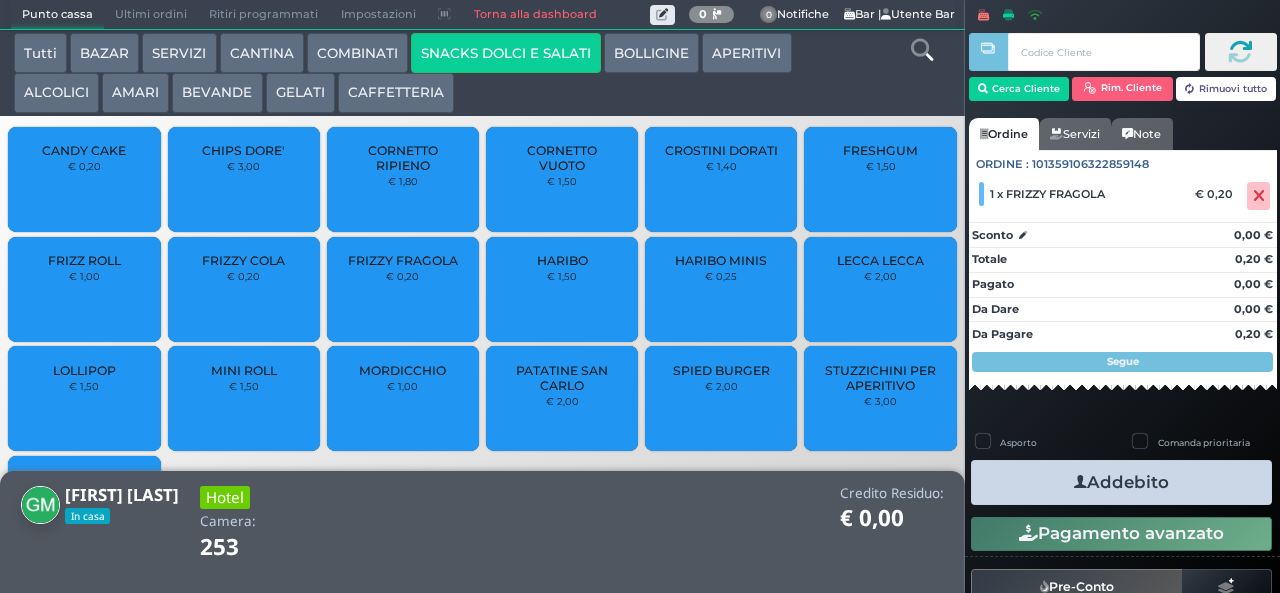 click on "Addebito" at bounding box center (1121, 482) 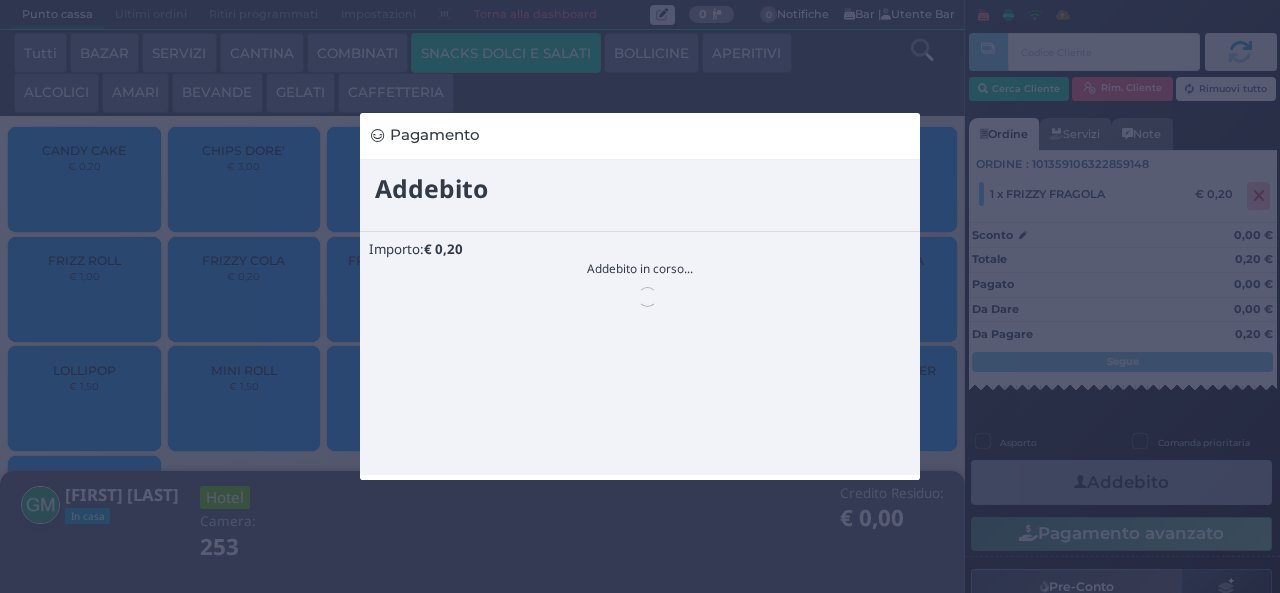 scroll, scrollTop: 0, scrollLeft: 0, axis: both 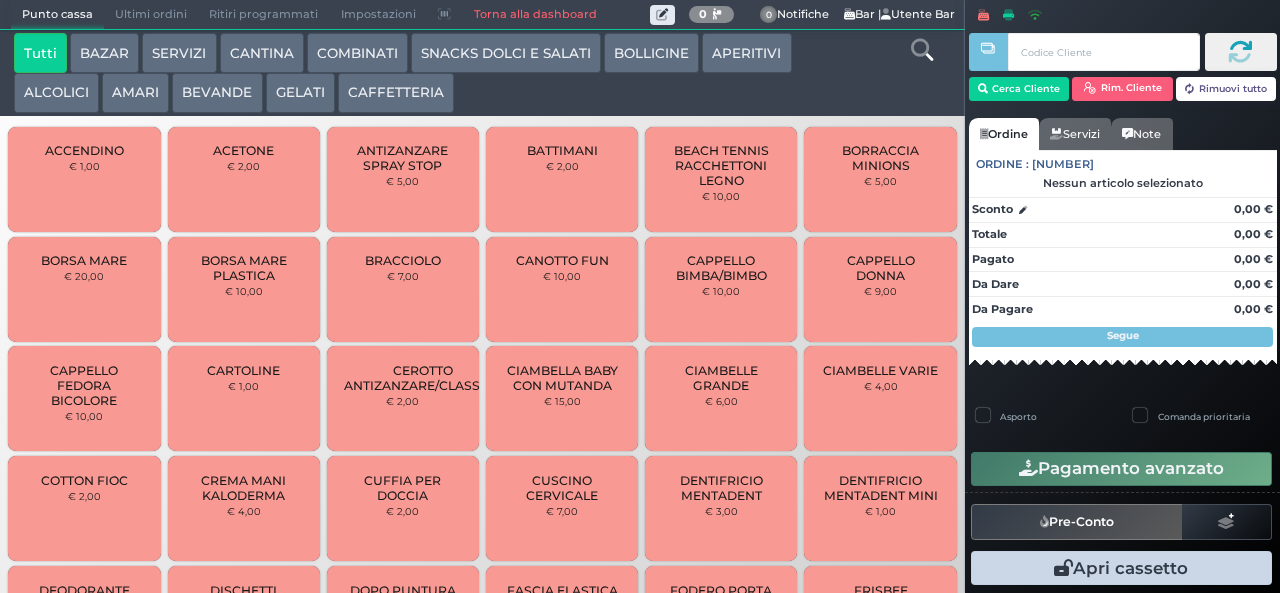 click on "BAZAR" at bounding box center [104, 53] 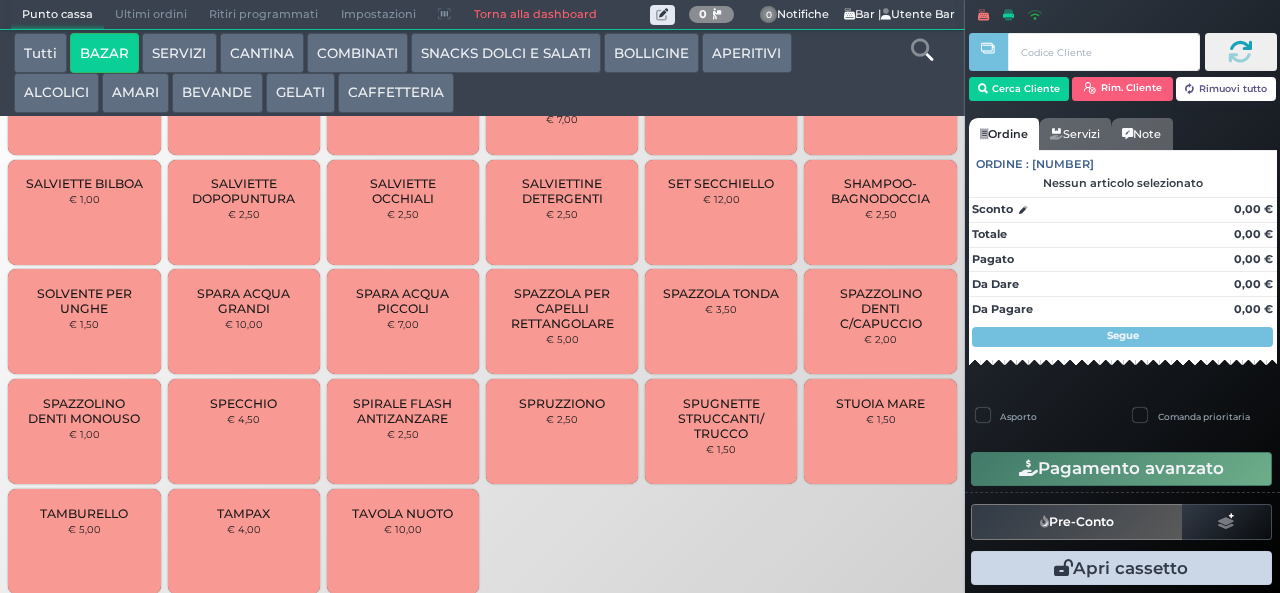 scroll, scrollTop: 1538, scrollLeft: 0, axis: vertical 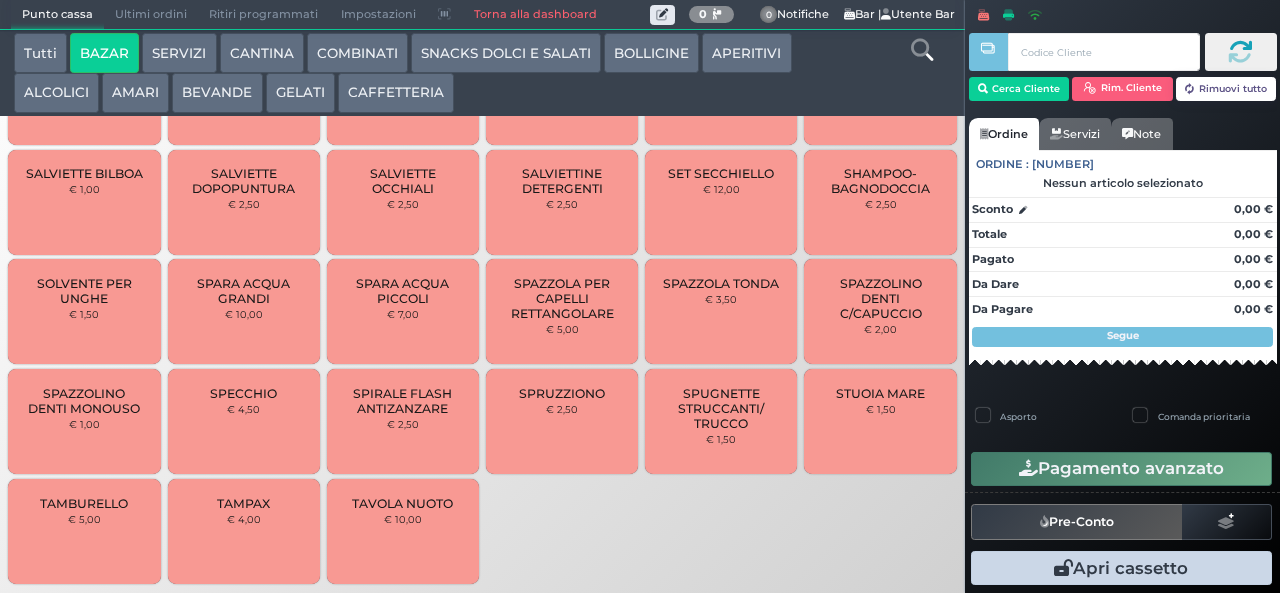 click on "TAMPAX" at bounding box center [243, 503] 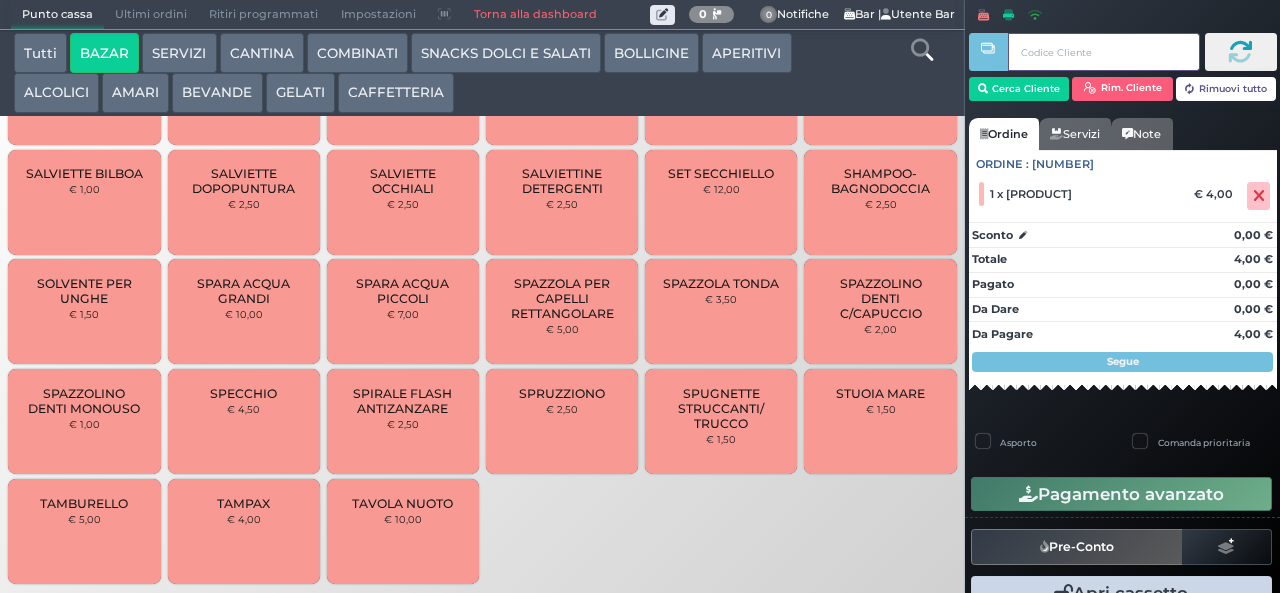type 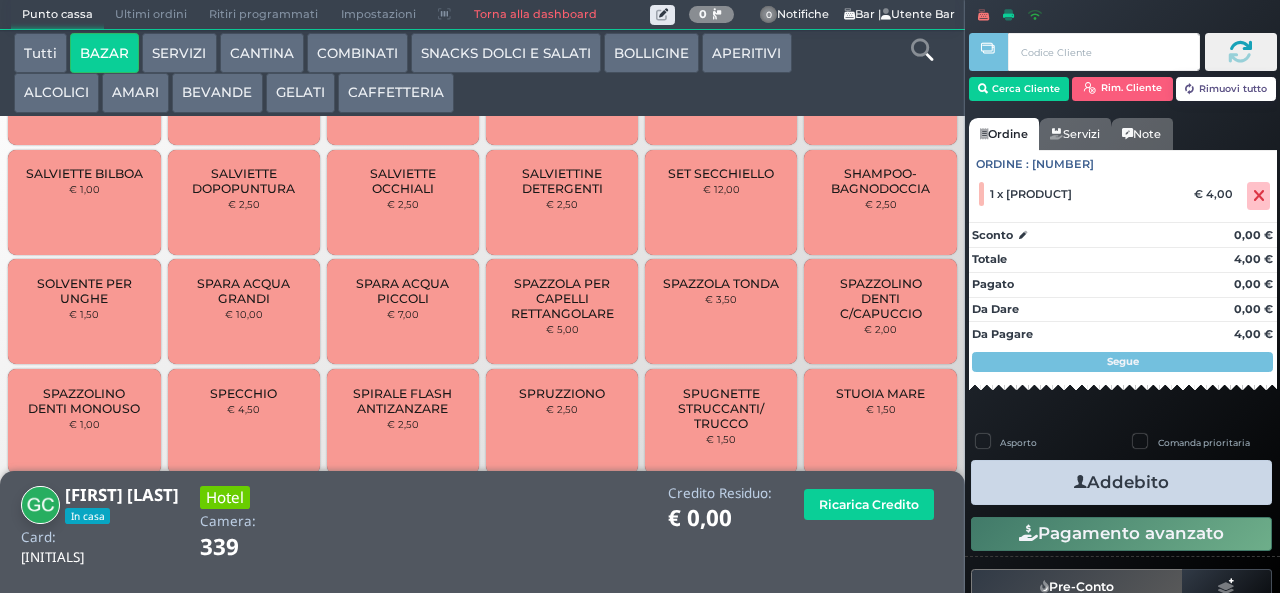 click on "Addebito" at bounding box center (1121, 482) 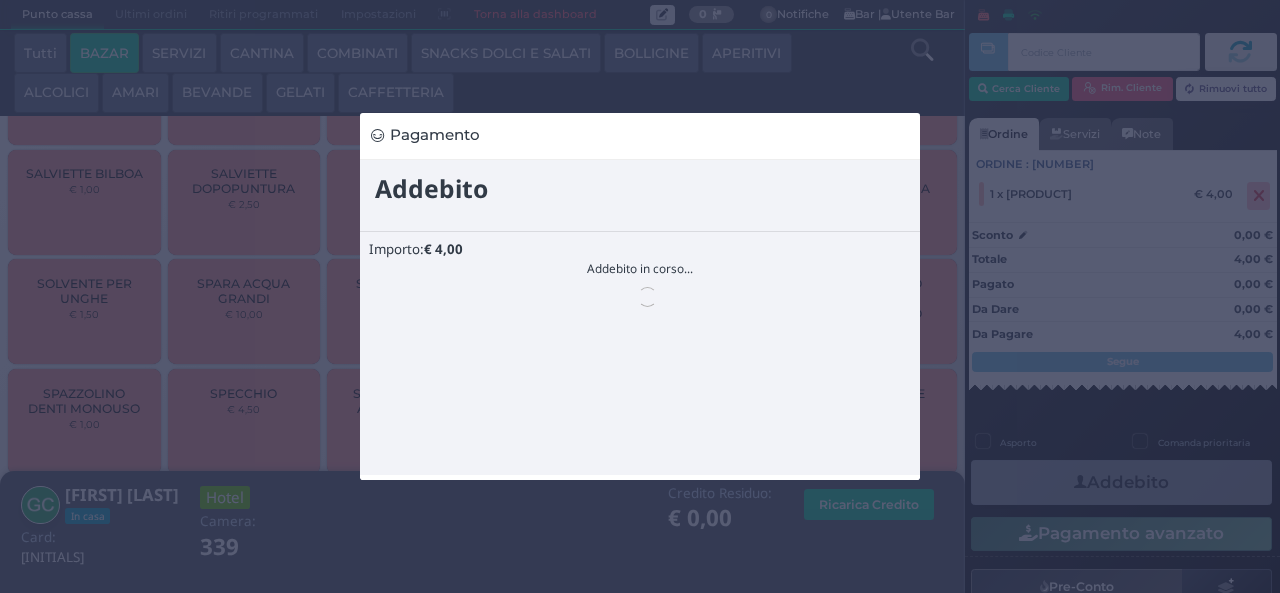 scroll, scrollTop: 0, scrollLeft: 0, axis: both 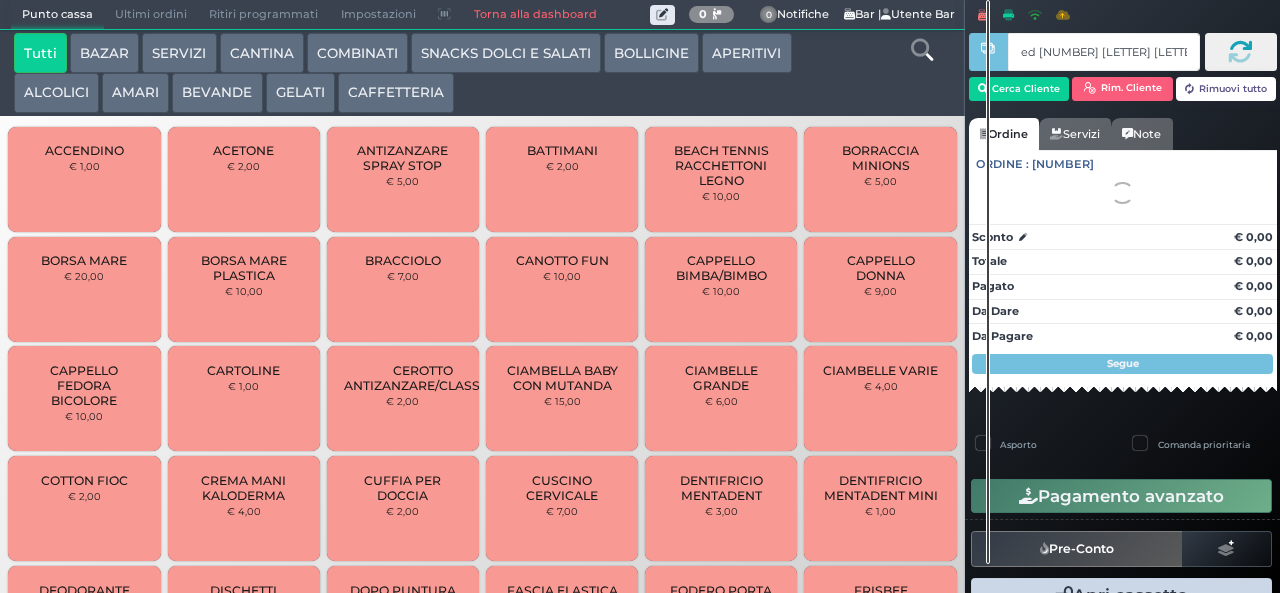 type on "ed 72 69 c3" 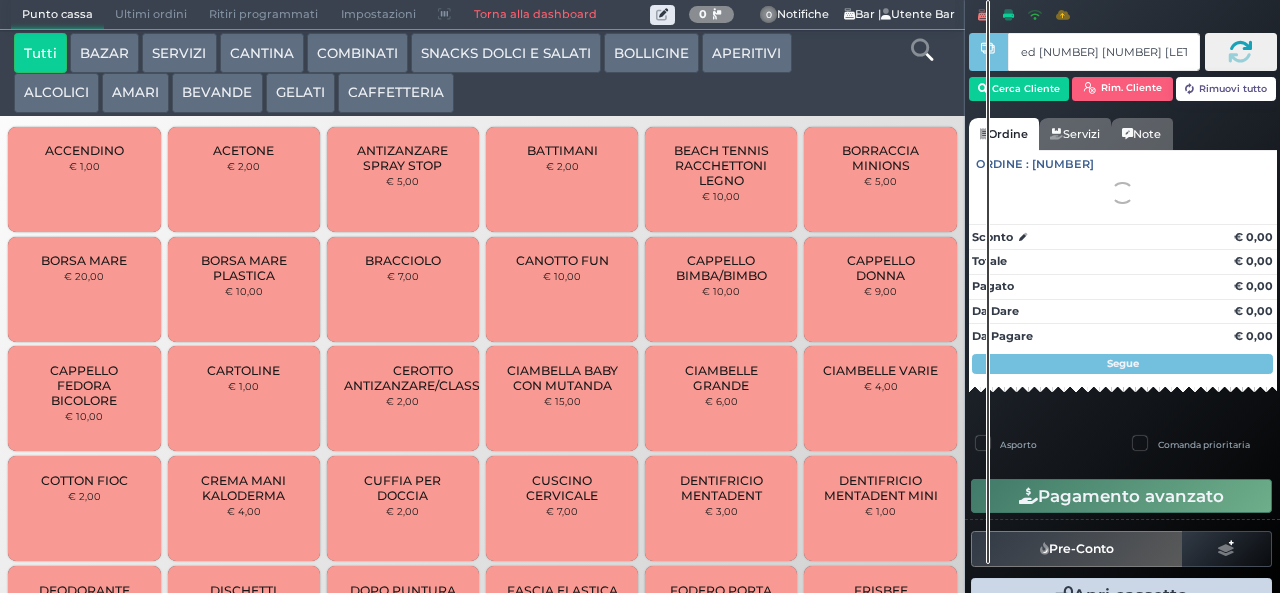 type 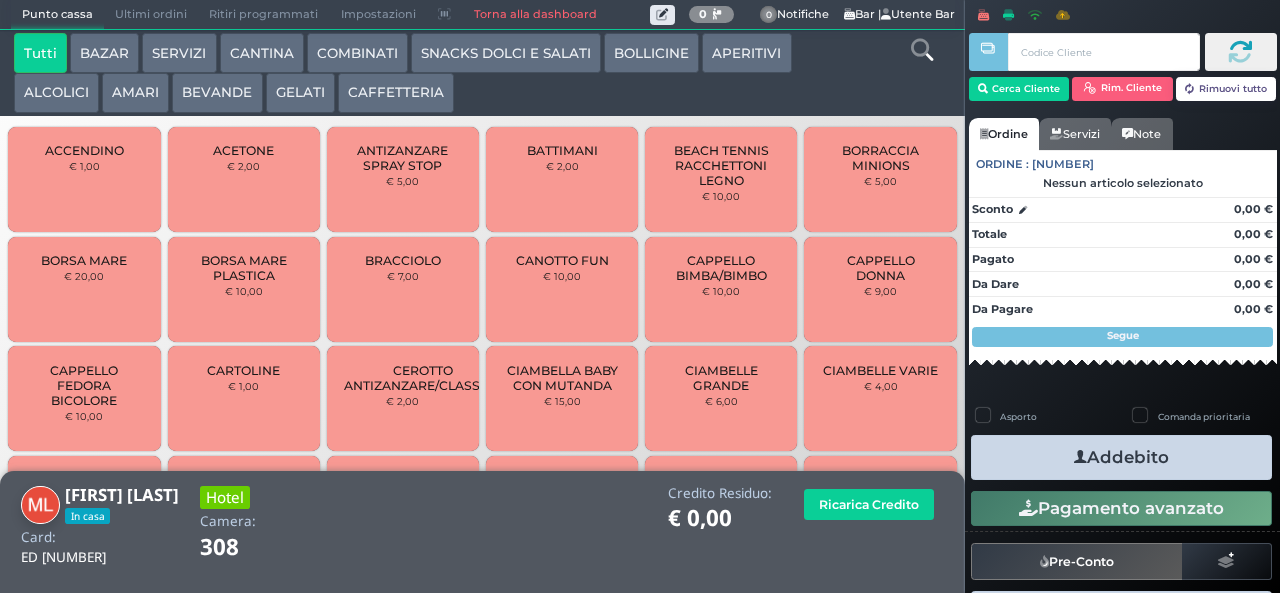 click at bounding box center (922, 50) 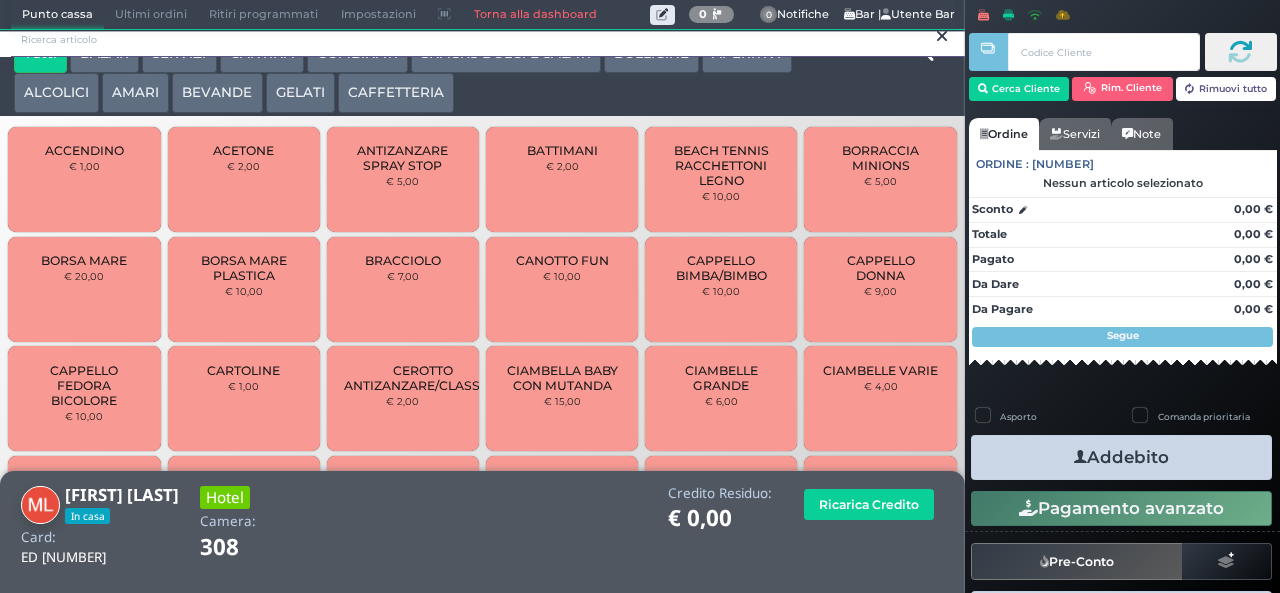 scroll, scrollTop: 0, scrollLeft: 0, axis: both 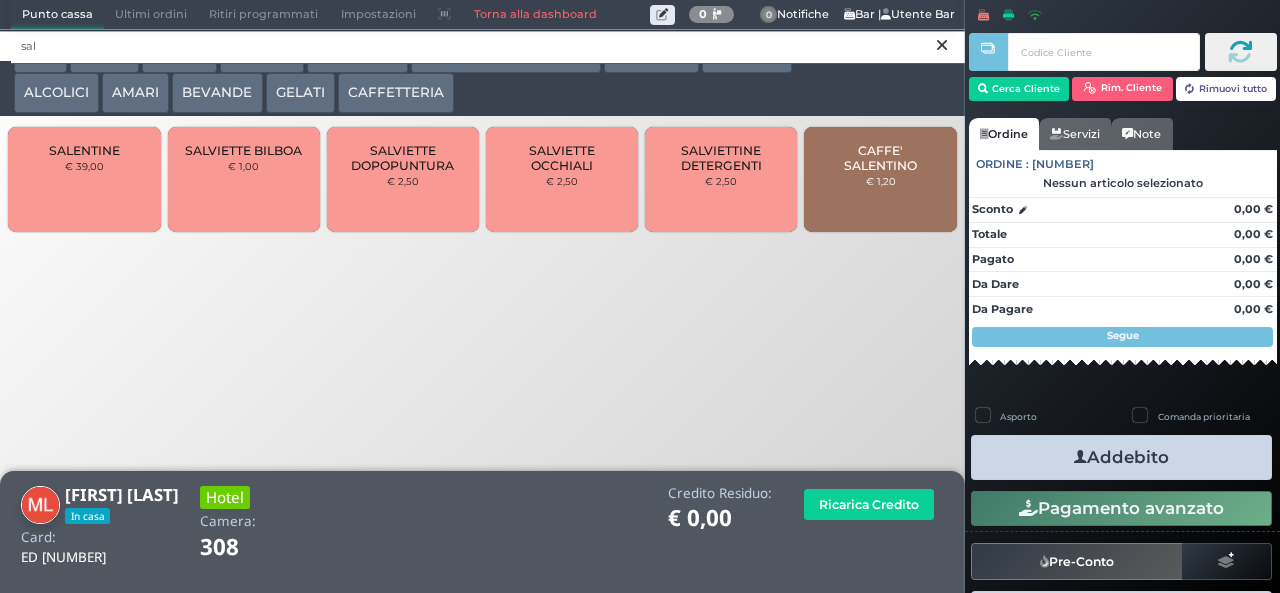 type on "sal" 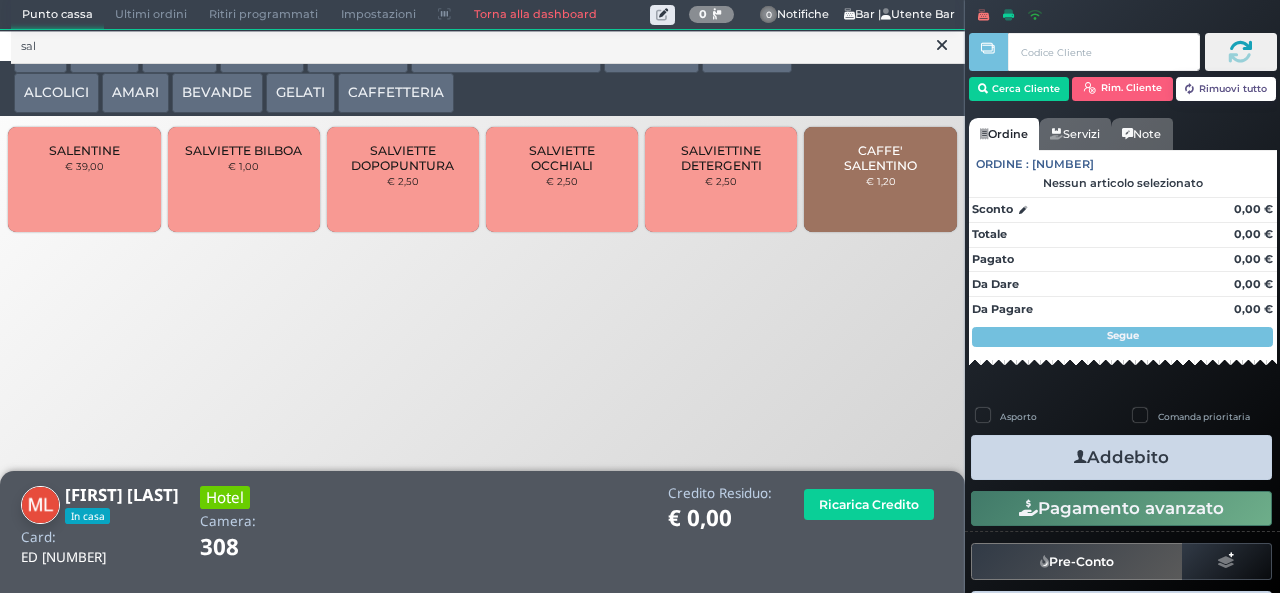 click on "CAFFE' SALENTINO" at bounding box center (880, 158) 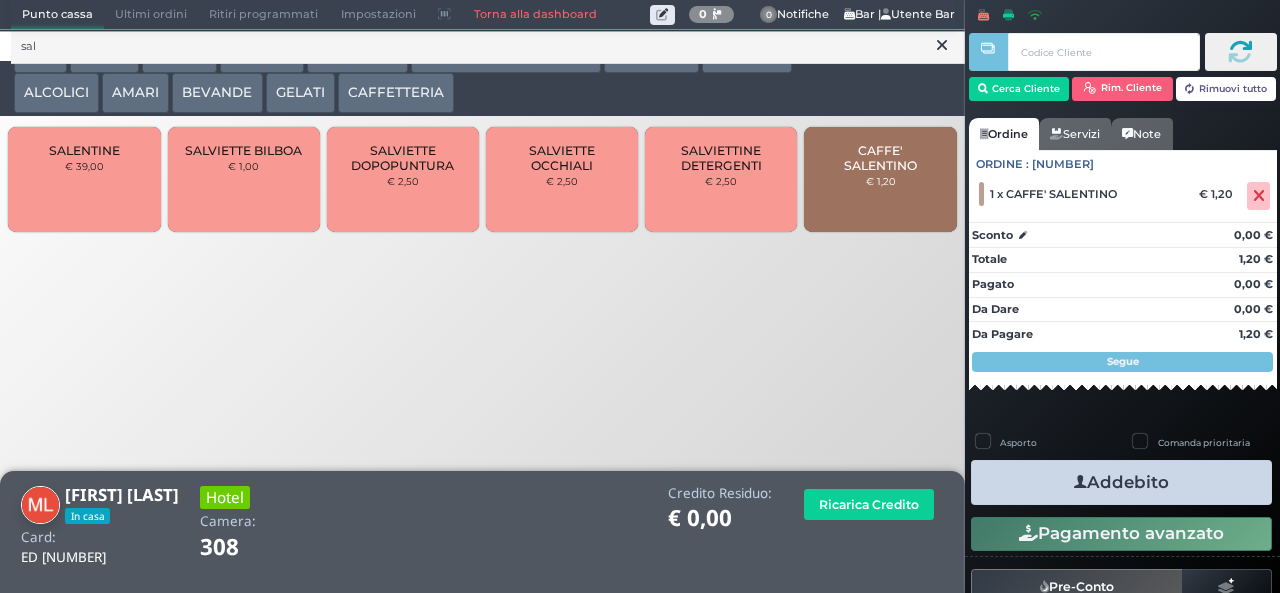 click on "Addebito" at bounding box center (1121, 482) 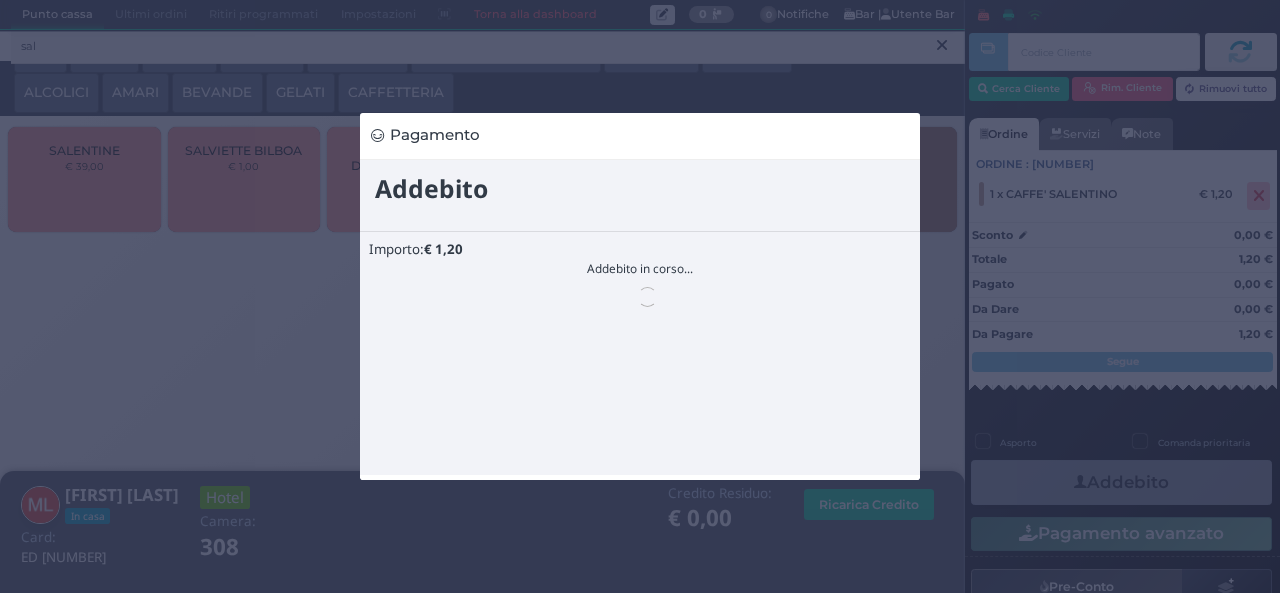 scroll, scrollTop: 0, scrollLeft: 0, axis: both 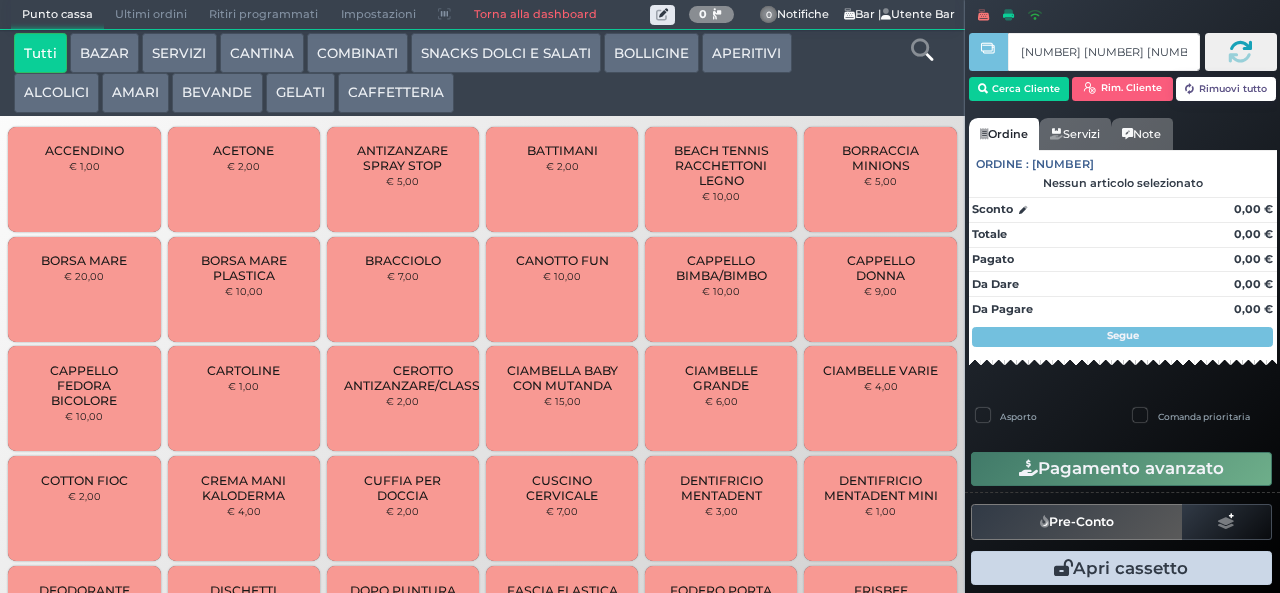 type on "[NUMBER] [NUMBER] [NUMBER] [NUMBER]" 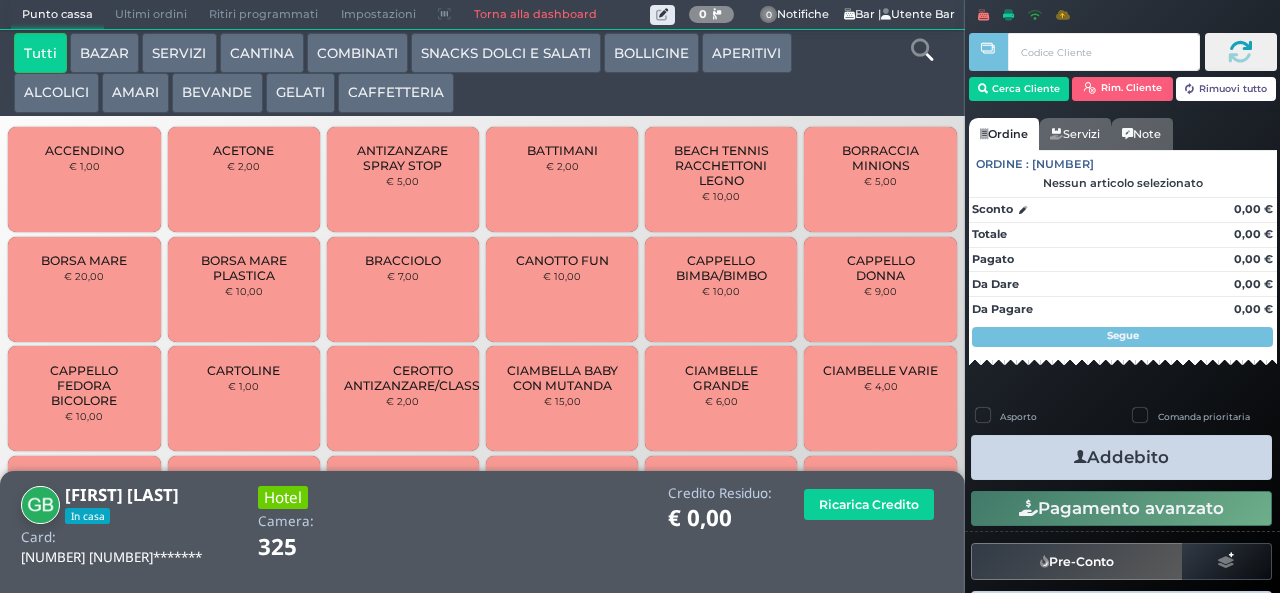 click on "SNACKS DOLCI E SALATI" at bounding box center (506, 53) 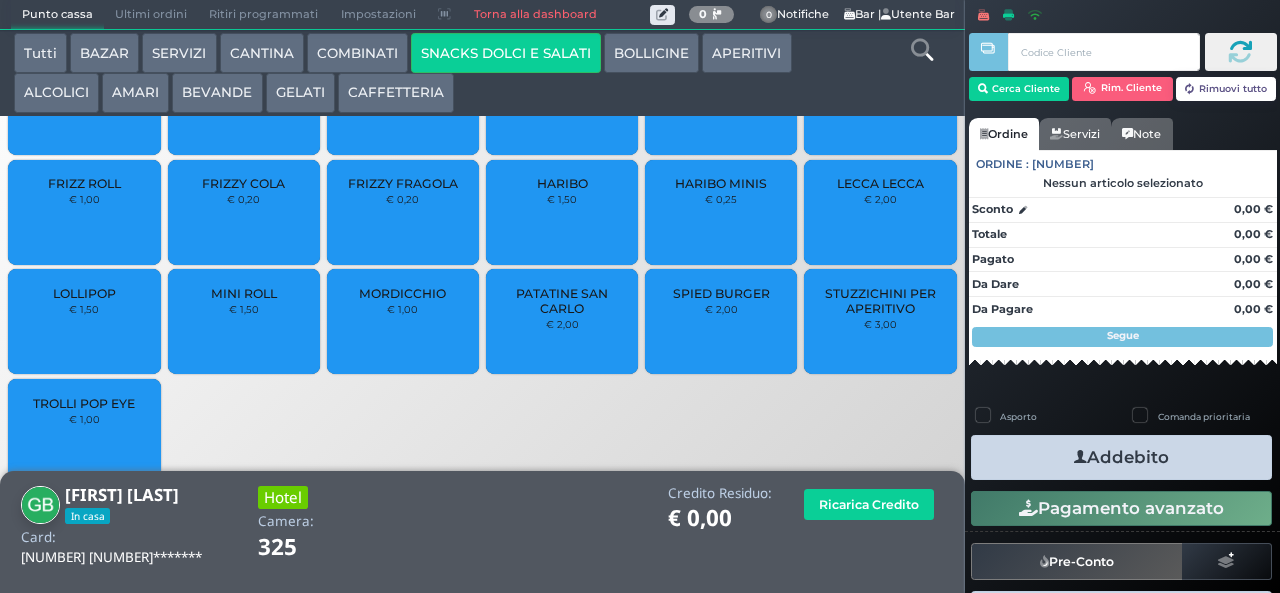 scroll, scrollTop: 105, scrollLeft: 0, axis: vertical 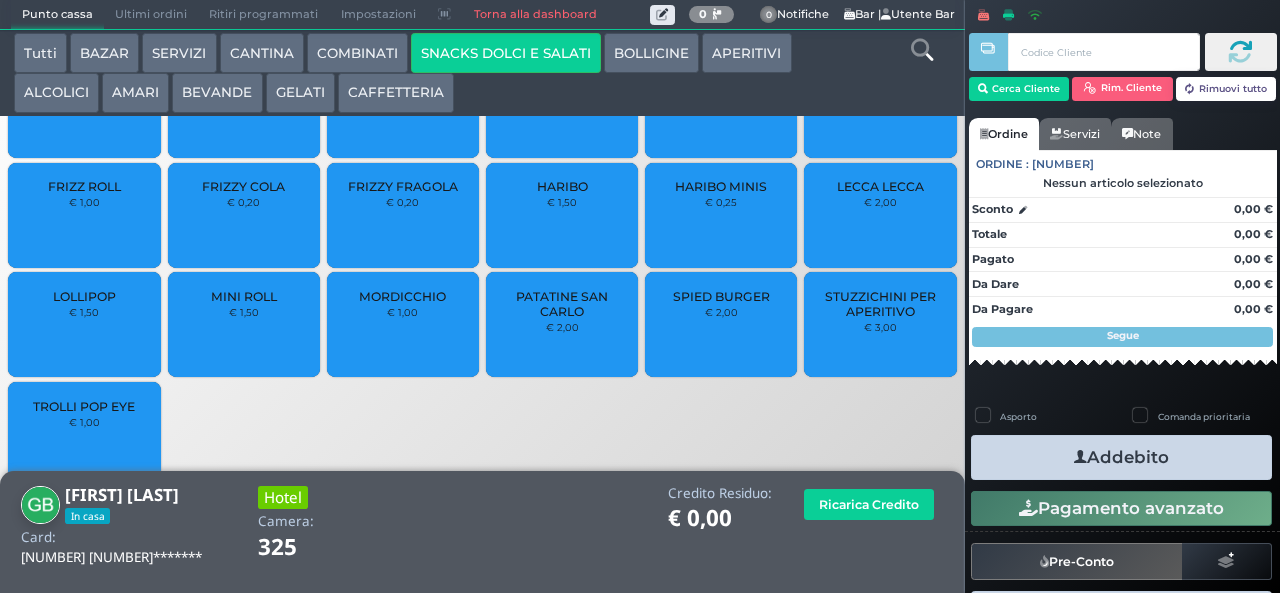 click on "FRIZZY FRAGOLA" at bounding box center [403, 186] 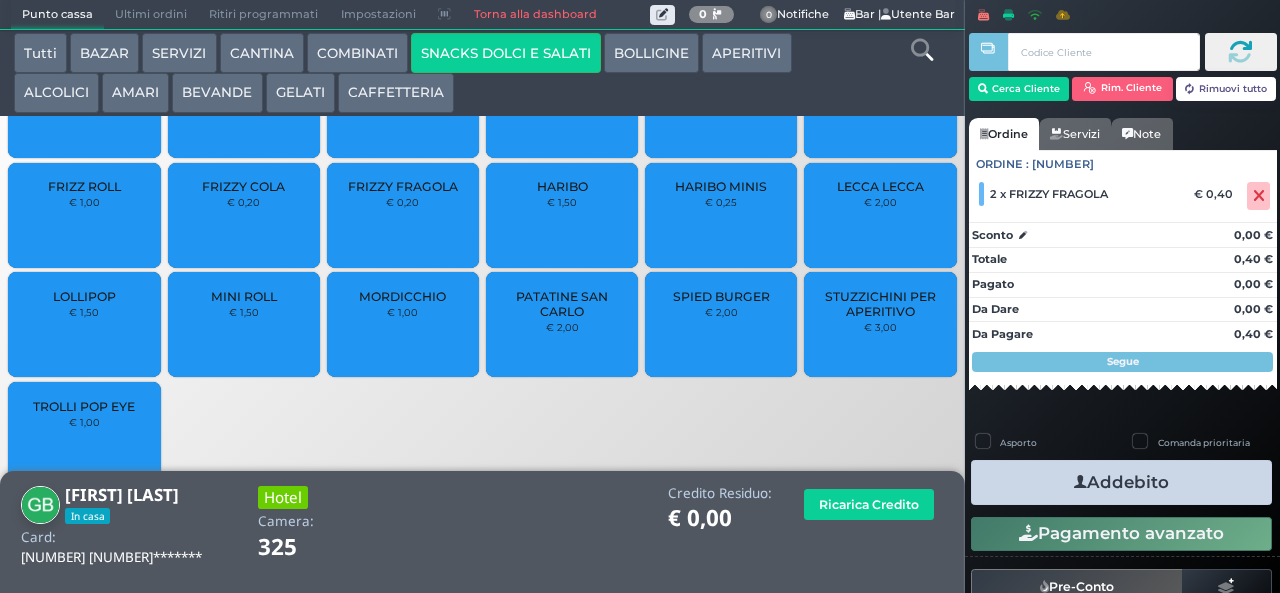 click on "Addebito" at bounding box center [1121, 482] 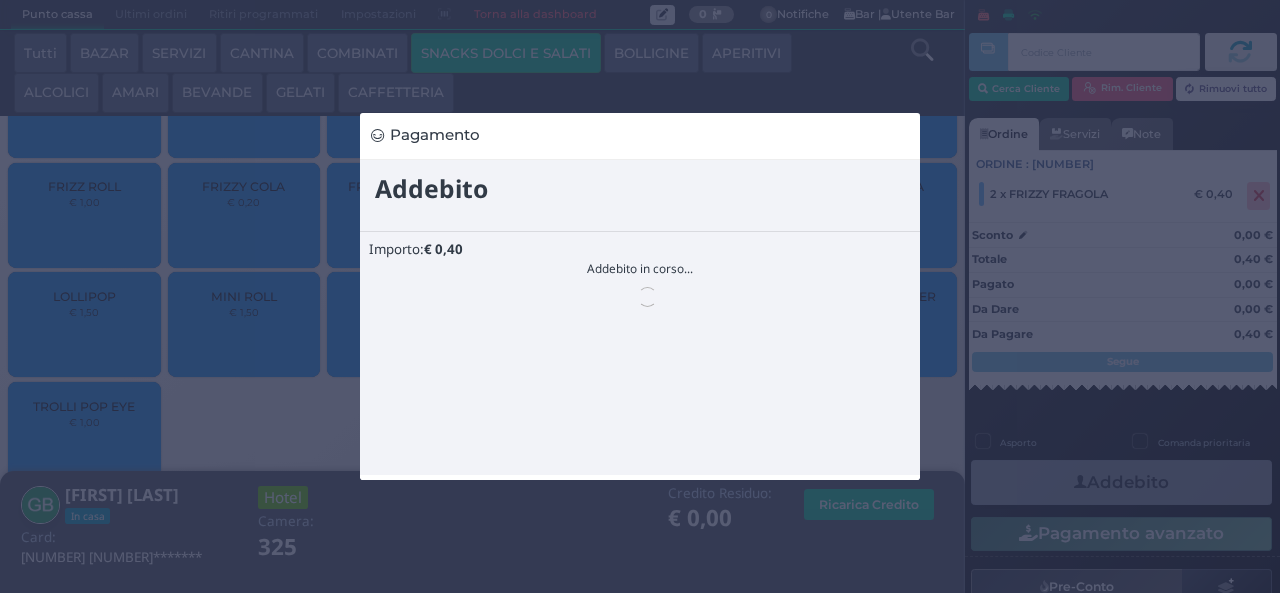 scroll, scrollTop: 0, scrollLeft: 0, axis: both 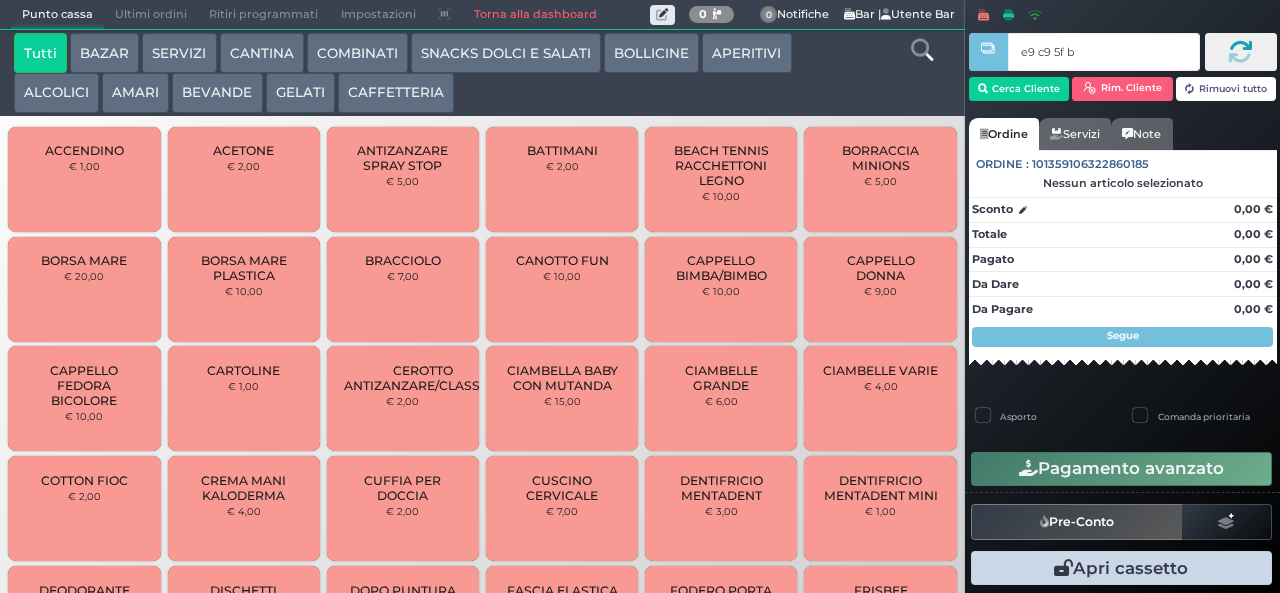 type on "e9 c9 5f bb" 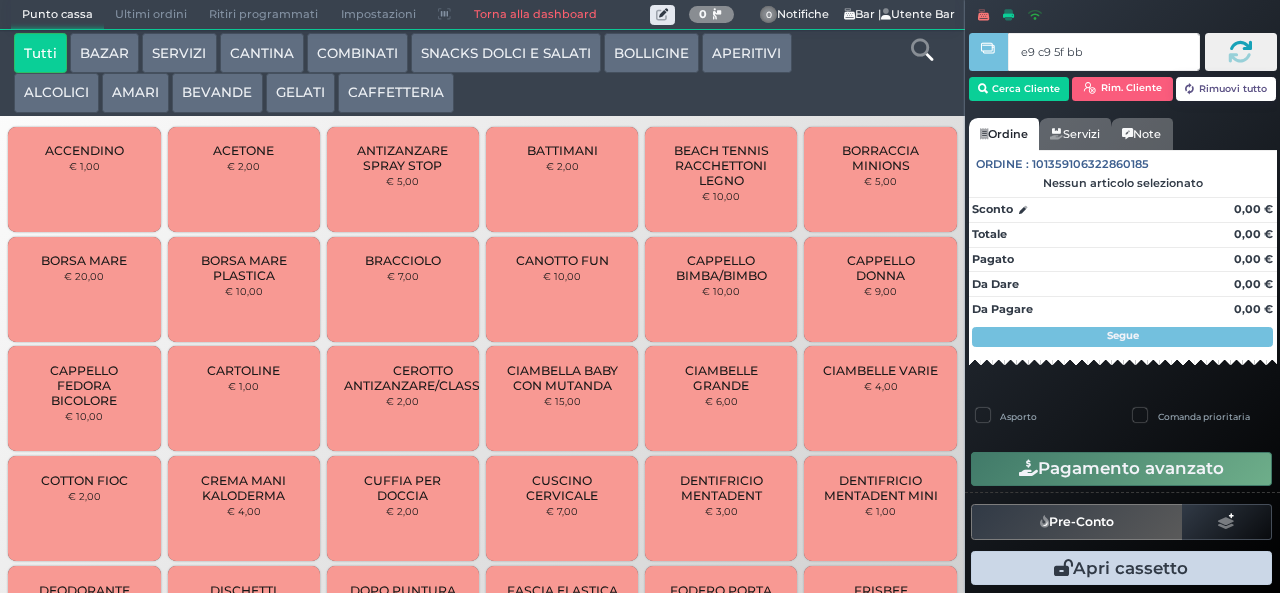 type 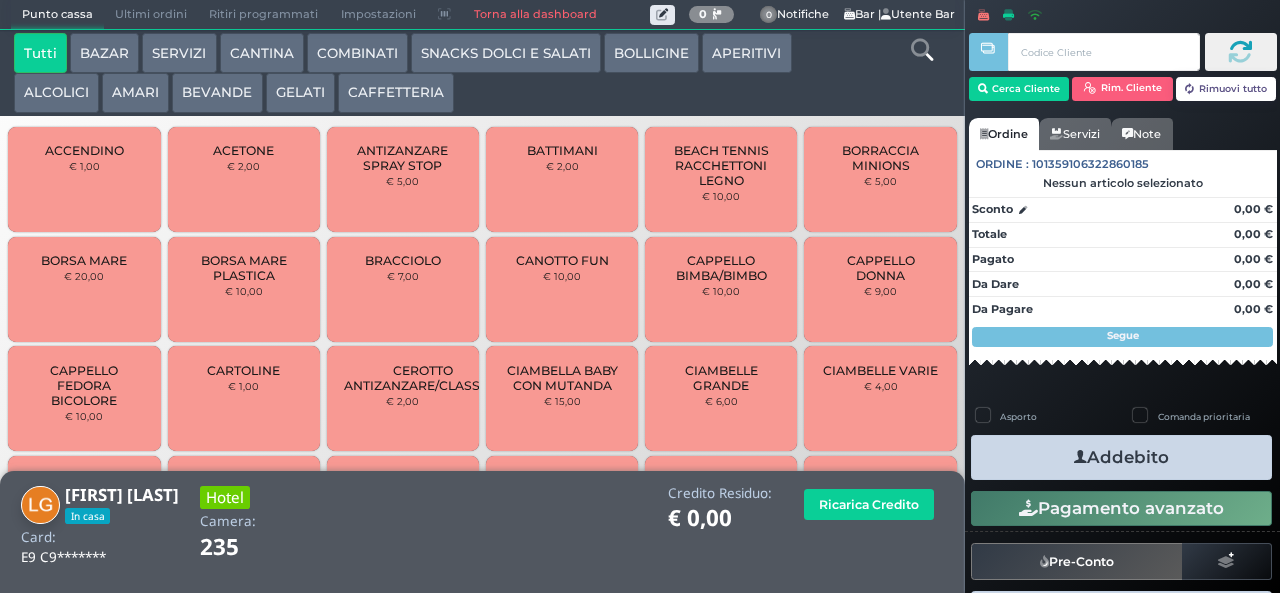 click on "SNACKS DOLCI E SALATI" at bounding box center (506, 53) 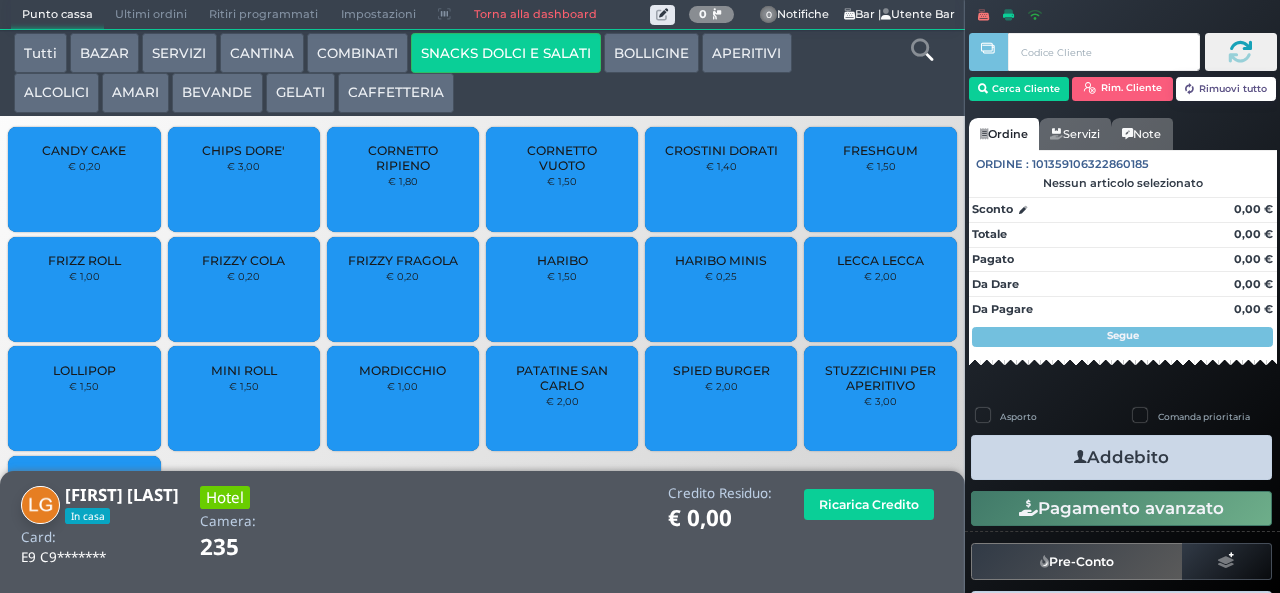 click on "FRIZZY FRAGOLA" at bounding box center (403, 260) 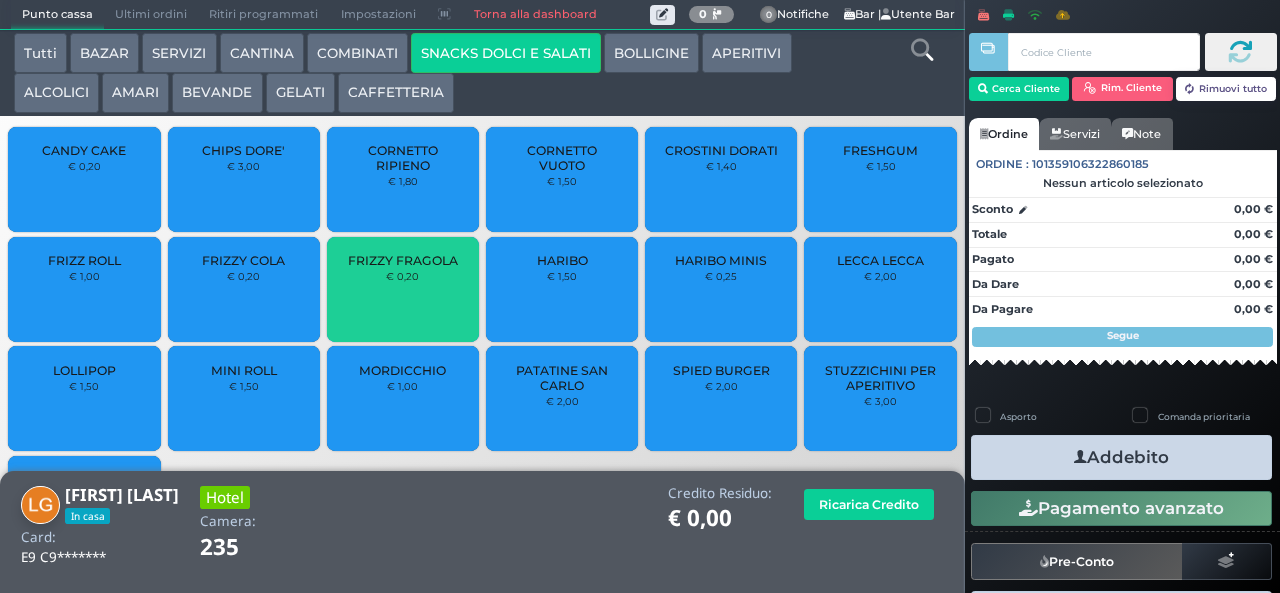click on "FRIZZY FRAGOLA" at bounding box center [403, 260] 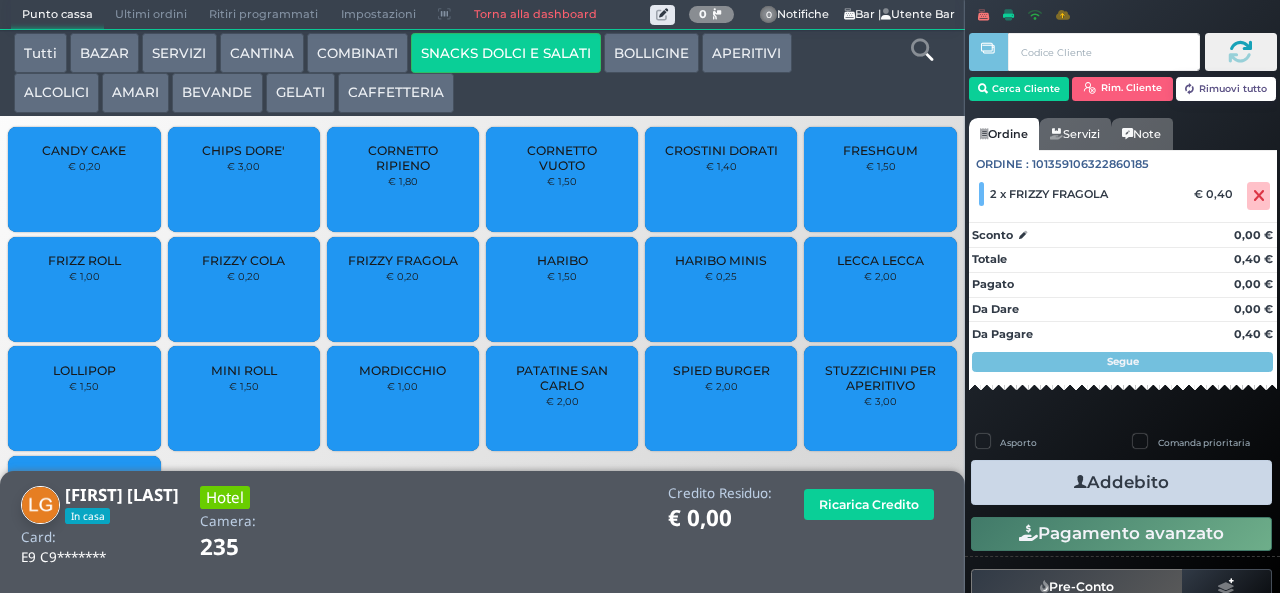 click on "Addebito" at bounding box center (1121, 482) 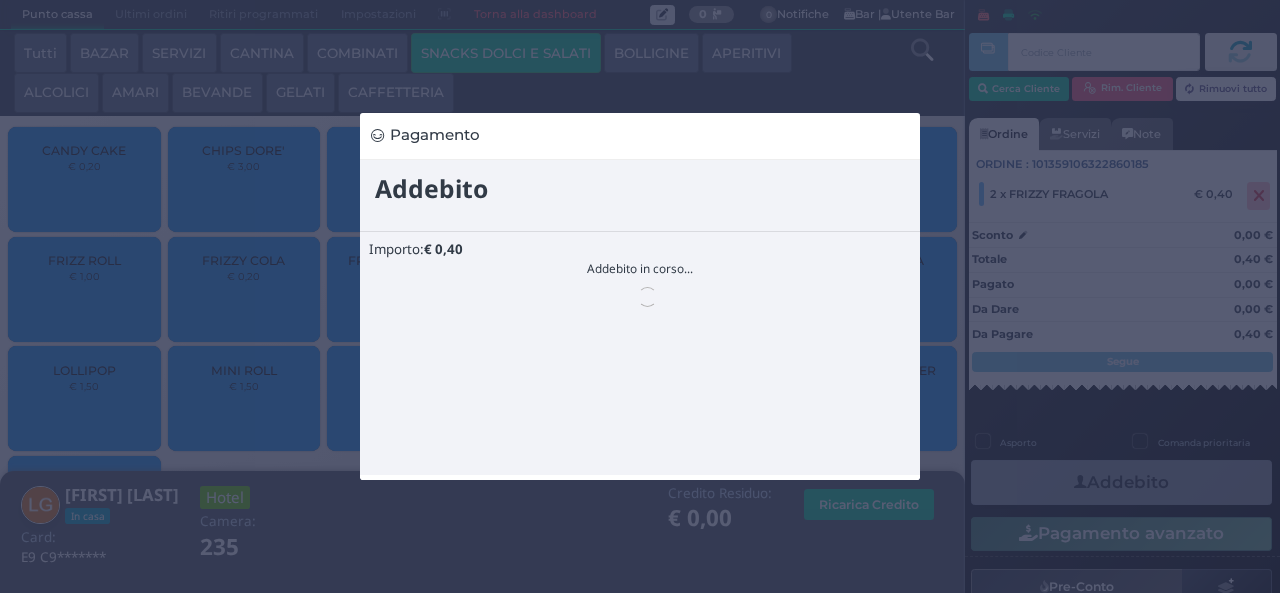 scroll, scrollTop: 0, scrollLeft: 0, axis: both 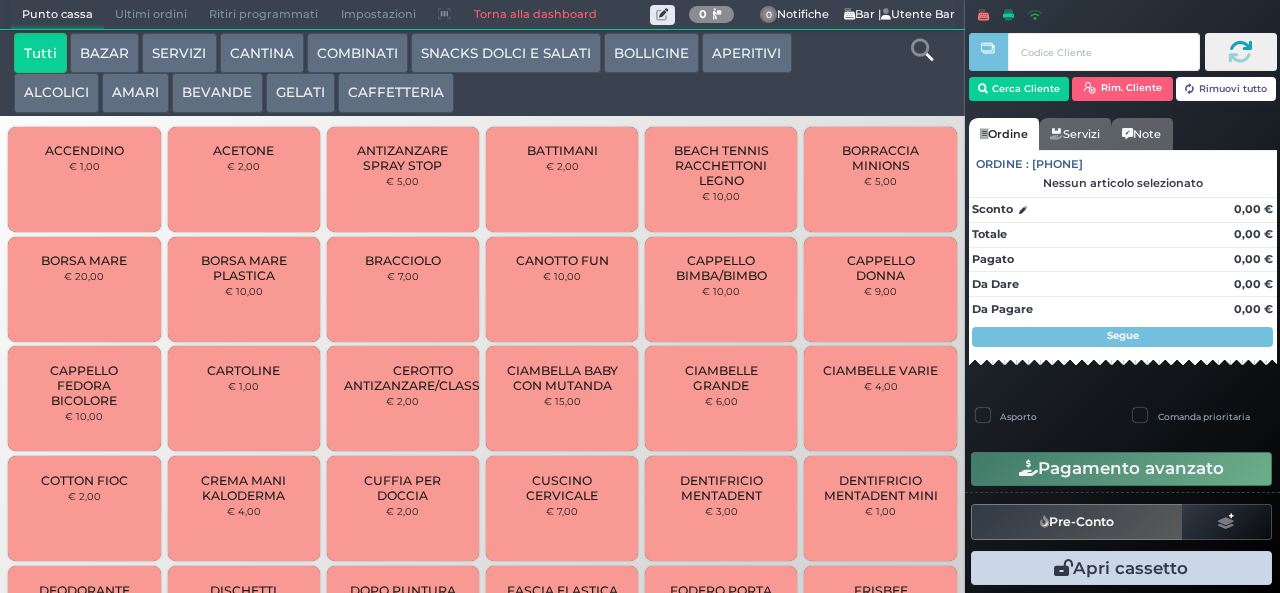 click on "BAZAR" at bounding box center (104, 53) 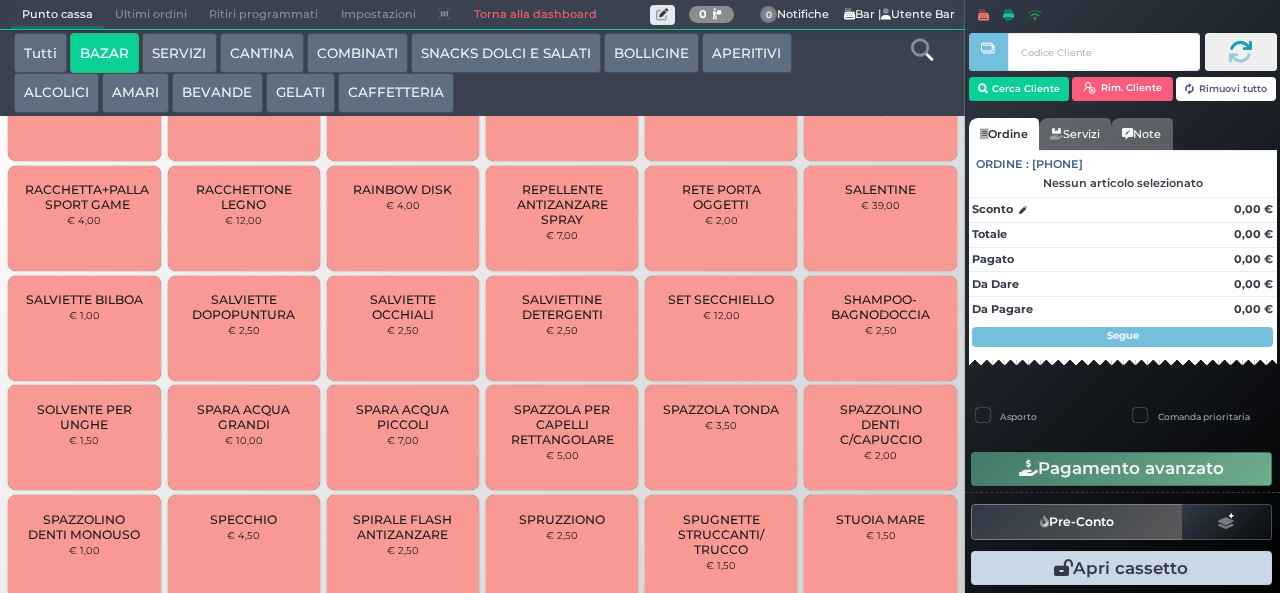 scroll, scrollTop: 1538, scrollLeft: 0, axis: vertical 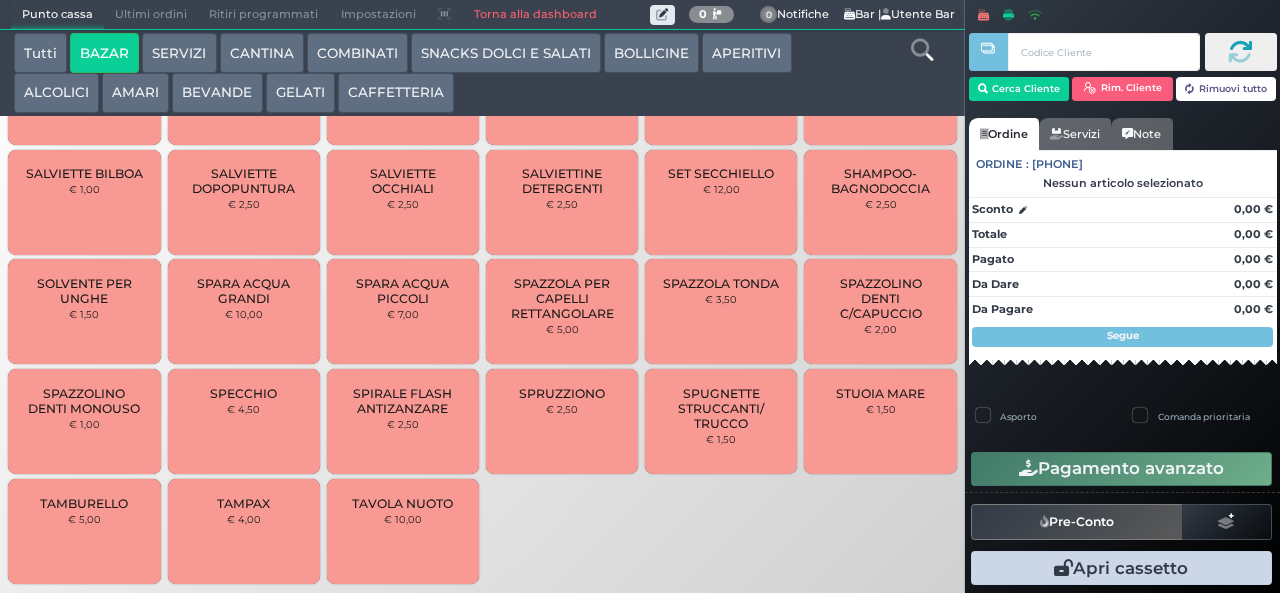 click on "TAMPAX" at bounding box center [243, 503] 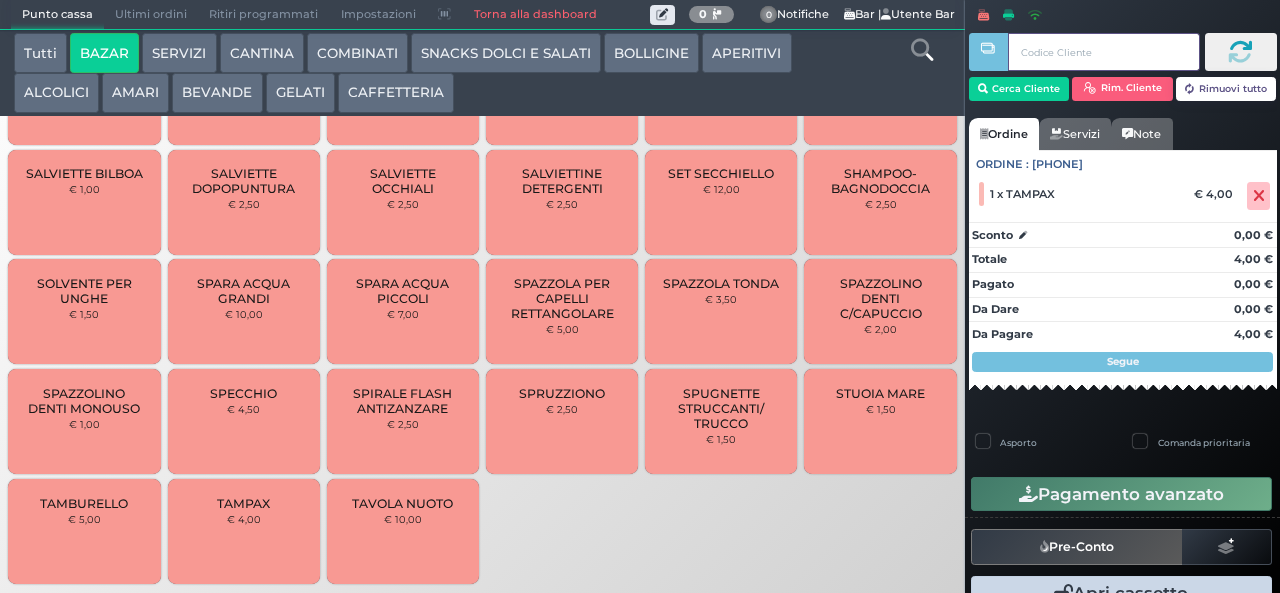 type 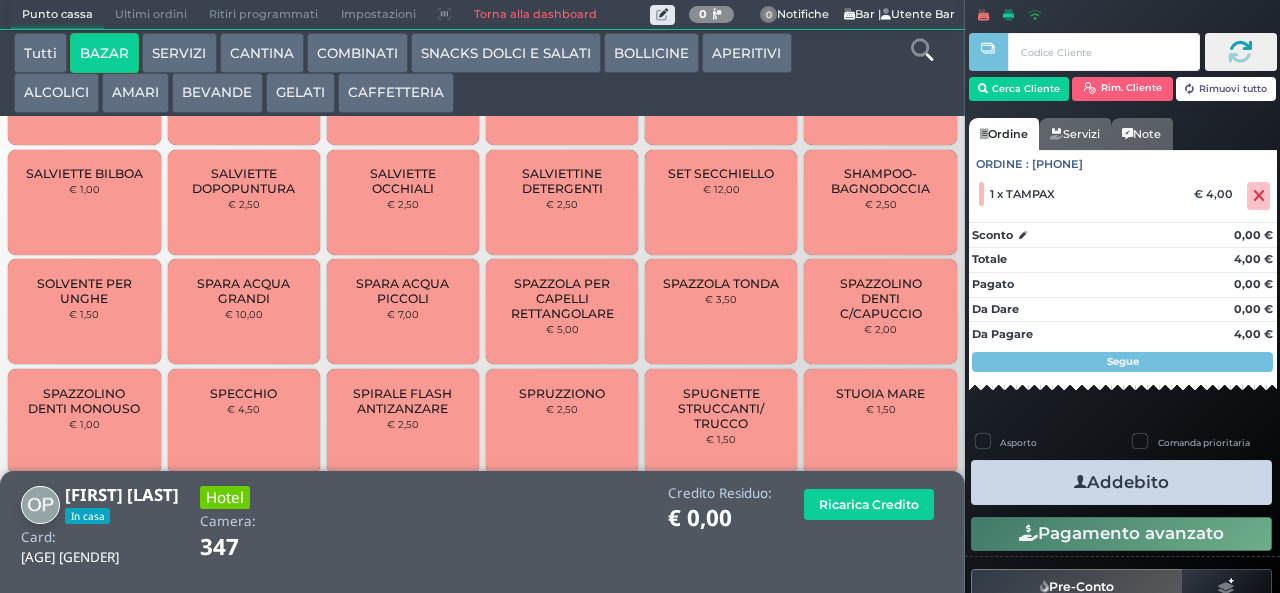 click at bounding box center (1080, 482) 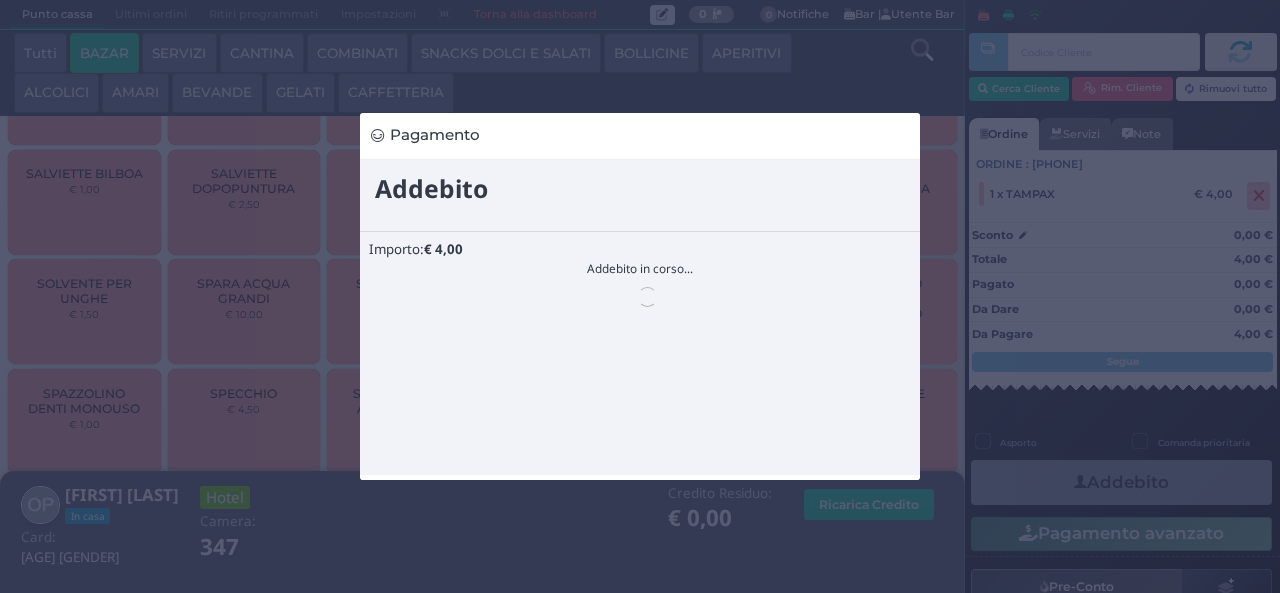 scroll, scrollTop: 0, scrollLeft: 0, axis: both 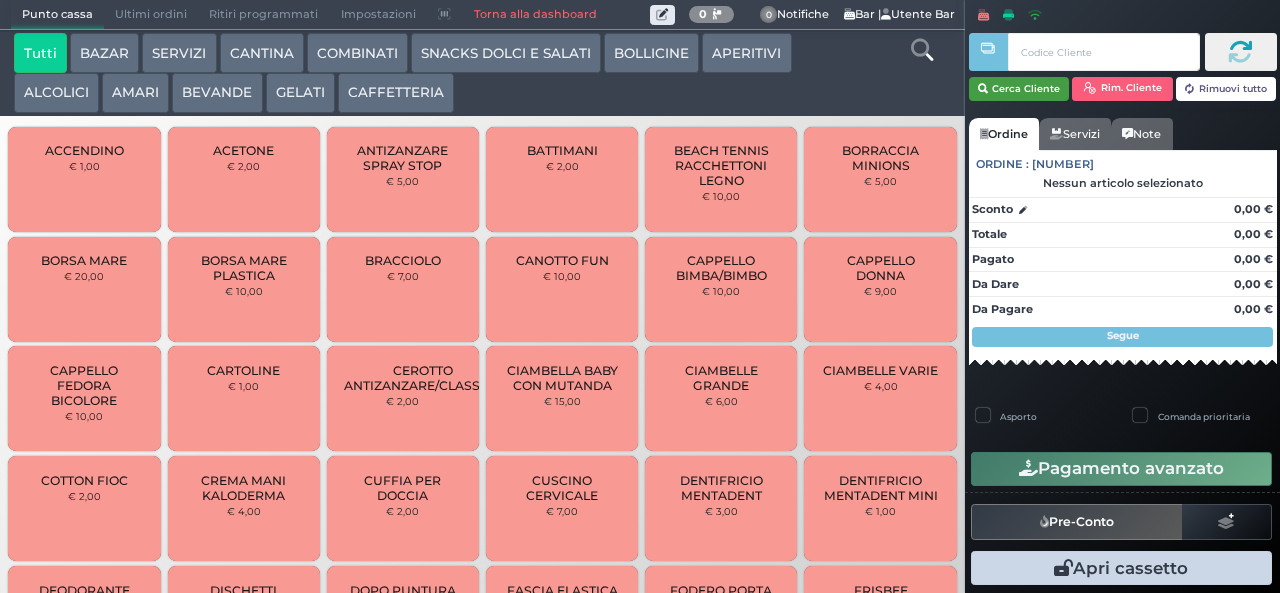 click on "Cerca Cliente" at bounding box center [1019, 89] 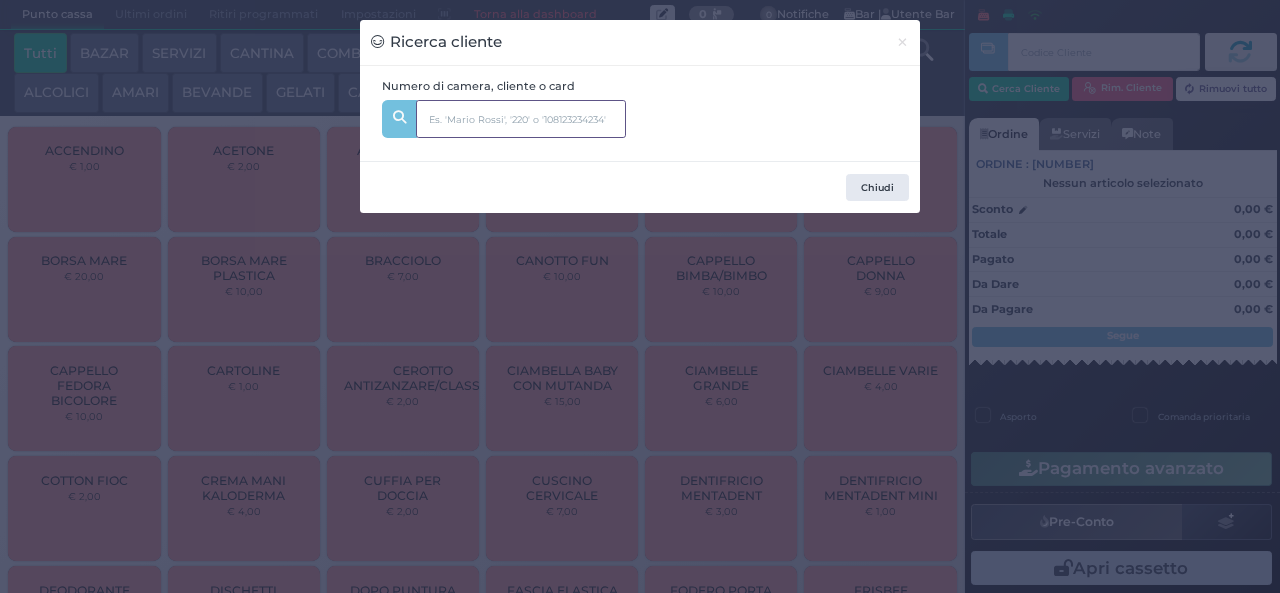 click at bounding box center [521, 119] 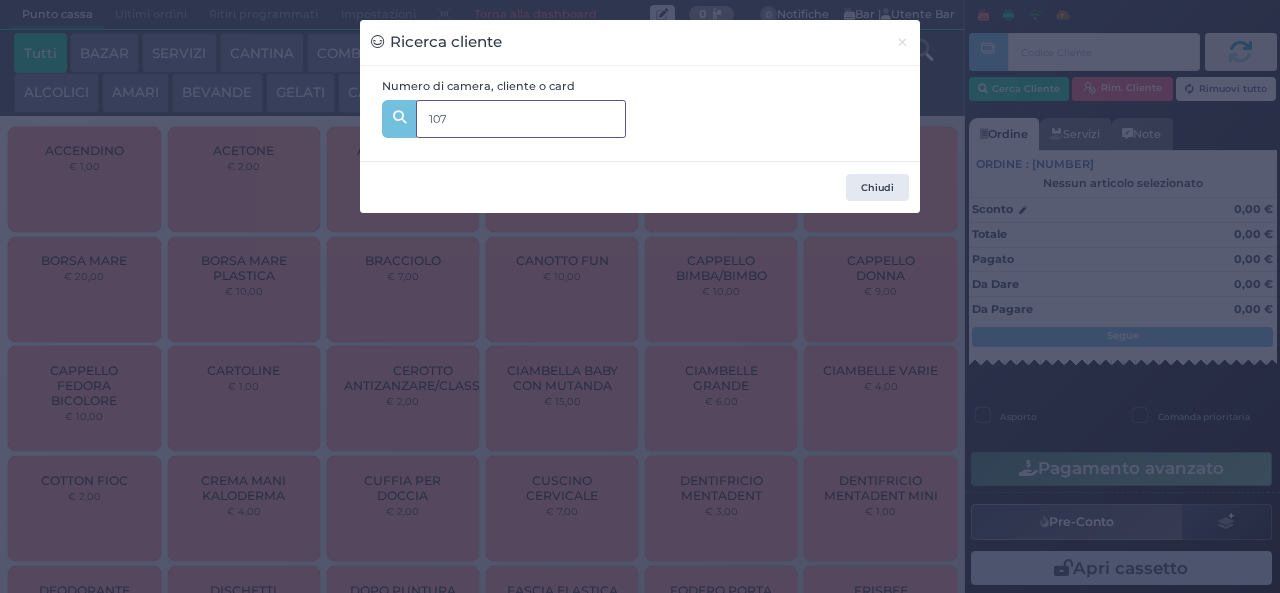 type on "107" 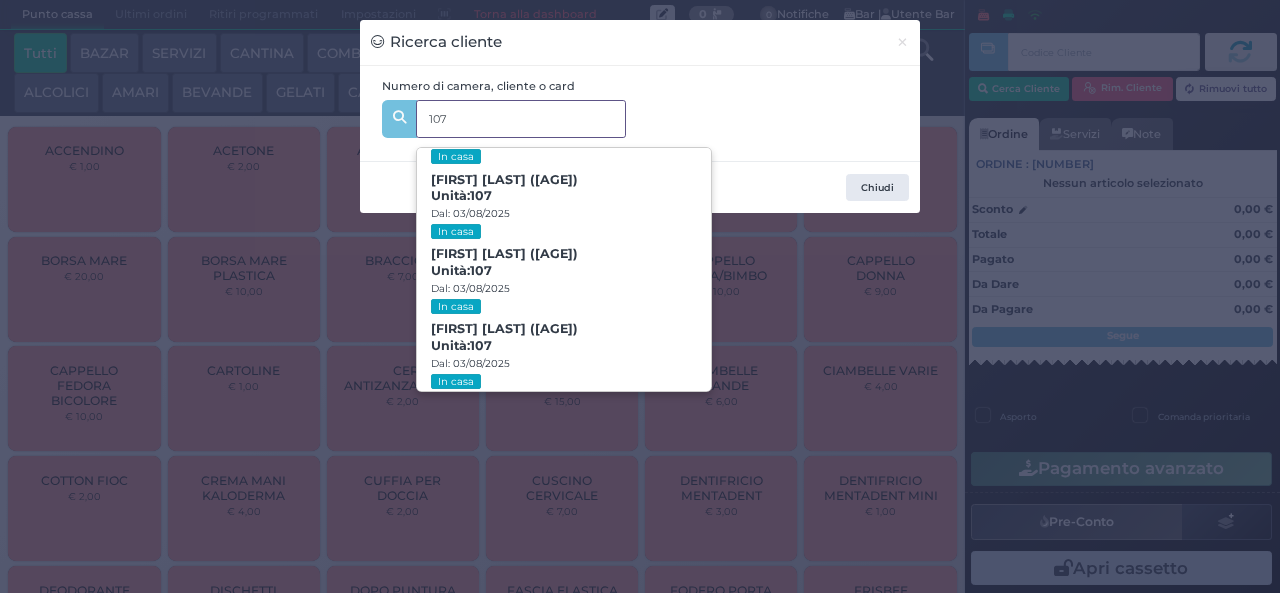 scroll, scrollTop: 197, scrollLeft: 0, axis: vertical 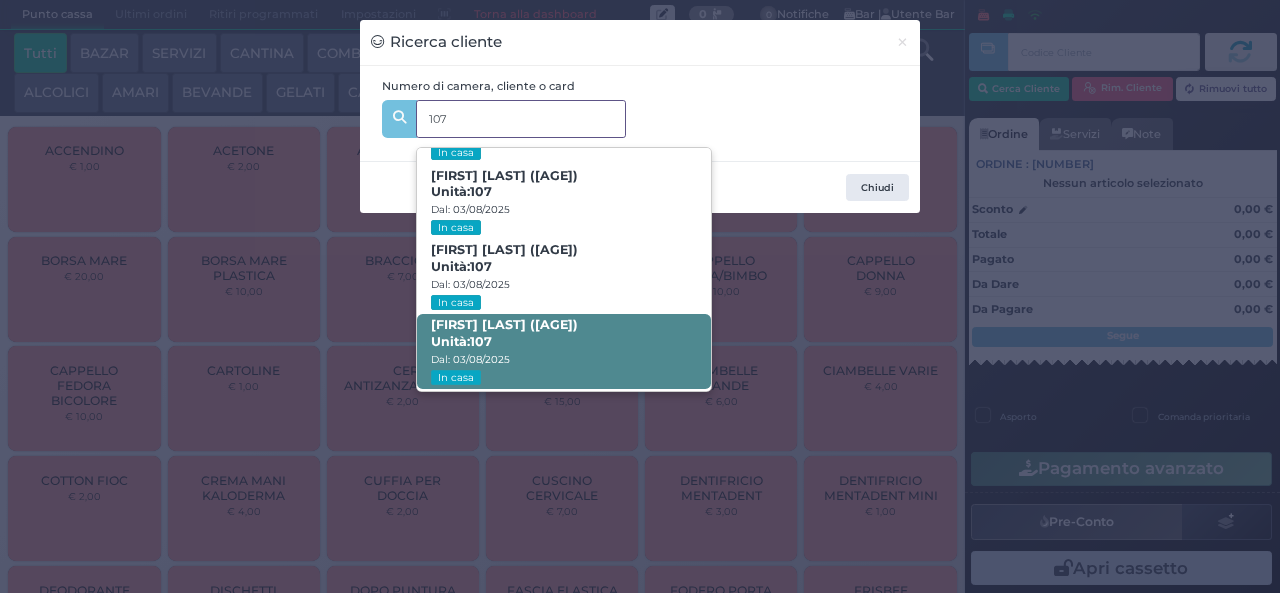 click on "Unità:  107" at bounding box center [461, 342] 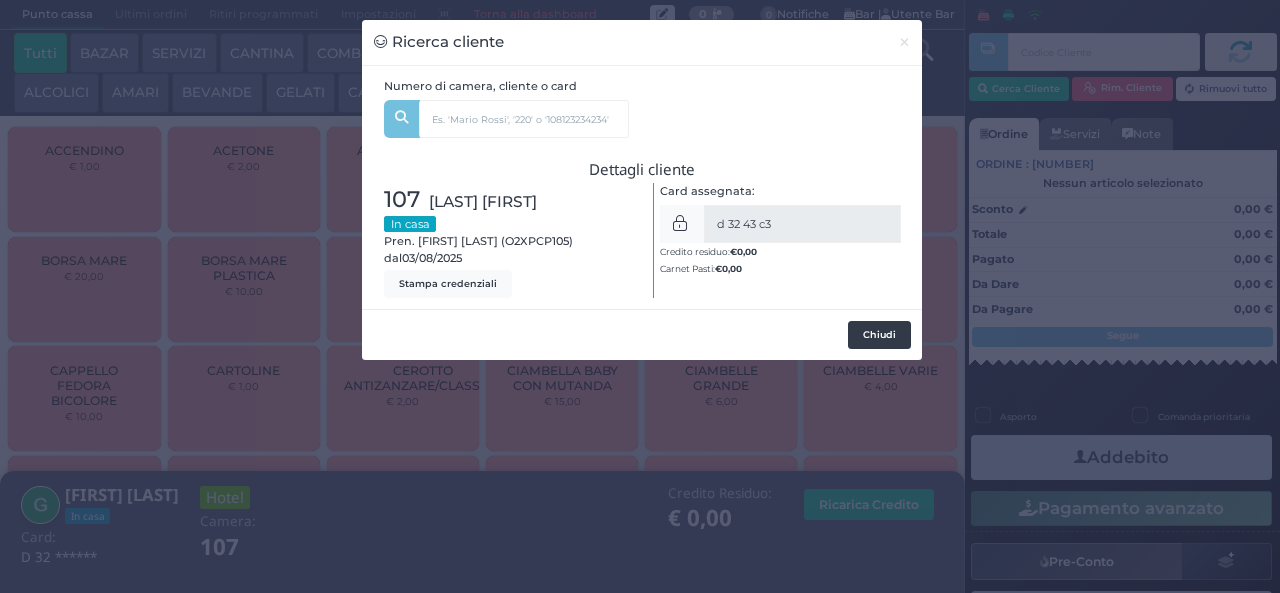 click on "Chiudi" at bounding box center [879, 335] 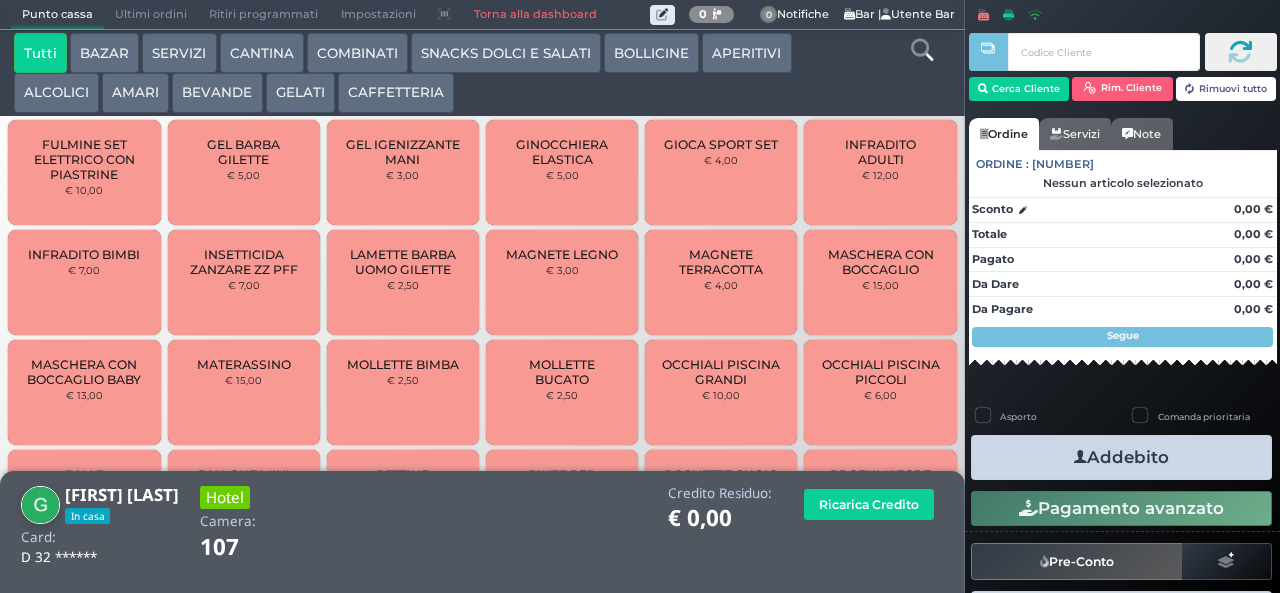 scroll, scrollTop: 794, scrollLeft: 0, axis: vertical 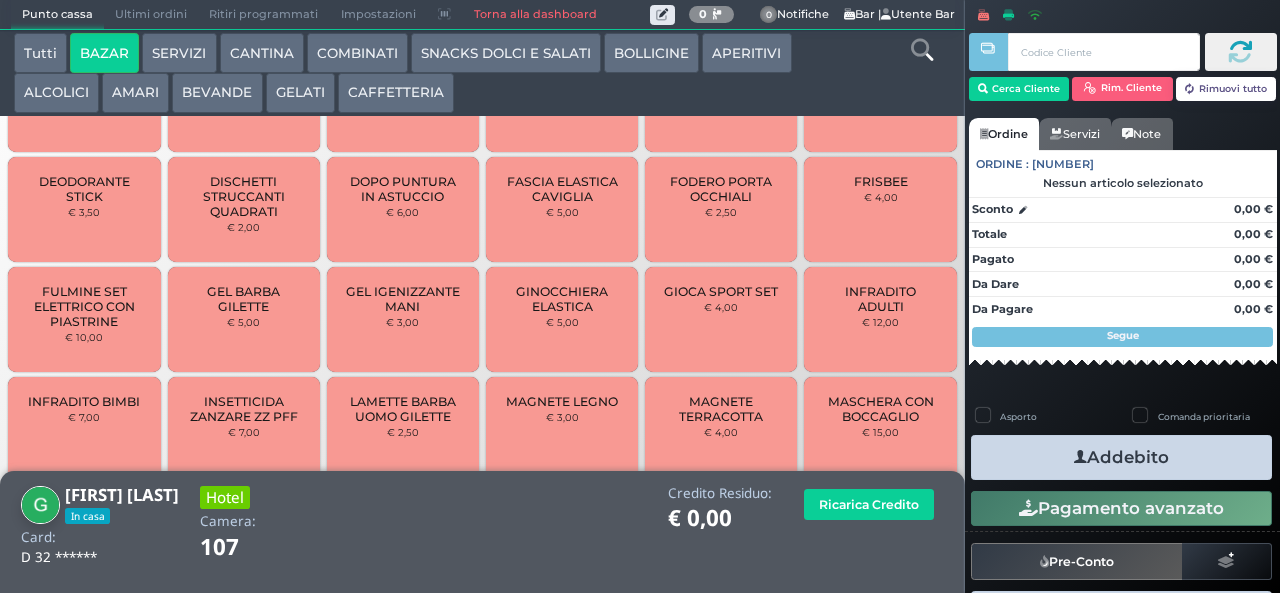 click on "INFRADITO ADULTI" at bounding box center [880, 299] 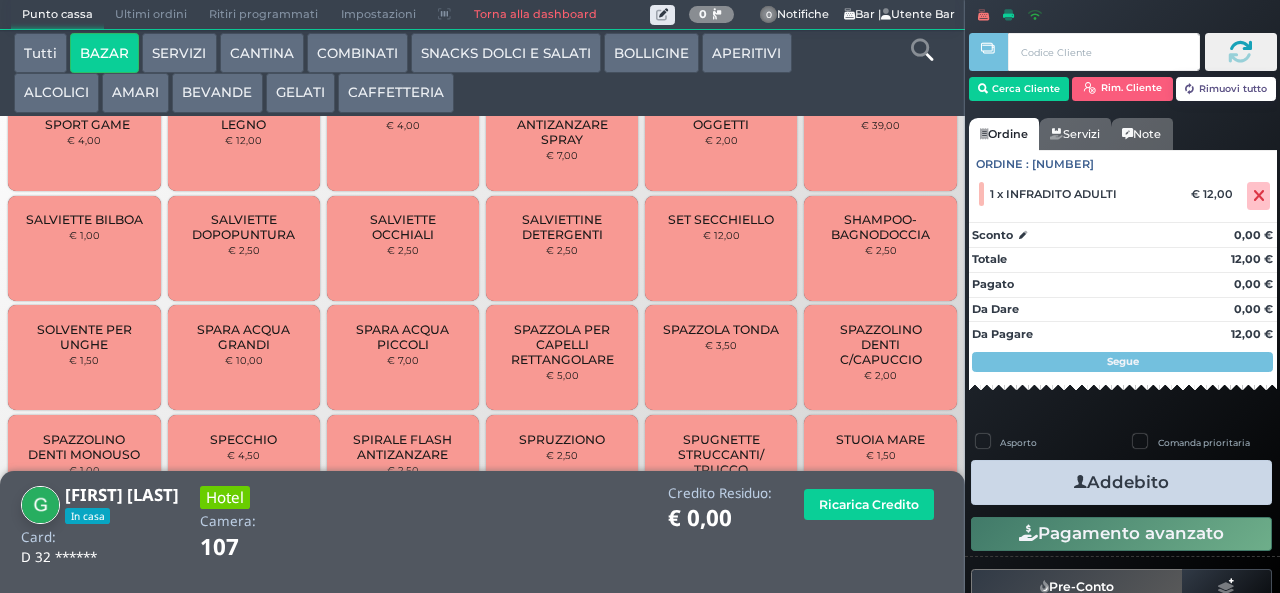 scroll, scrollTop: 1468, scrollLeft: 0, axis: vertical 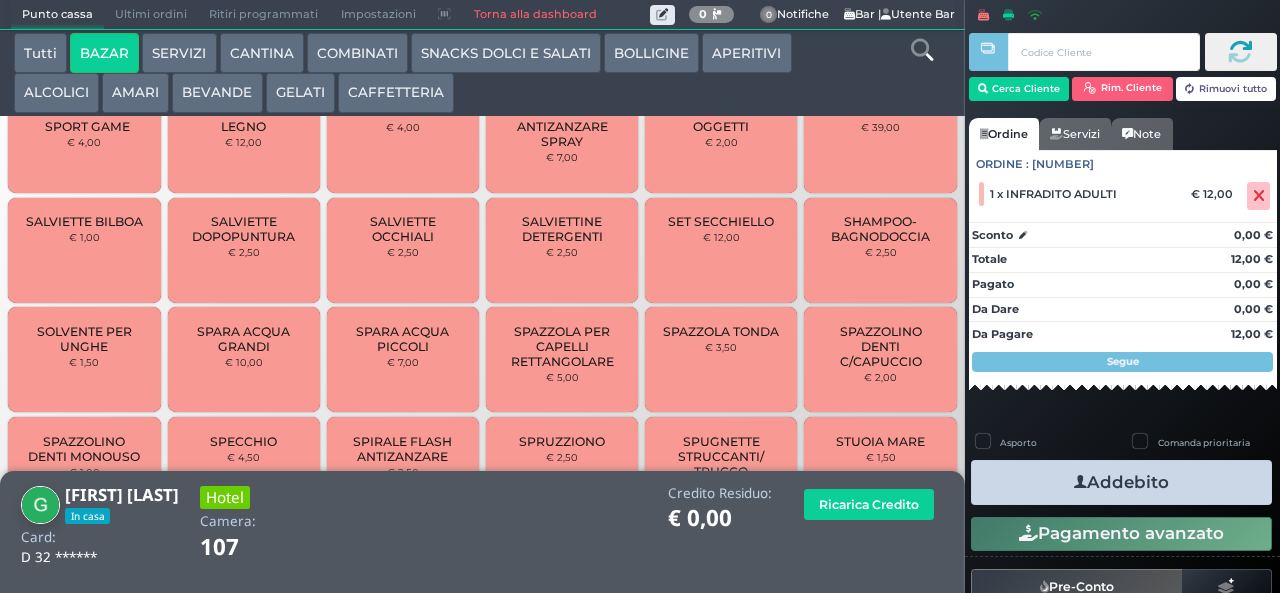 click on "Addebito" at bounding box center [1121, 482] 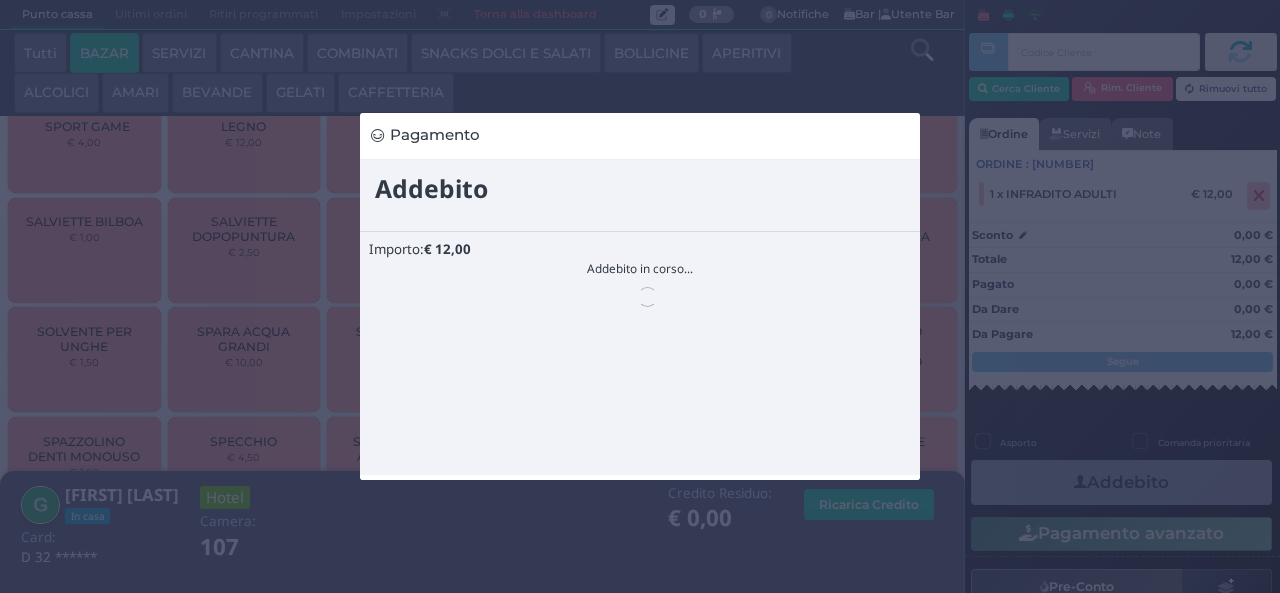 scroll, scrollTop: 0, scrollLeft: 0, axis: both 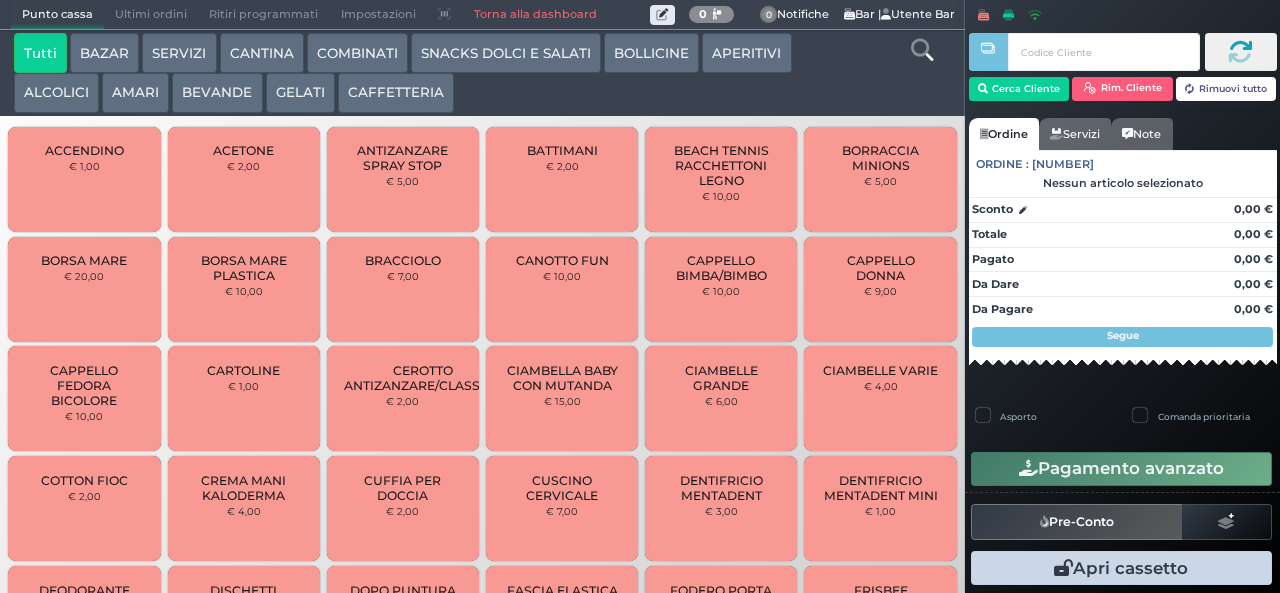 click on "GELATI" at bounding box center (300, 93) 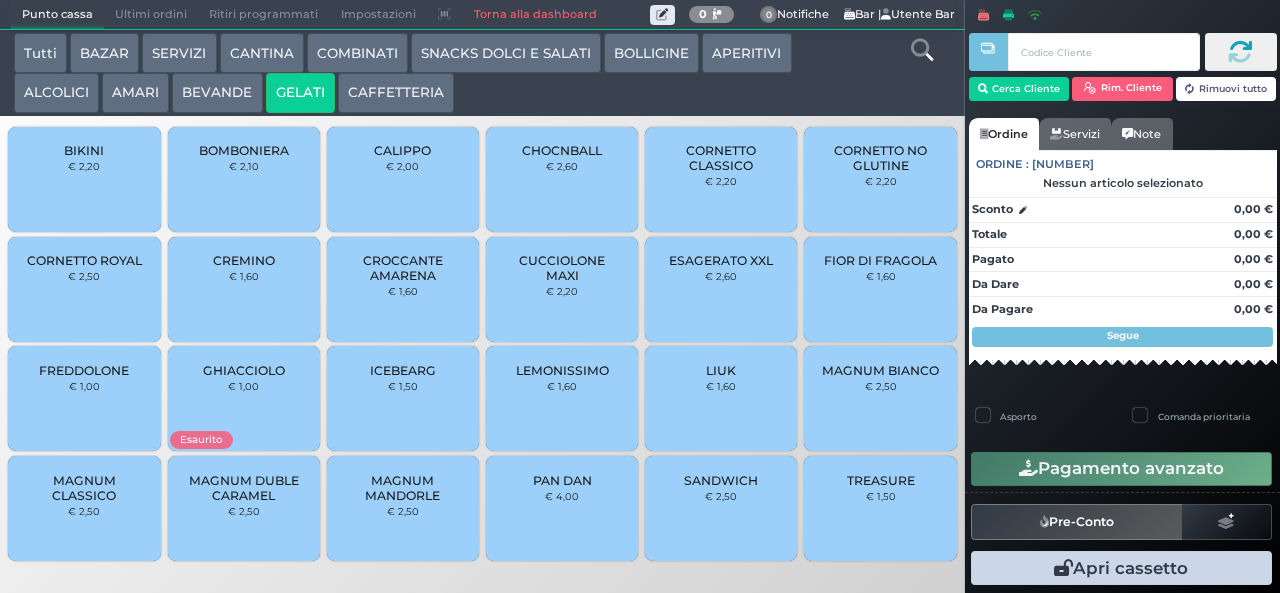 click on "CALIPPO" at bounding box center [402, 150] 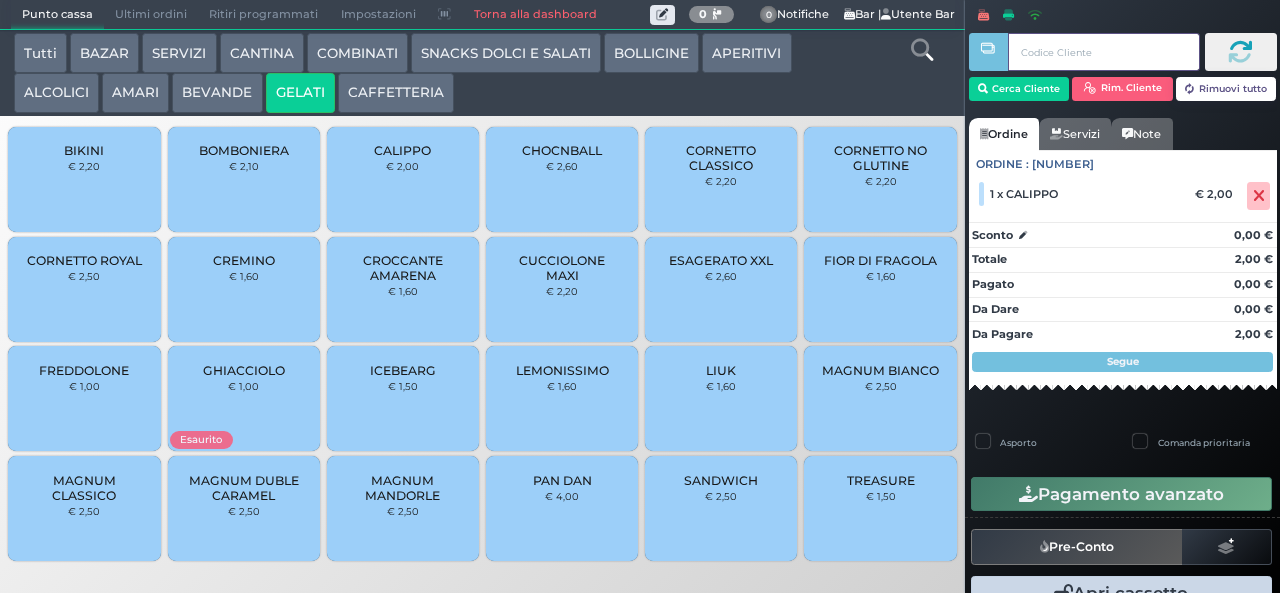 type 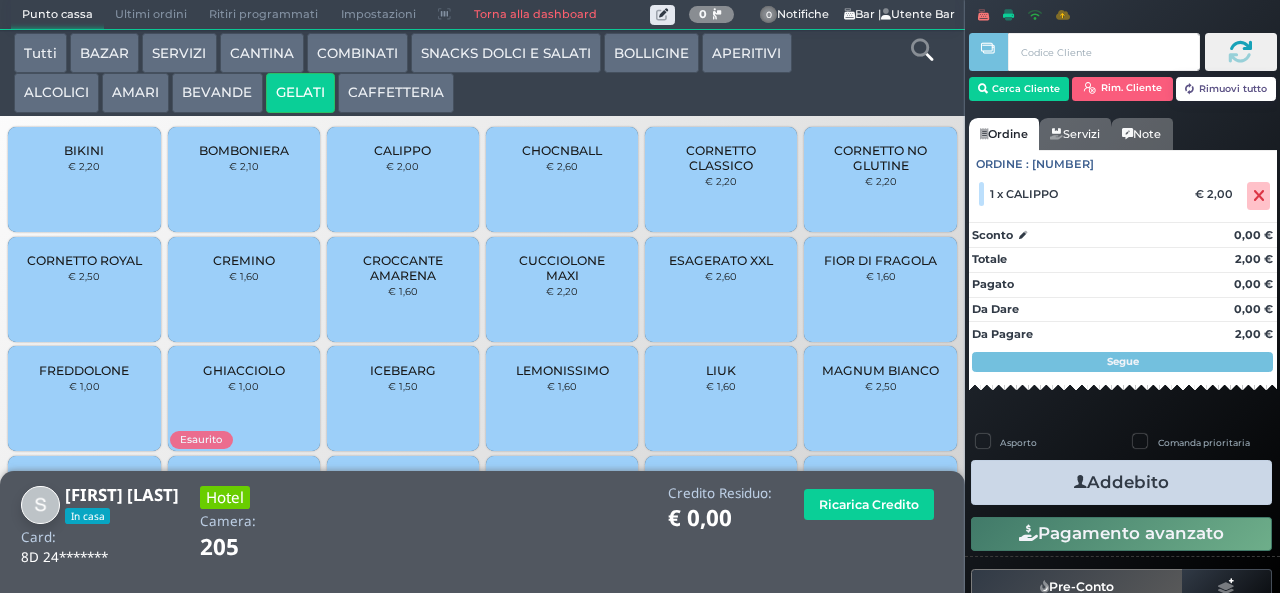 click on "Addebito" at bounding box center (1121, 482) 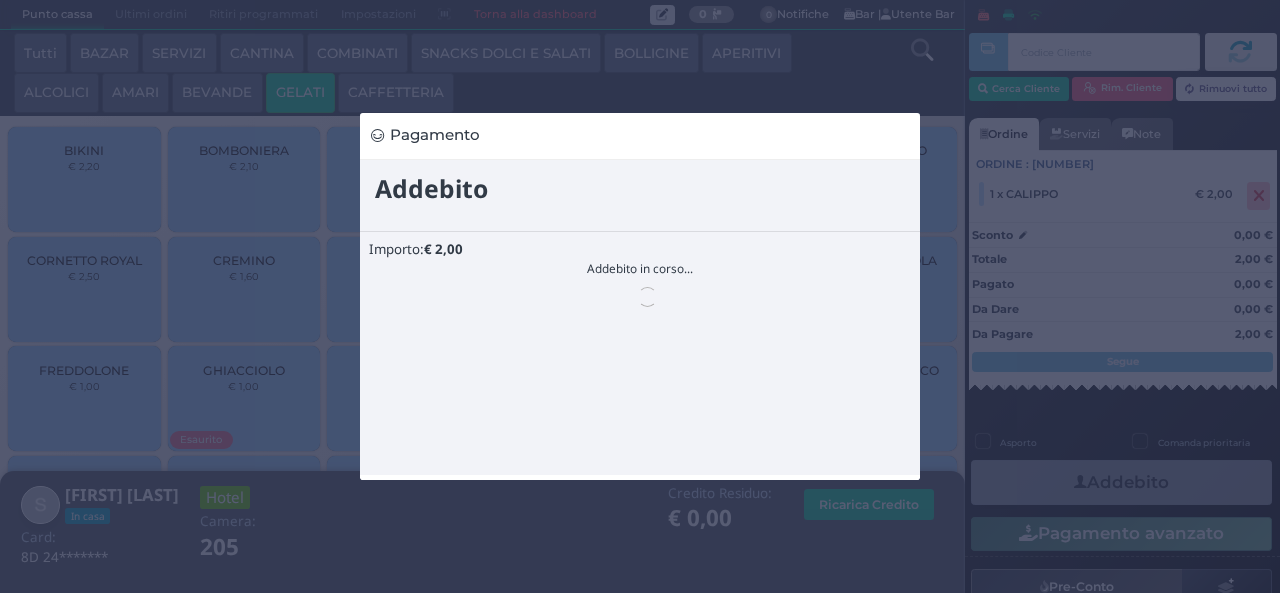 scroll, scrollTop: 0, scrollLeft: 0, axis: both 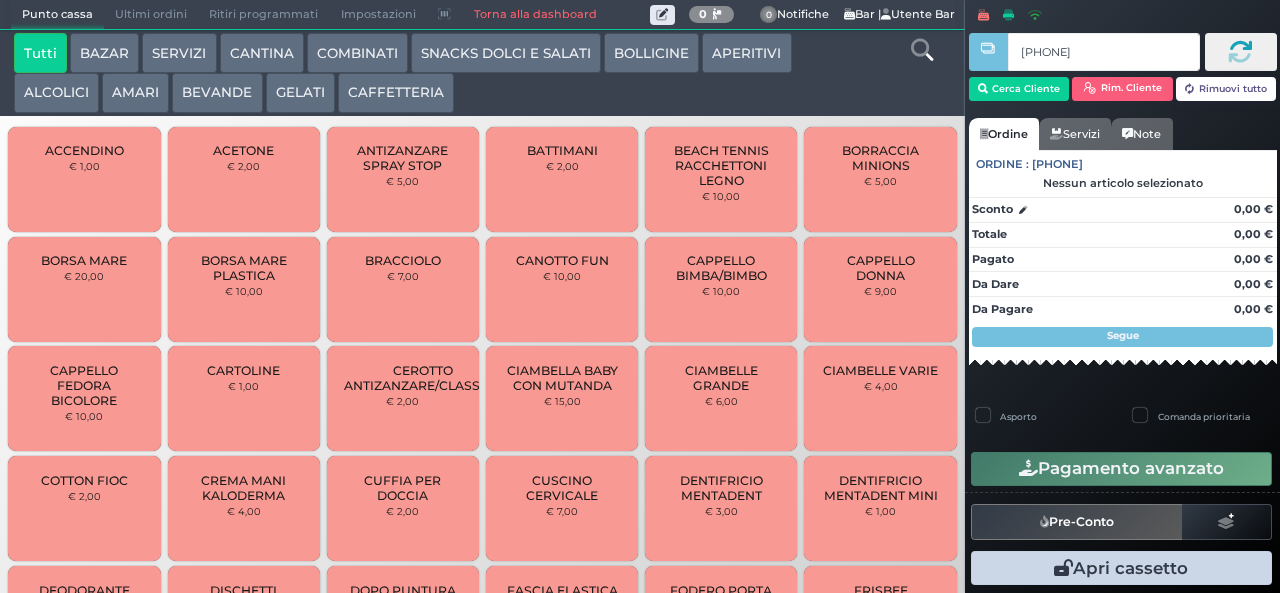 type on "[PHONE]" 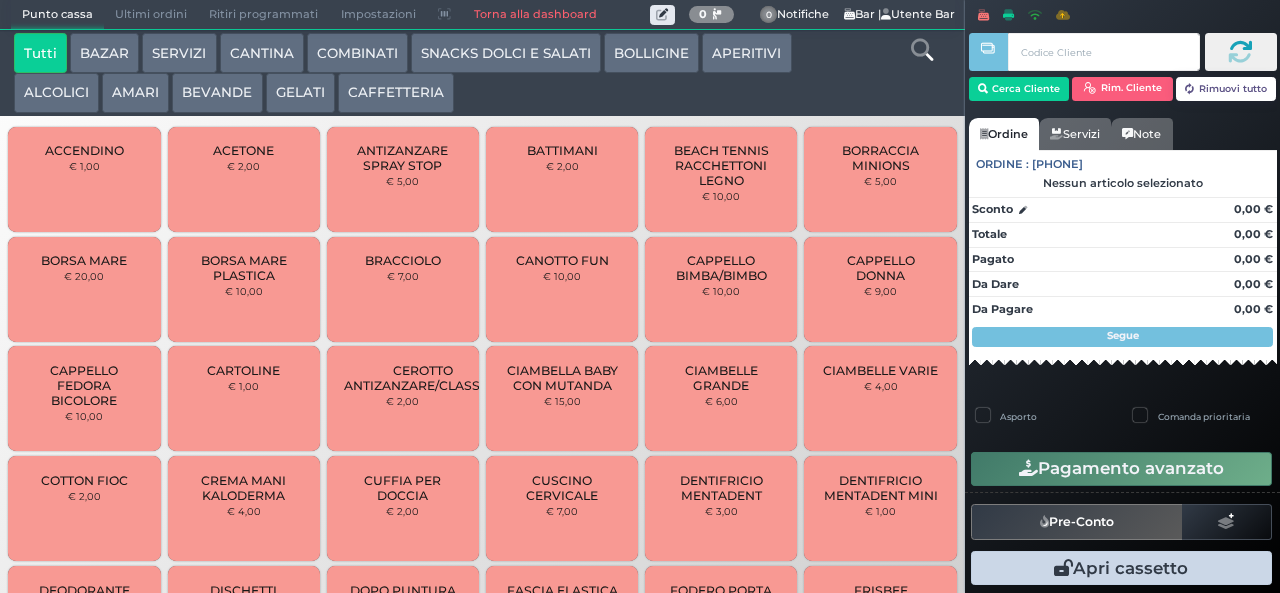 click on "SNACKS DOLCI E SALATI" at bounding box center [506, 53] 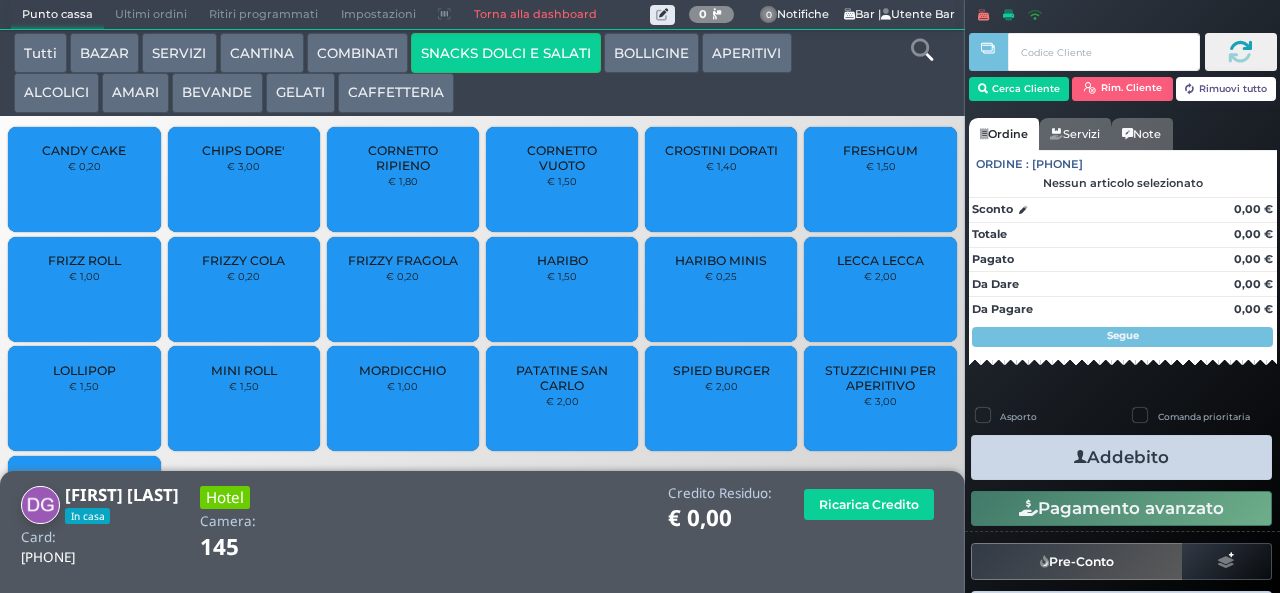 click on "€ 0,20" at bounding box center (243, 276) 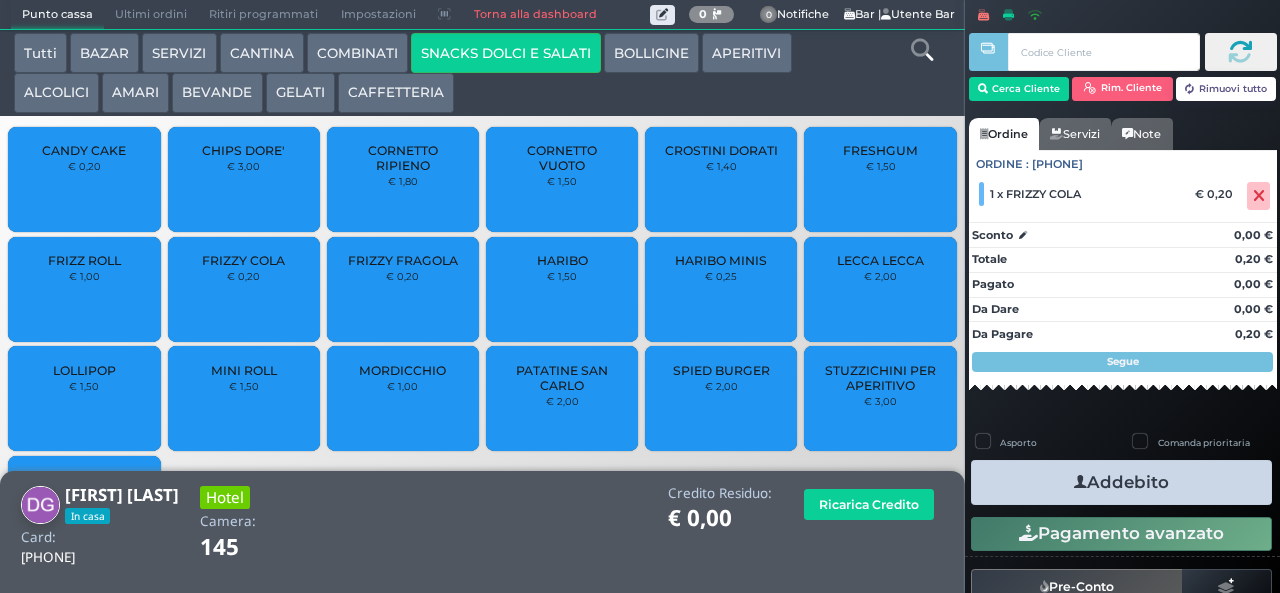 click on "Addebito" at bounding box center [1121, 482] 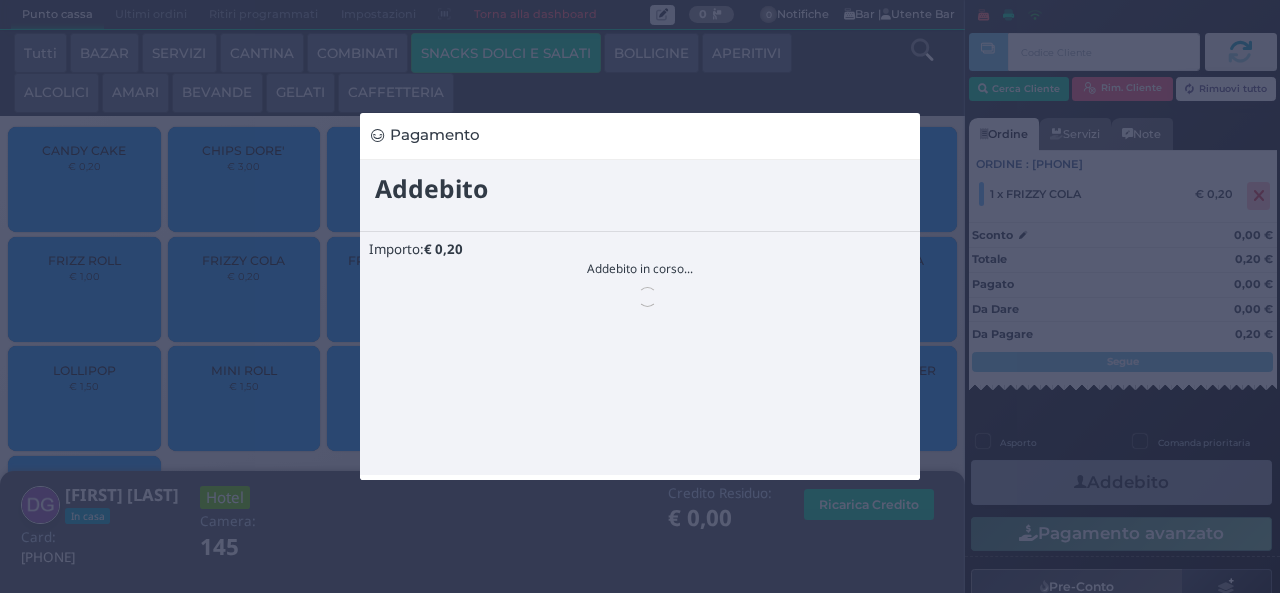 scroll, scrollTop: 0, scrollLeft: 0, axis: both 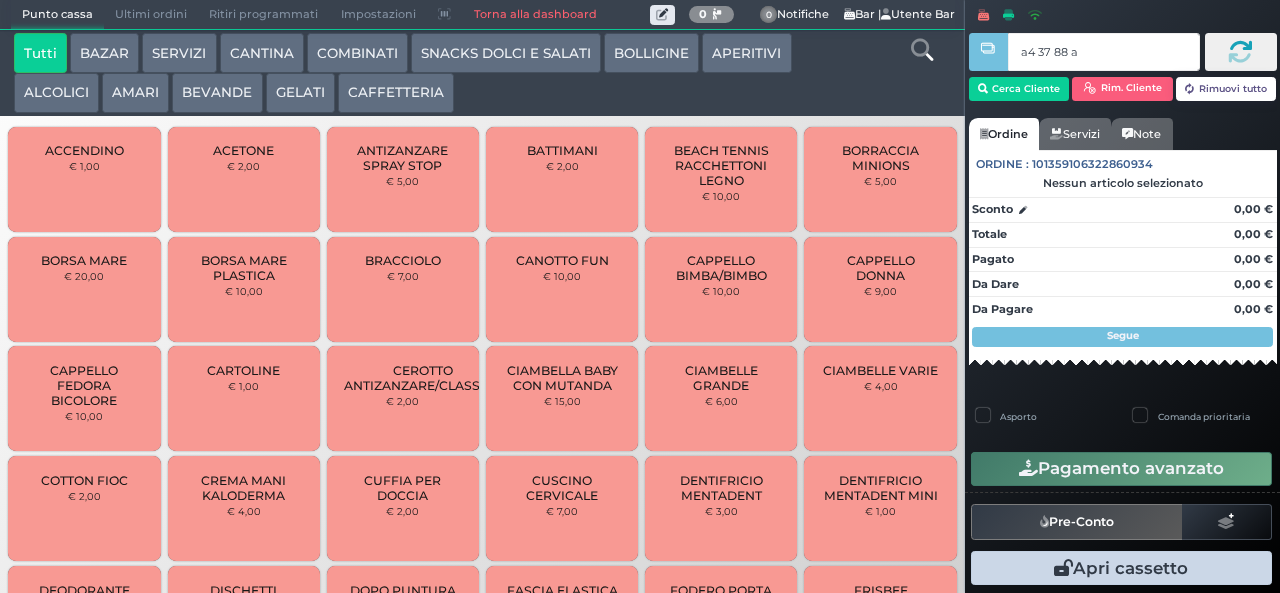 type on "a4 37 88 af" 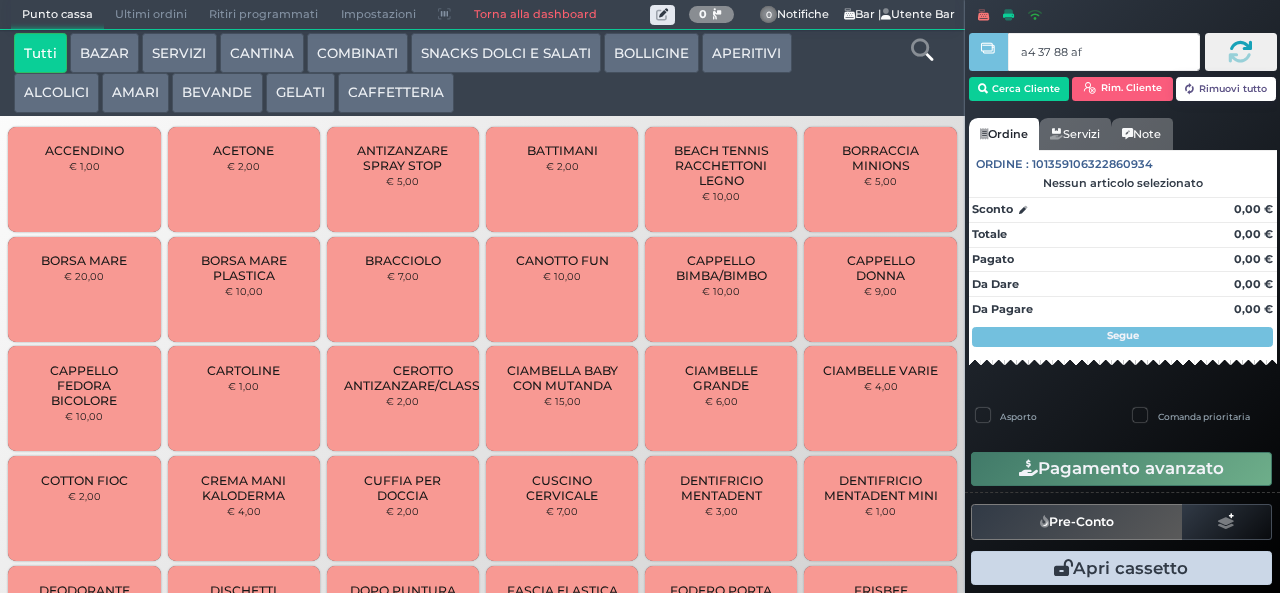 type 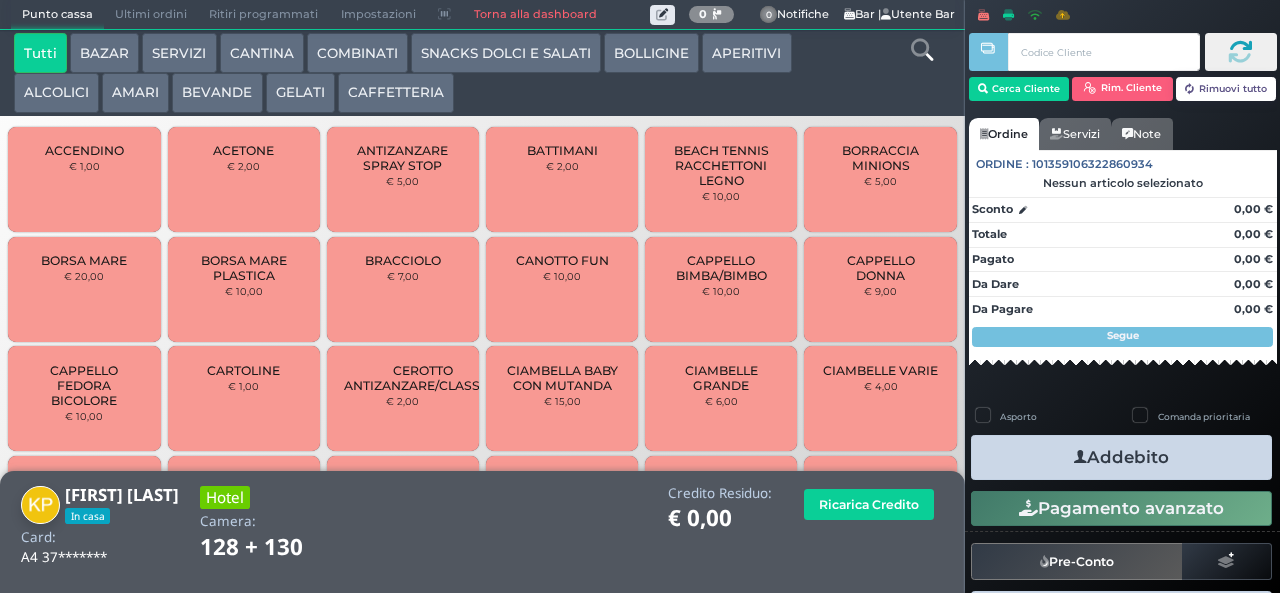 click at bounding box center (922, 50) 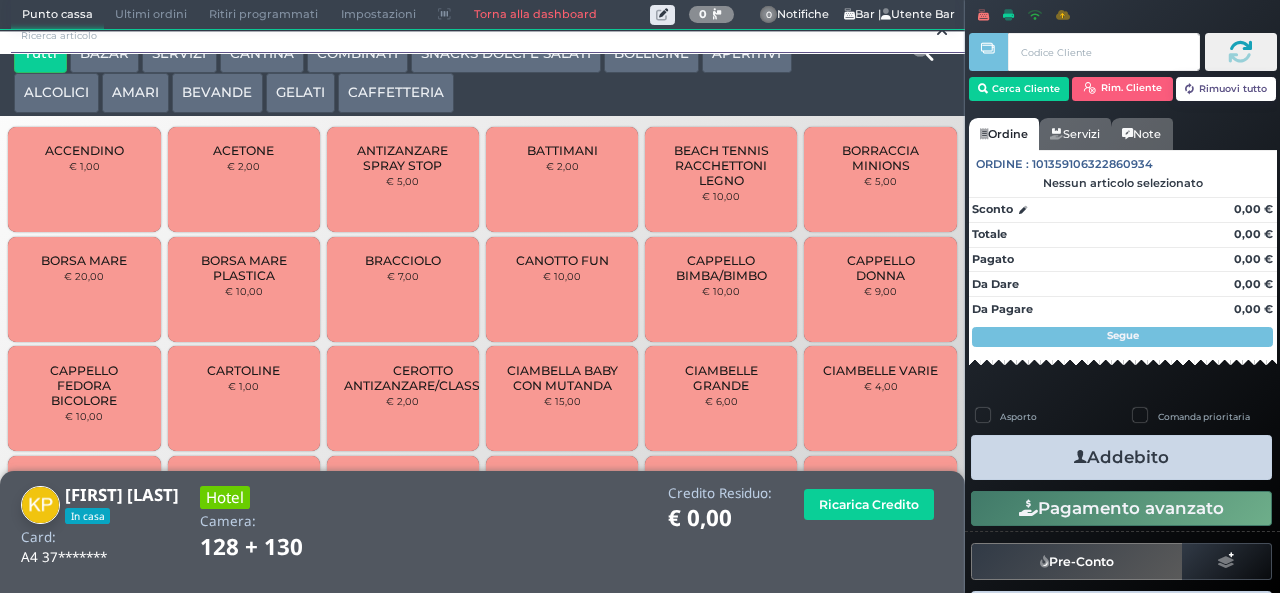 scroll, scrollTop: 0, scrollLeft: 0, axis: both 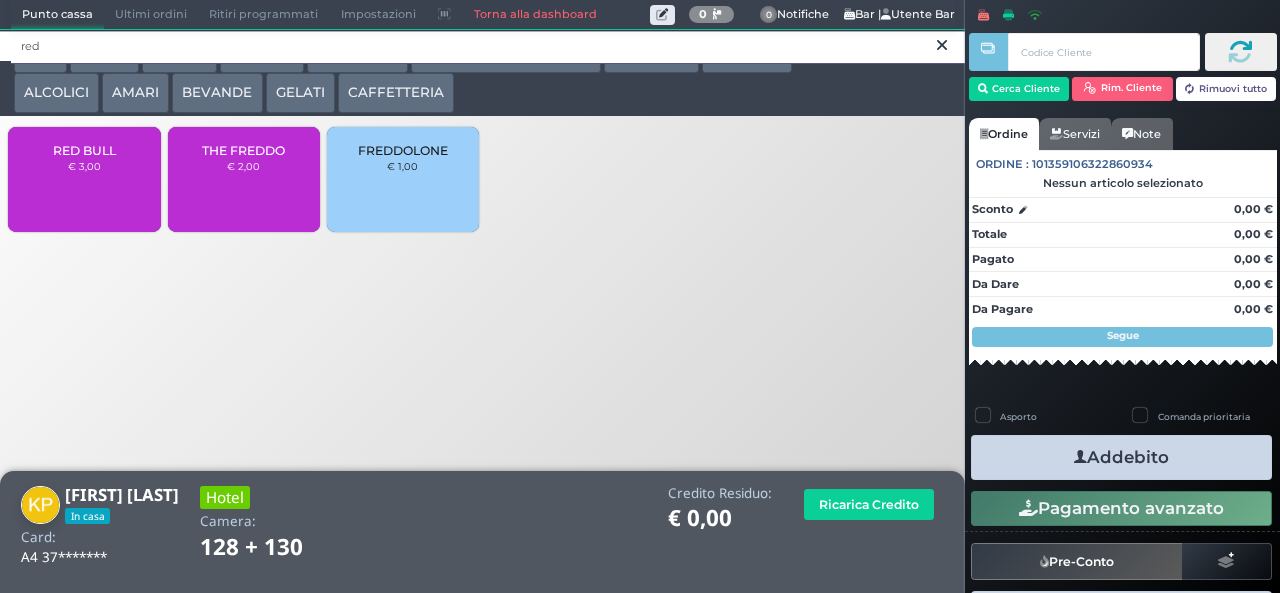 type on "red" 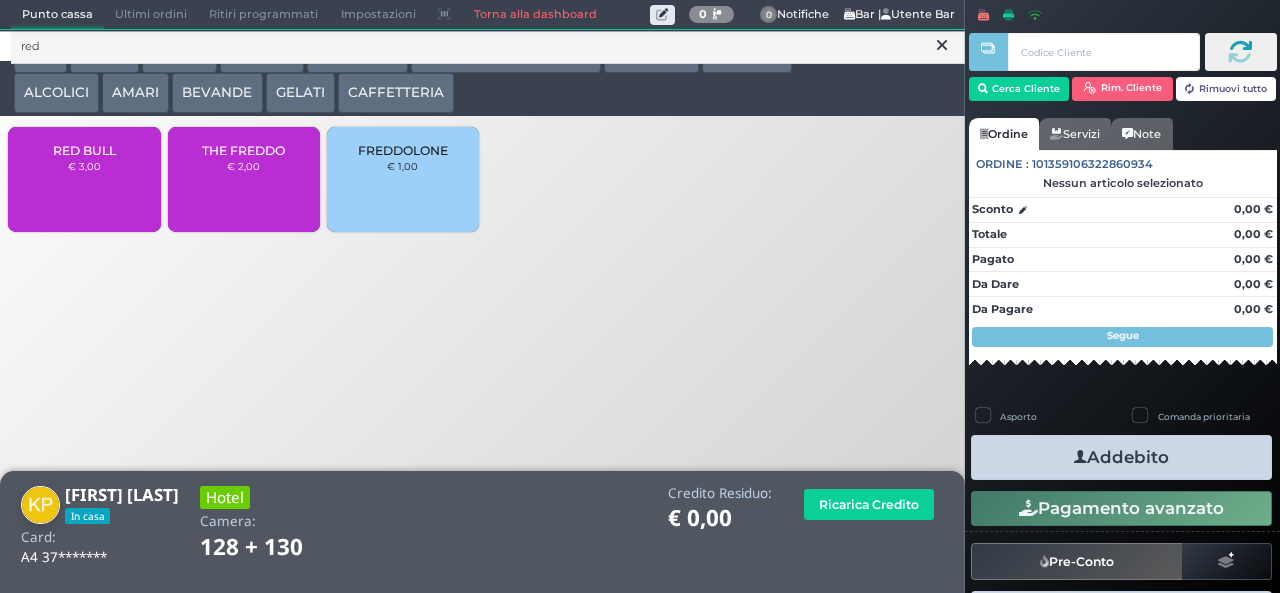 click on "RED BULL
€ 3,00" at bounding box center (84, 179) 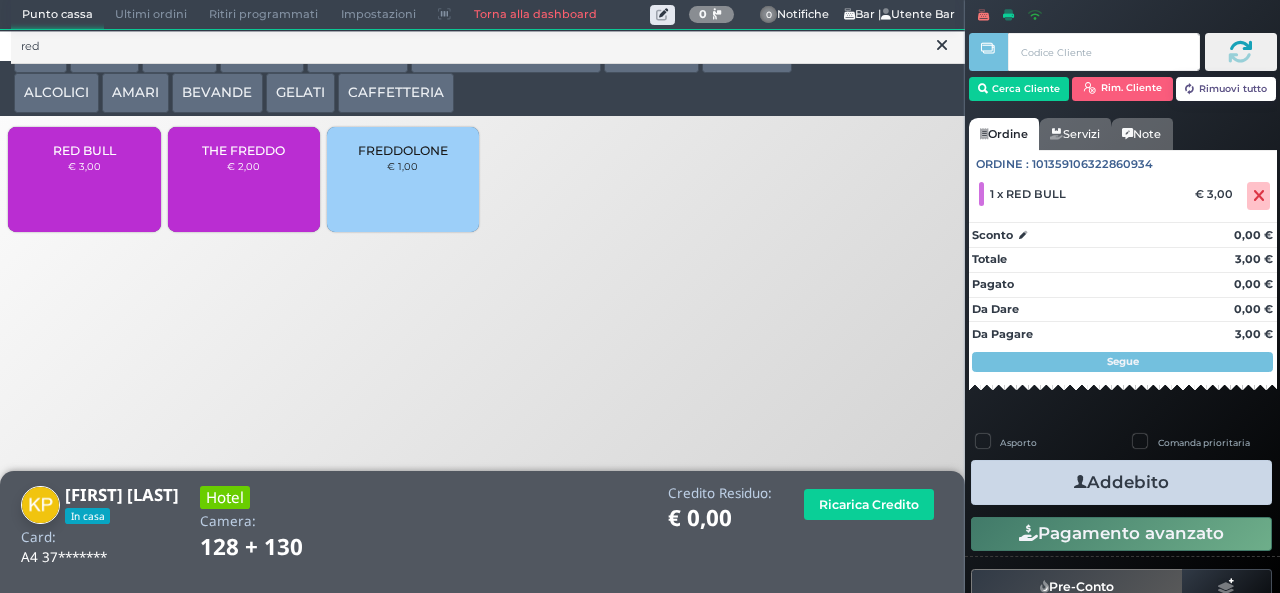 click on "Addebito" at bounding box center [1121, 482] 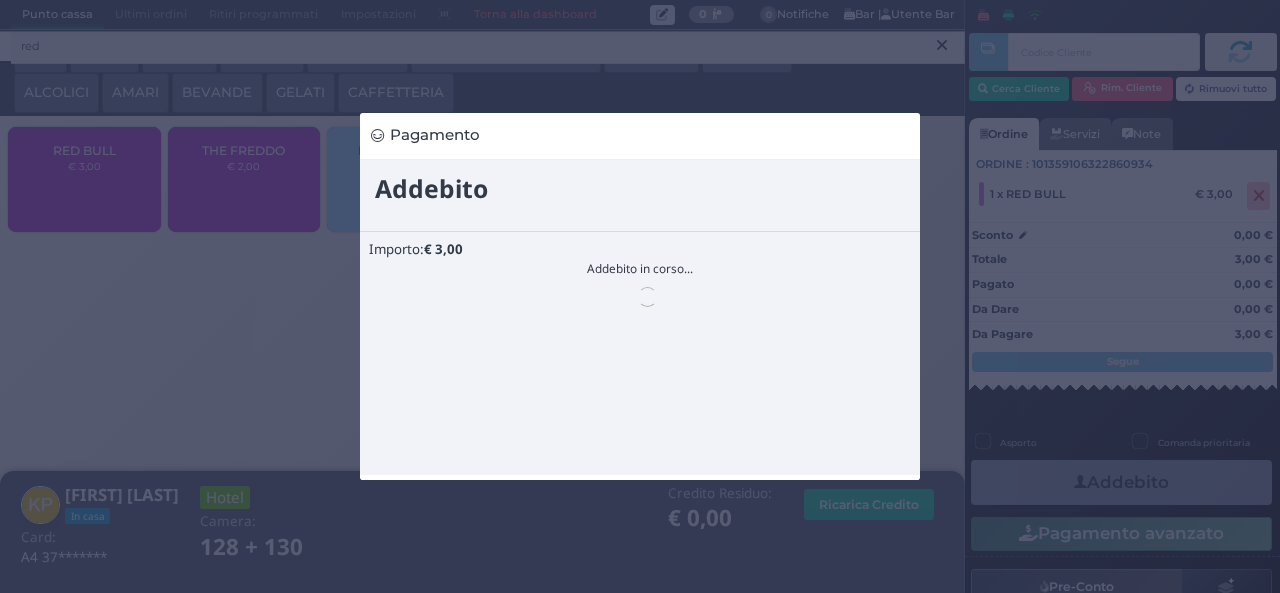 scroll, scrollTop: 0, scrollLeft: 0, axis: both 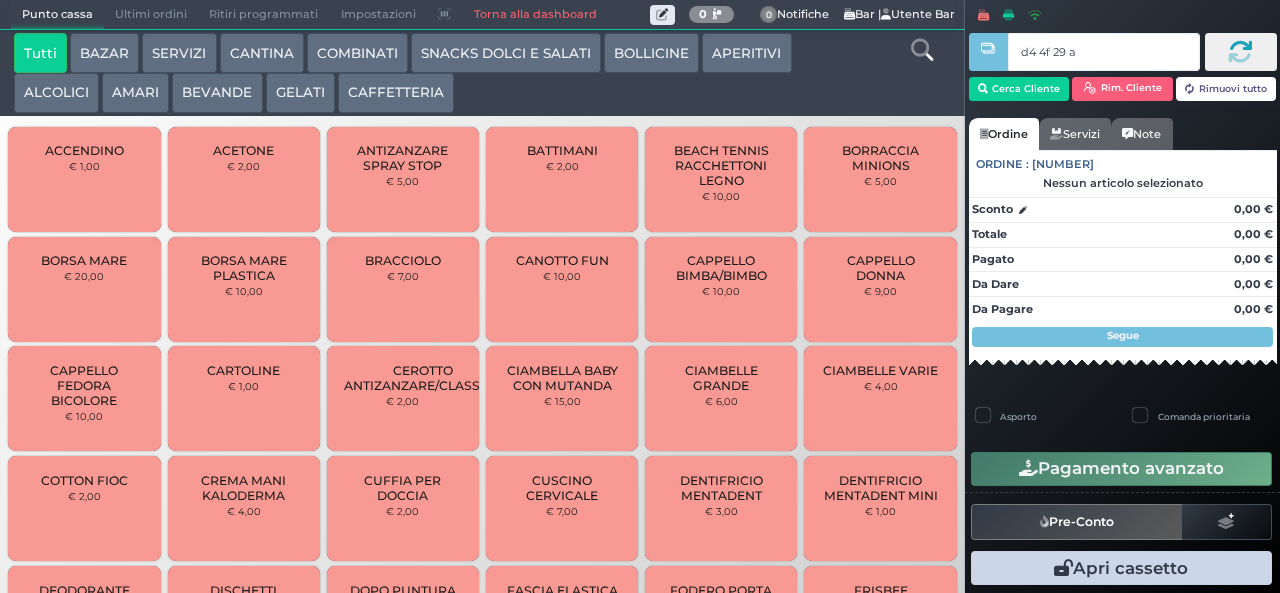 type on "d4 4f 29 af" 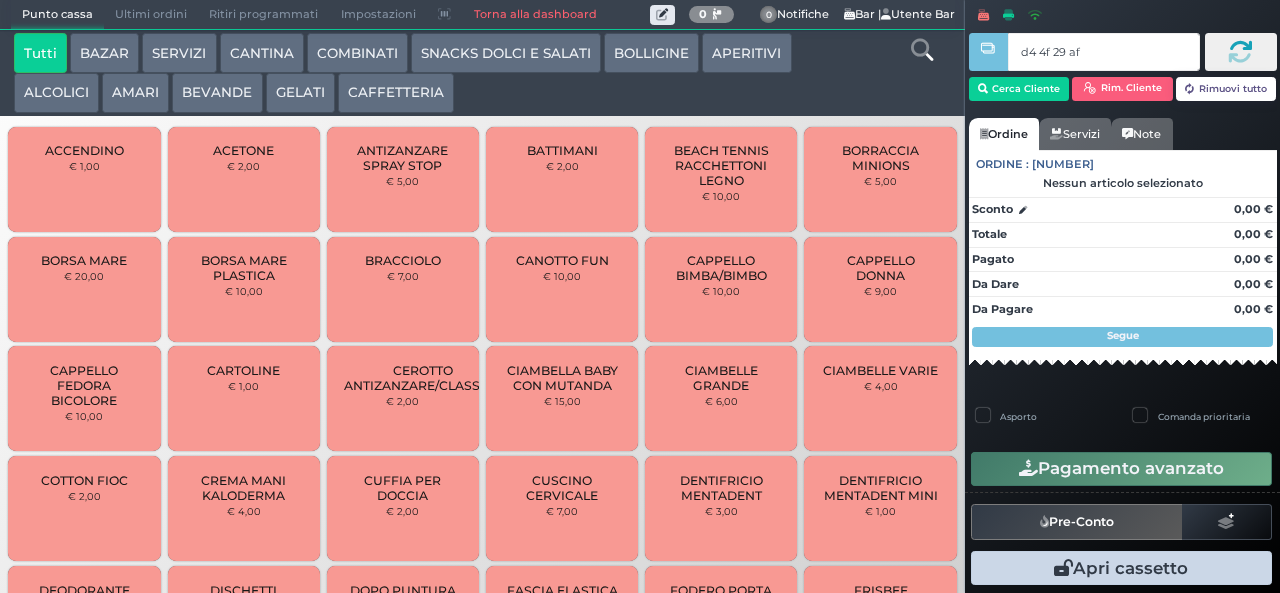 type 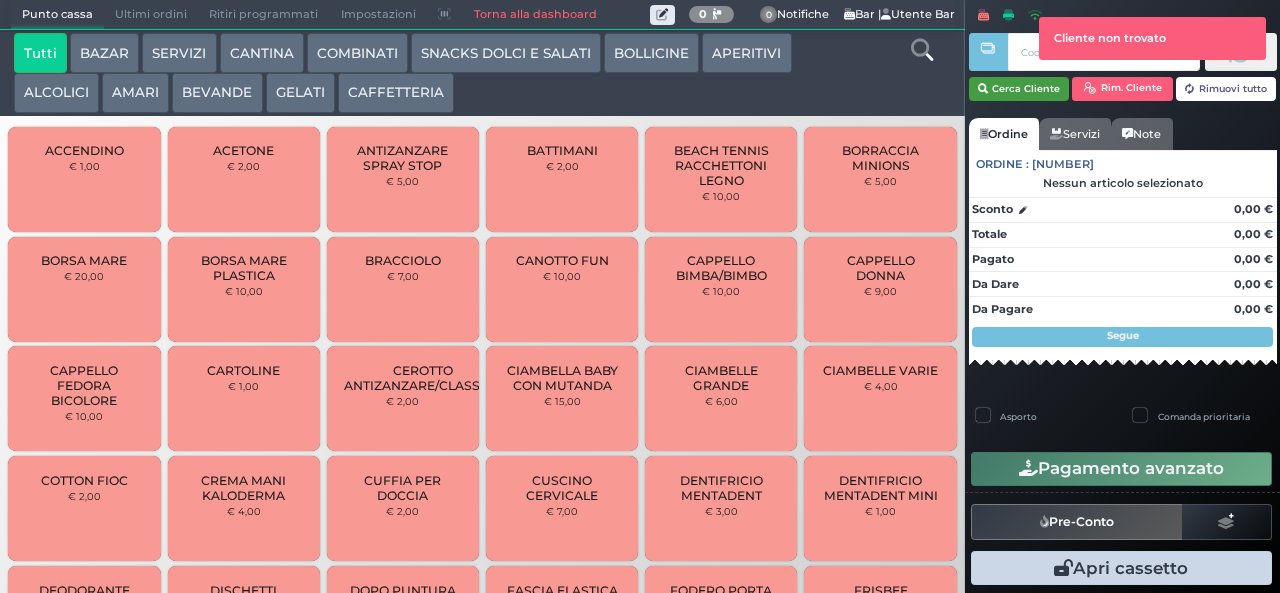 click on "Cerca Cliente" at bounding box center (1019, 89) 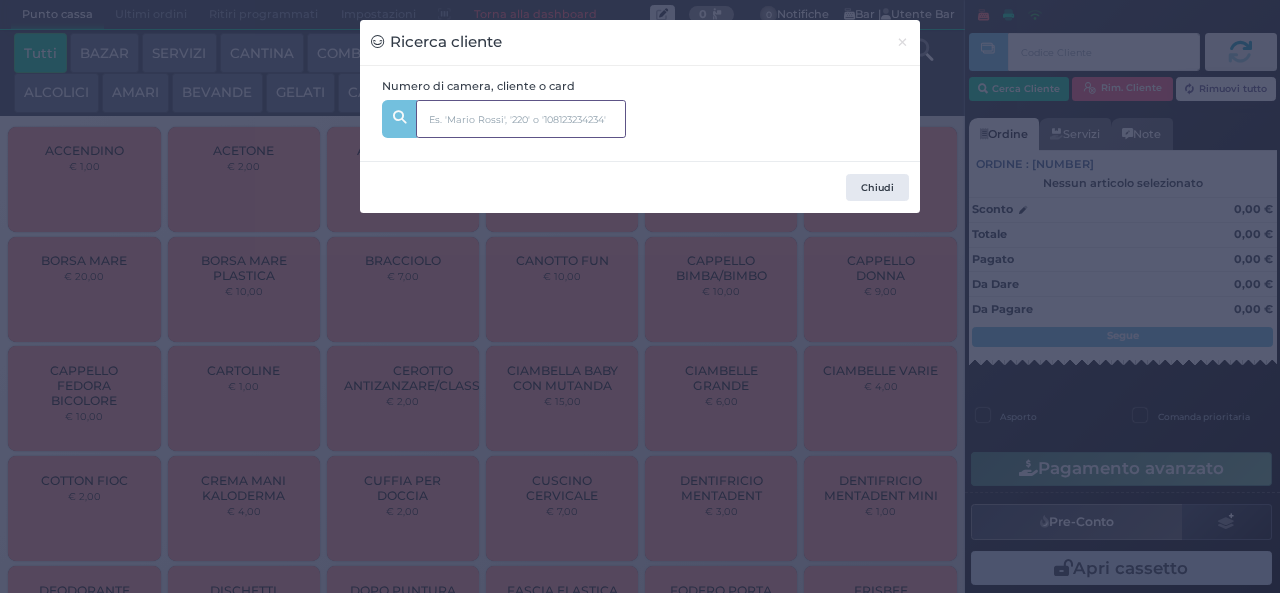 click at bounding box center [521, 119] 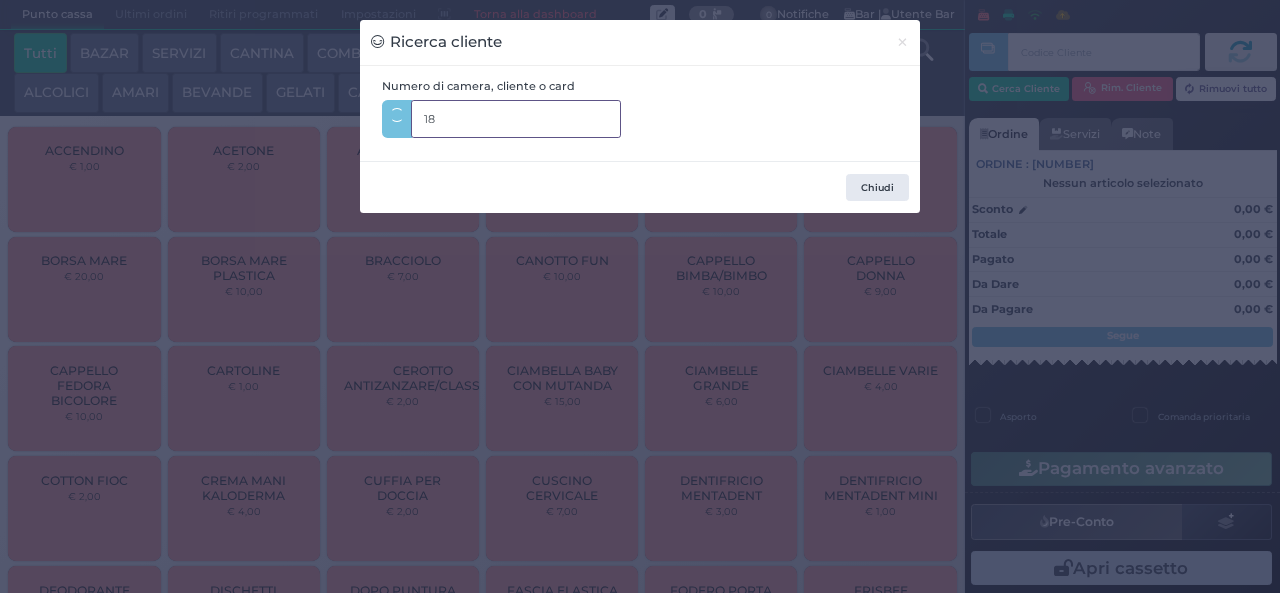 type on "185" 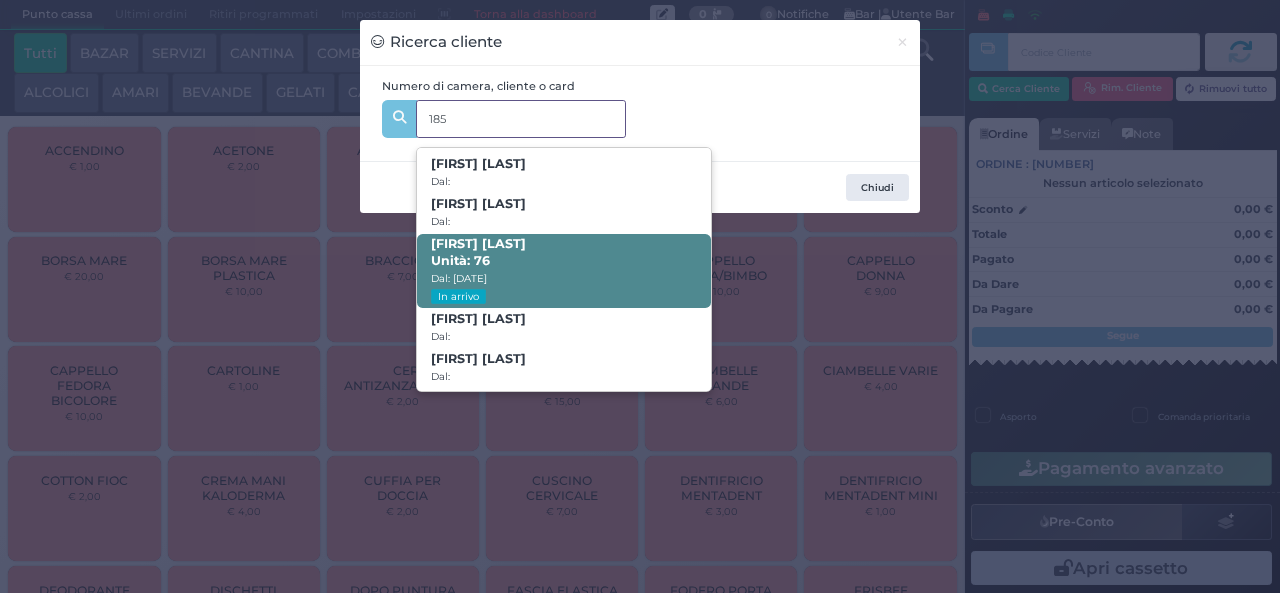 click on "[FIRST] [LAST] Unità: [NUMBER] Dal: [DATE] In arrivo" at bounding box center [563, 271] 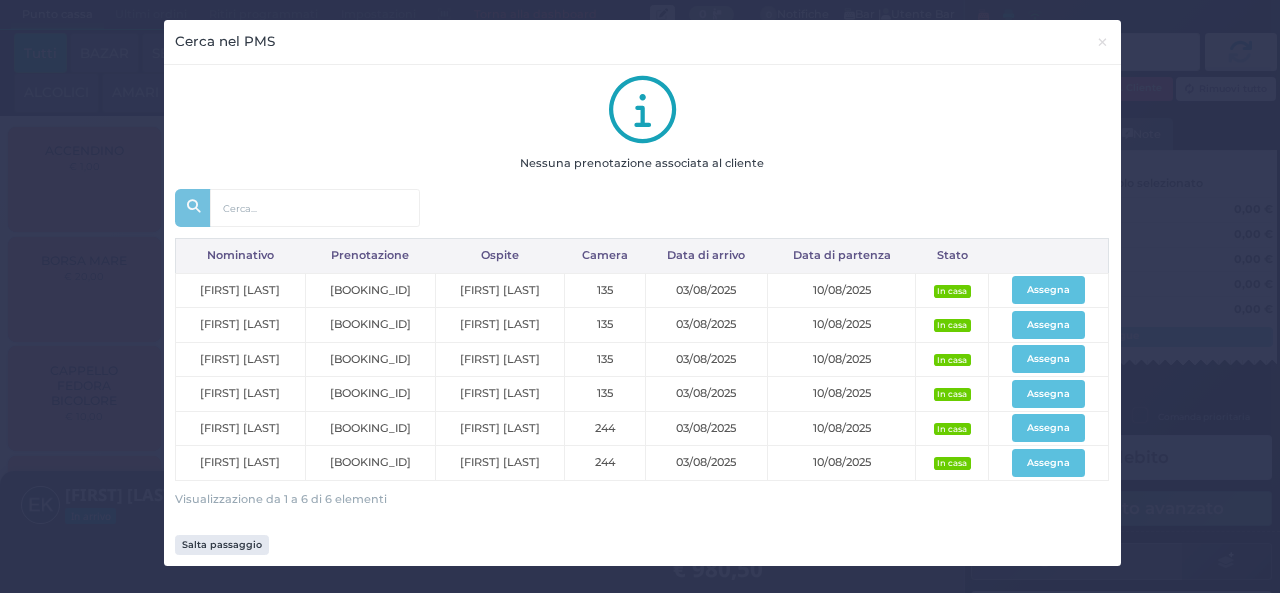 click on "Nominativo Prenotazione Ospite Camera Data di arrivo Data di partenza Stato
[FIRST] [LAST]
[BOOKING_ID]
[FIRST] [LAST]
[NUMBER]
[DATE]
[DATE]
In casa
Assegna
[FIRST] [LAST]
[BOOKING_ID]
[FIRST] [LAST]
[NUMBER]
[DATE]
[DATE]
In casa
Assegna
[FIRST] [LAST]" at bounding box center (640, 296) 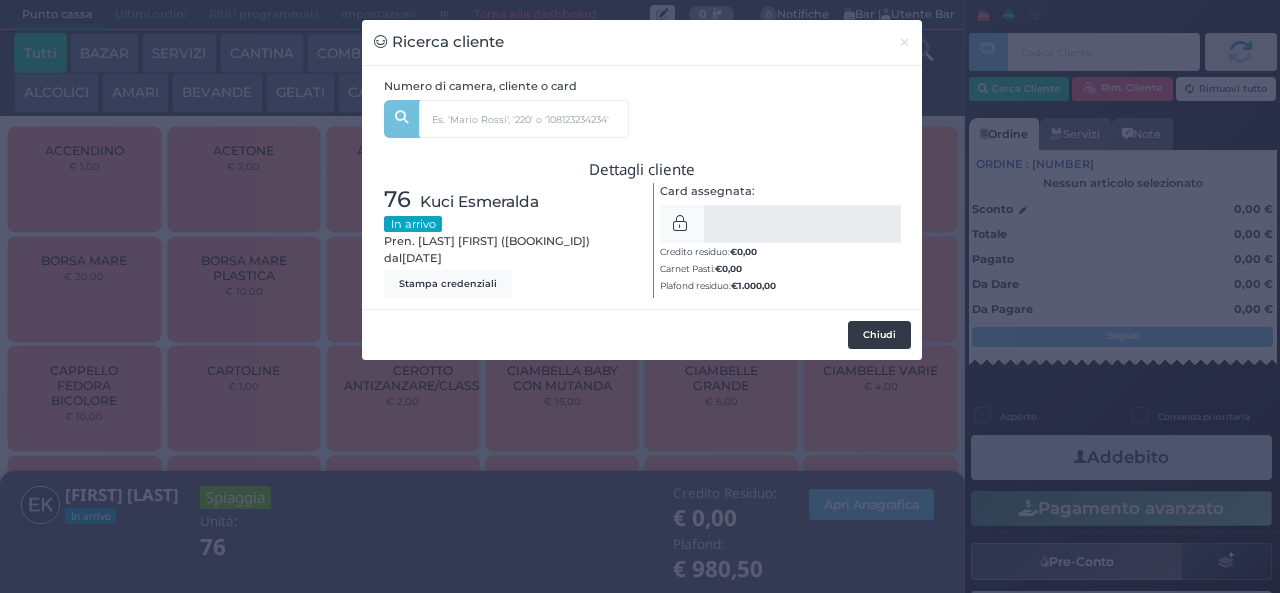 click on "Chiudi" at bounding box center [879, 335] 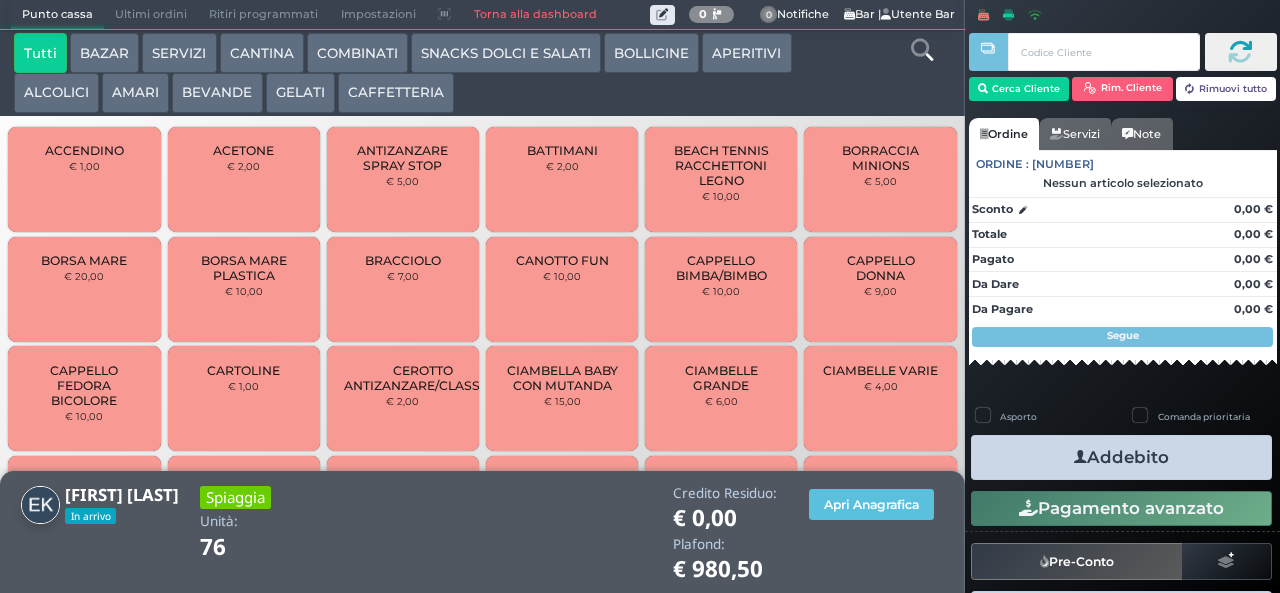 click at bounding box center [922, 50] 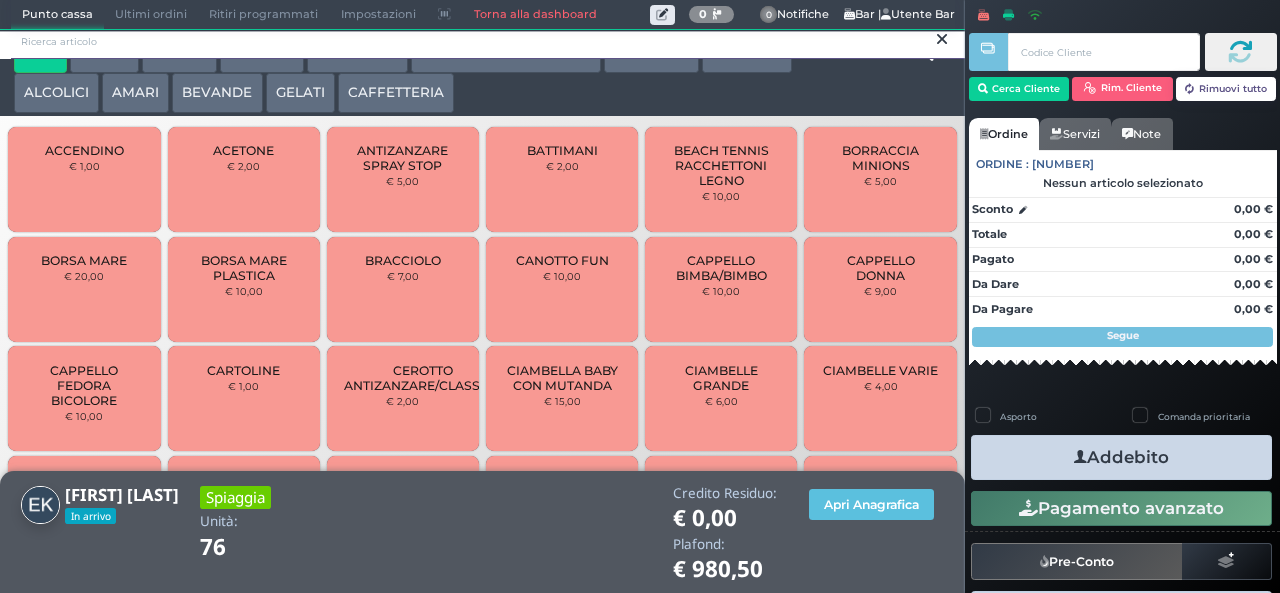 scroll, scrollTop: 0, scrollLeft: 0, axis: both 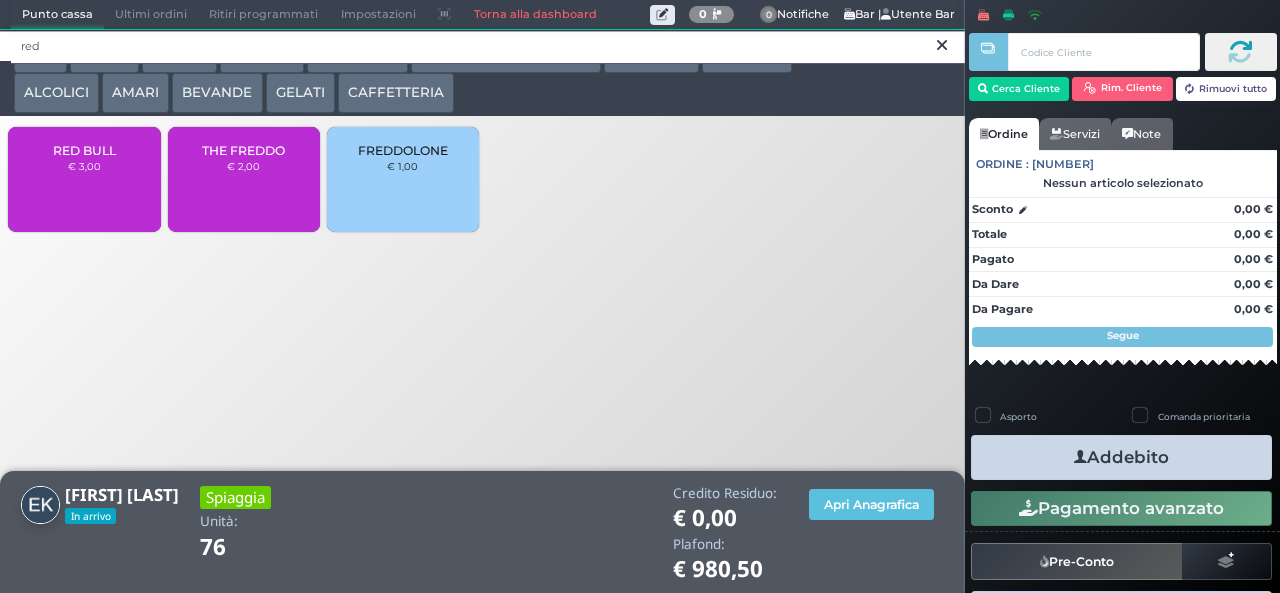 type on "red" 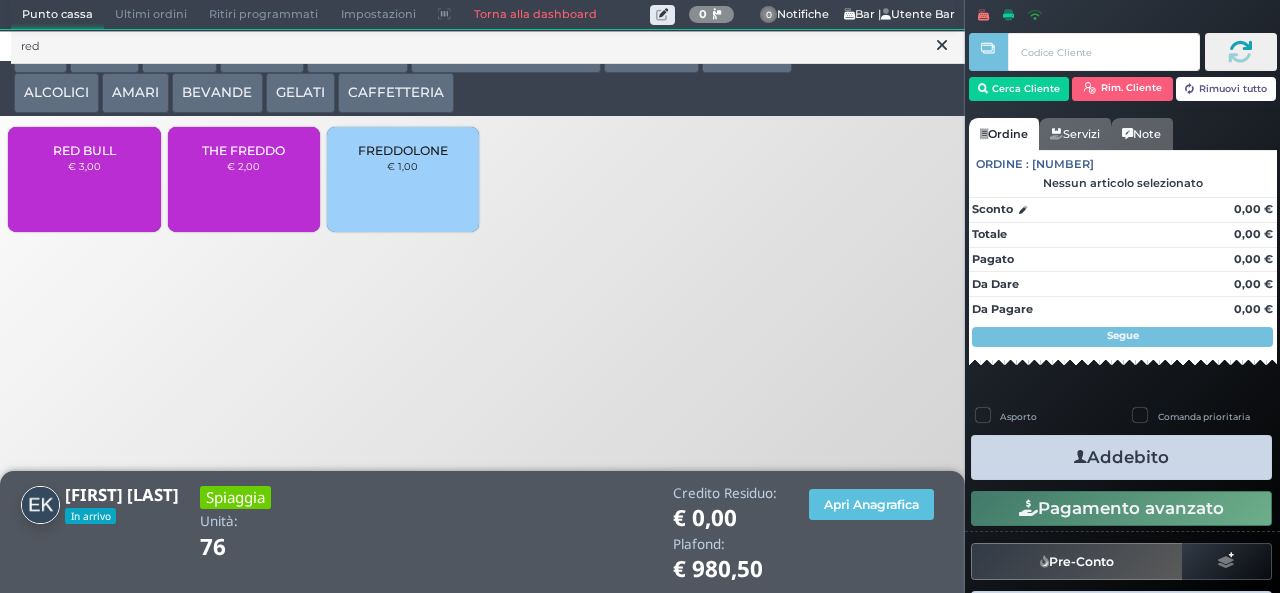 click on "CAFFETTERIA" at bounding box center (396, 93) 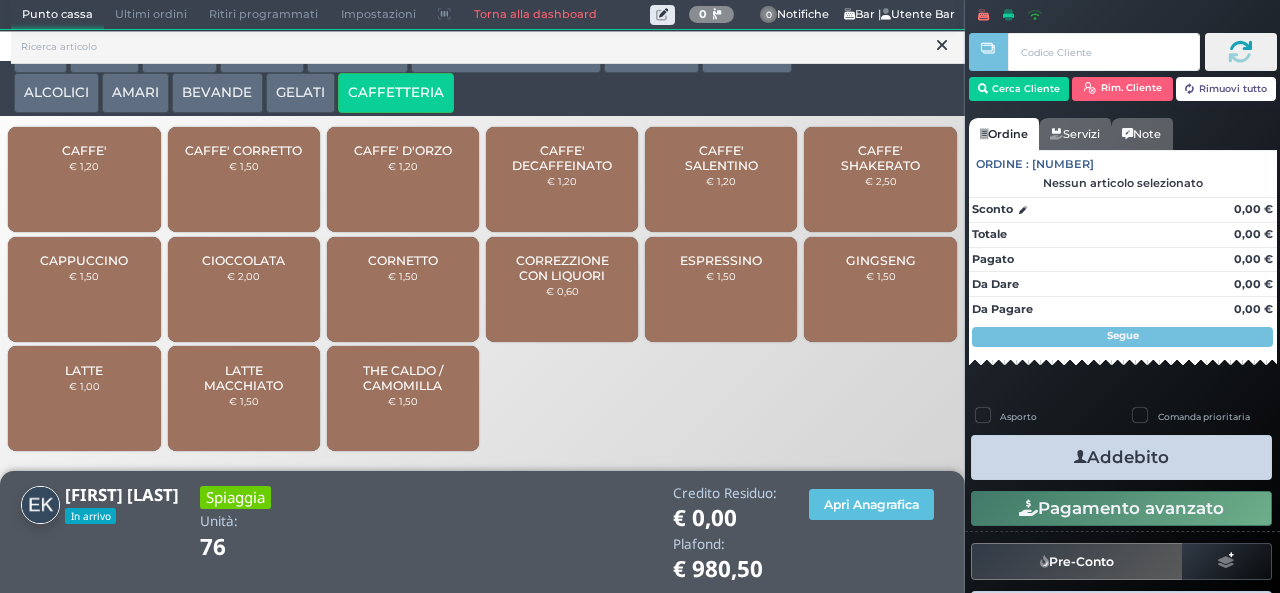 click on "AMARI" at bounding box center [135, 93] 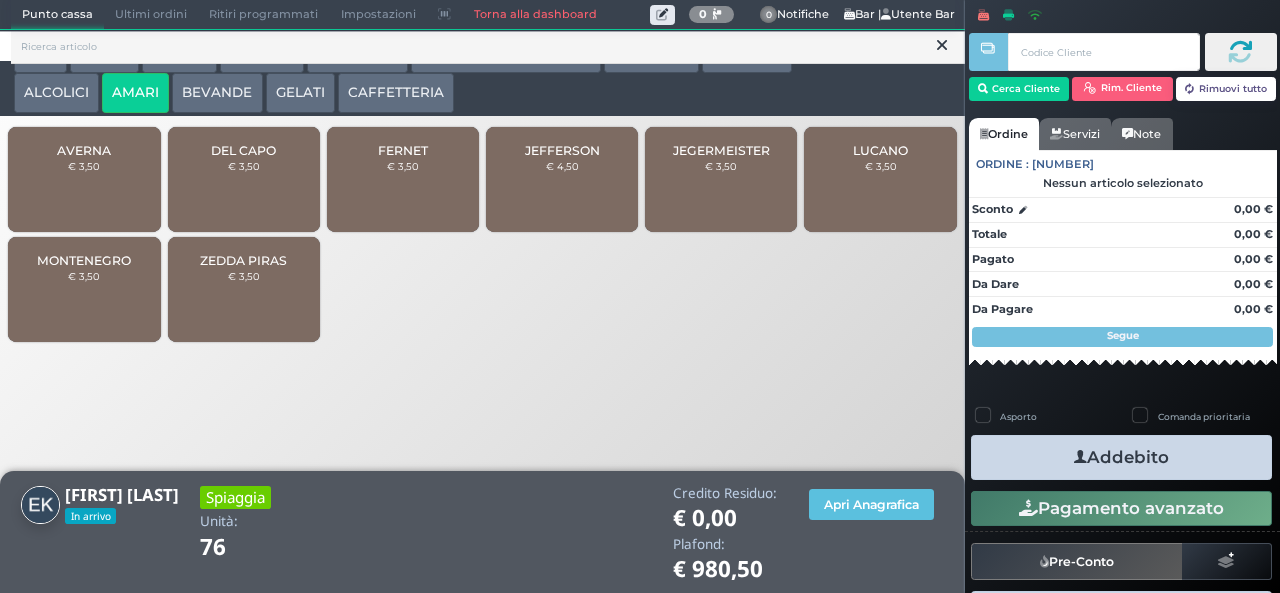 click on "CAFFETTERIA" at bounding box center (396, 93) 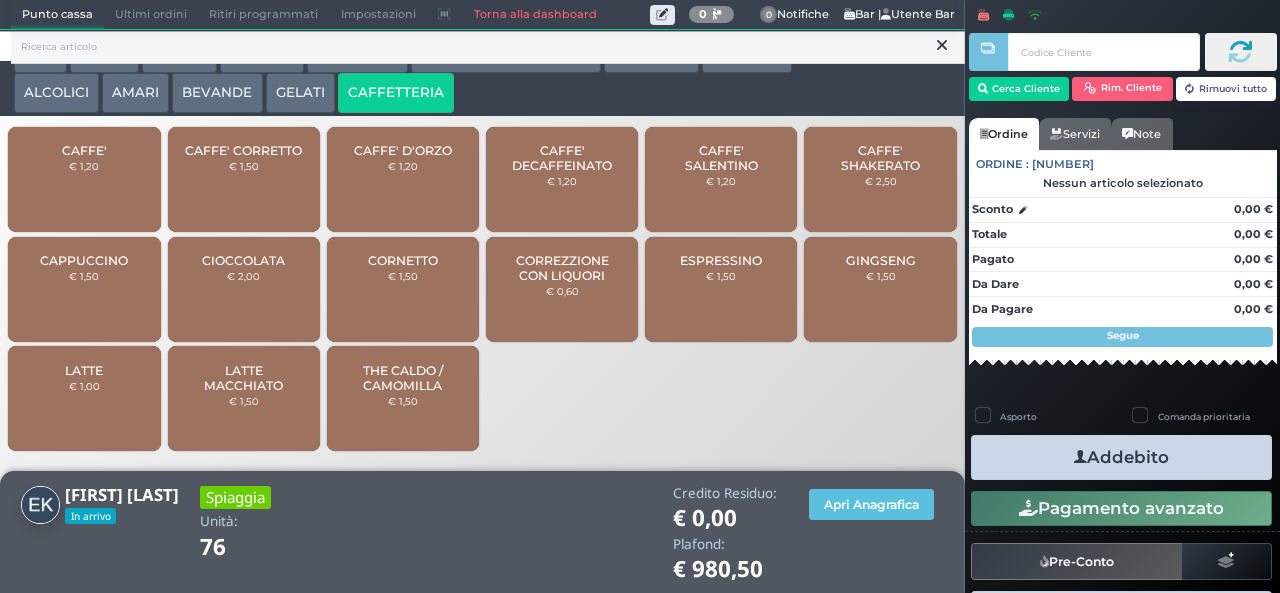 click on "CAPPUCCINO" at bounding box center (84, 260) 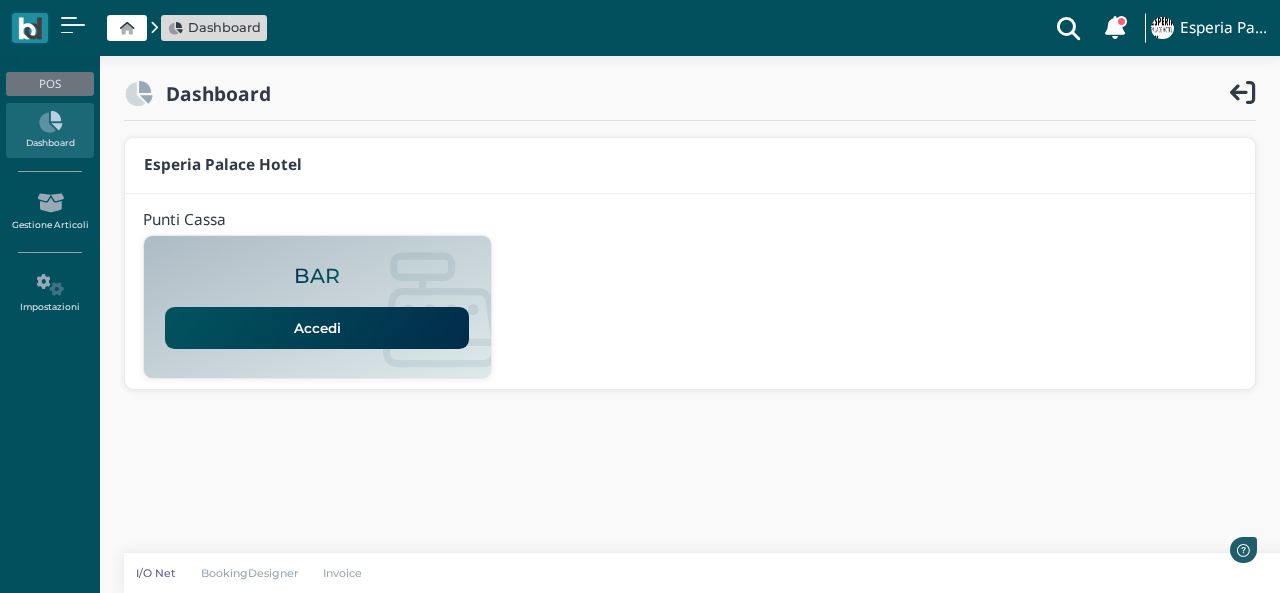 scroll, scrollTop: 0, scrollLeft: 0, axis: both 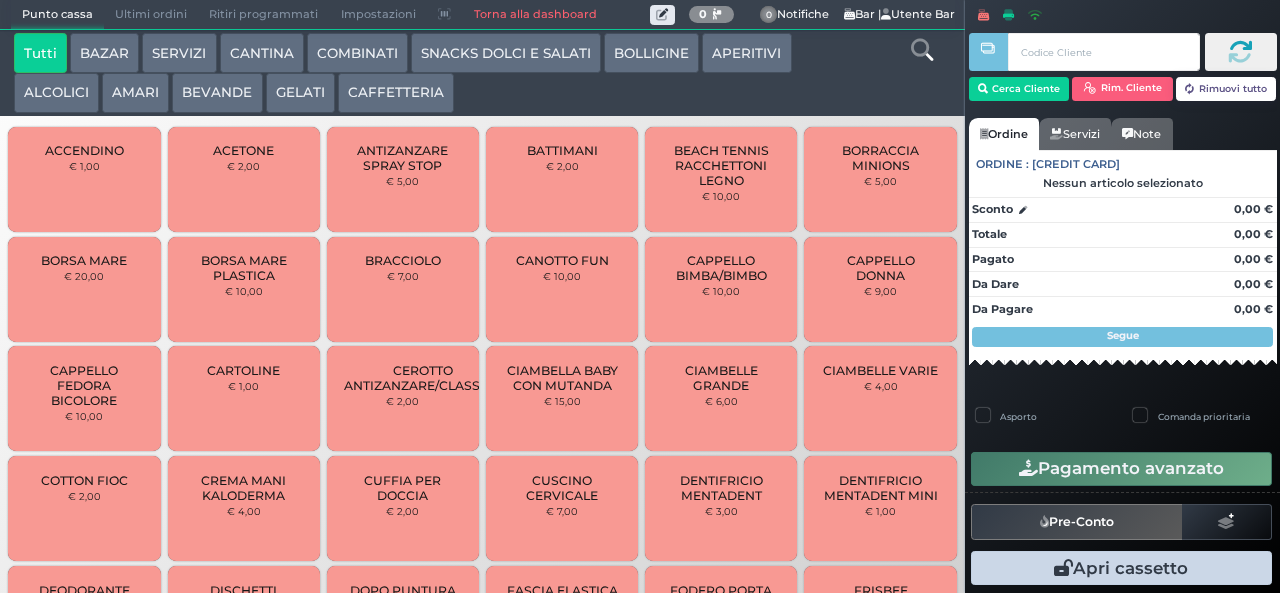 click on "SNACKS DOLCI E SALATI" at bounding box center (506, 53) 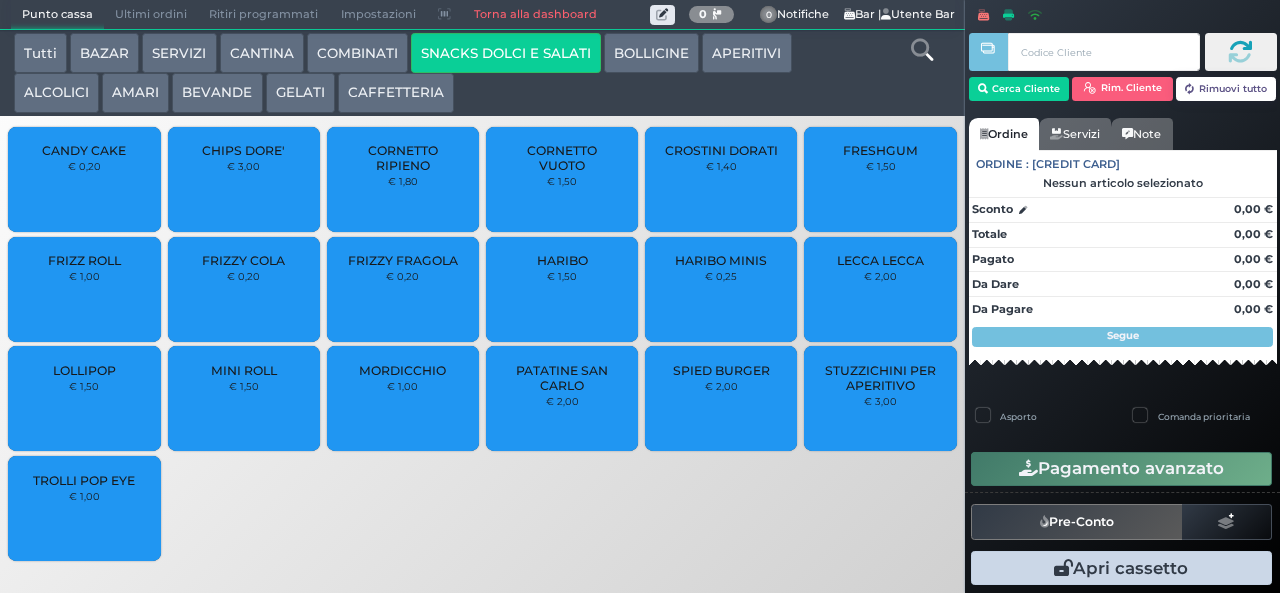 click on "CAFFETTERIA" at bounding box center (396, 93) 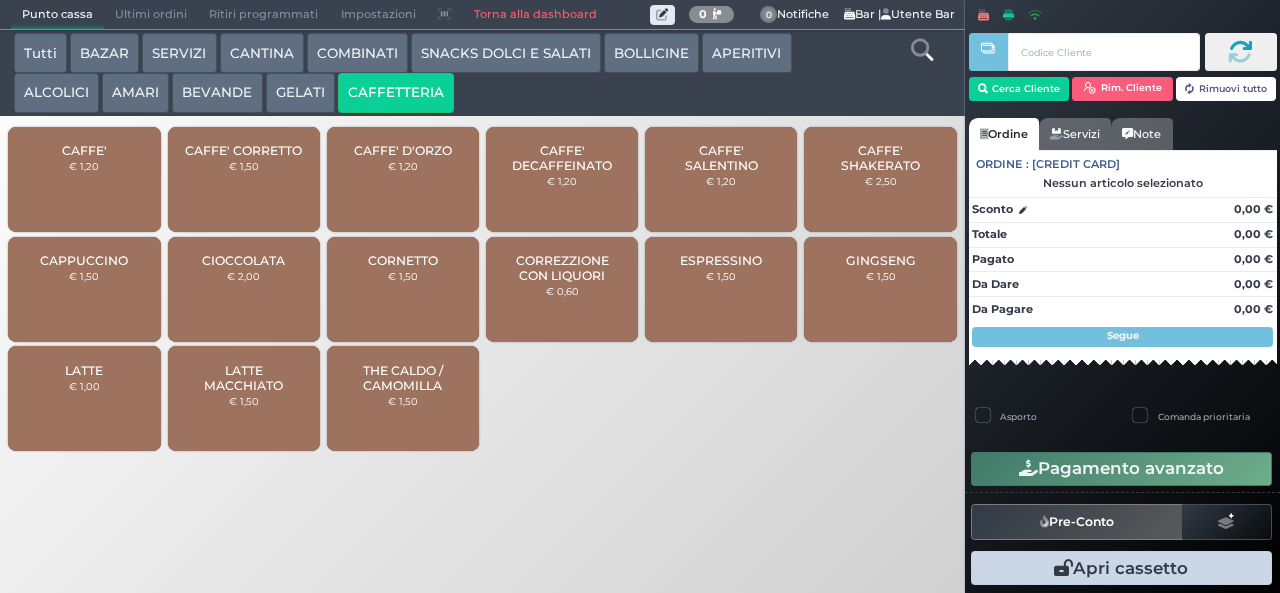 click on "BEVANDE" at bounding box center (217, 93) 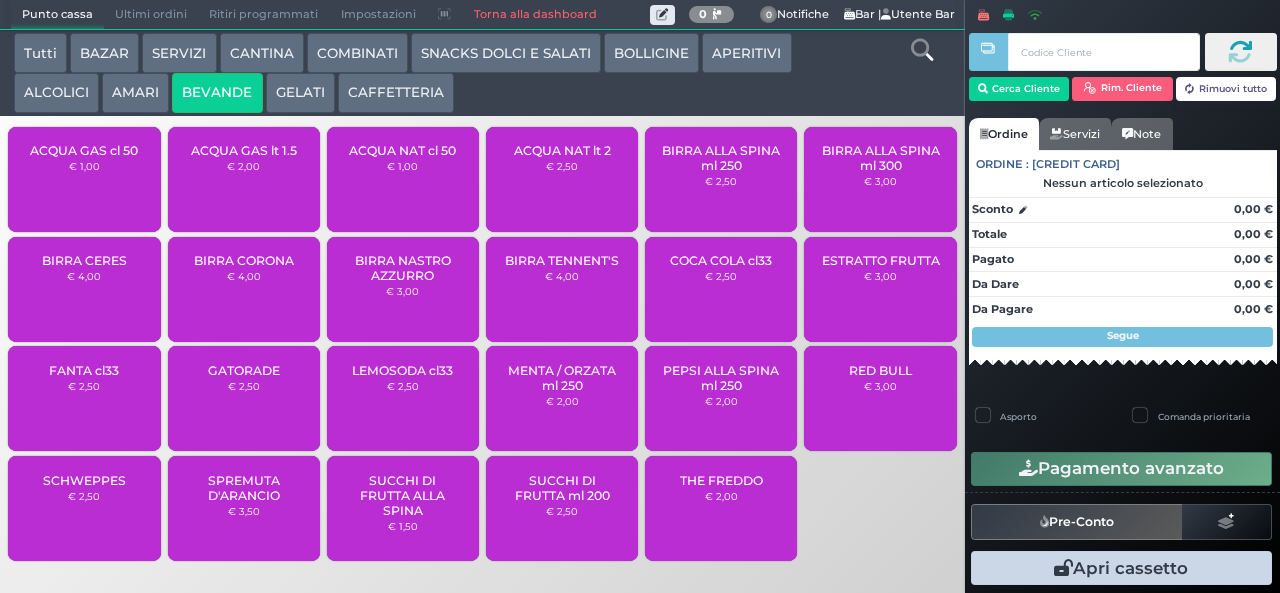 click on "SUCCHI DI FRUTTA ml 200" at bounding box center (562, 488) 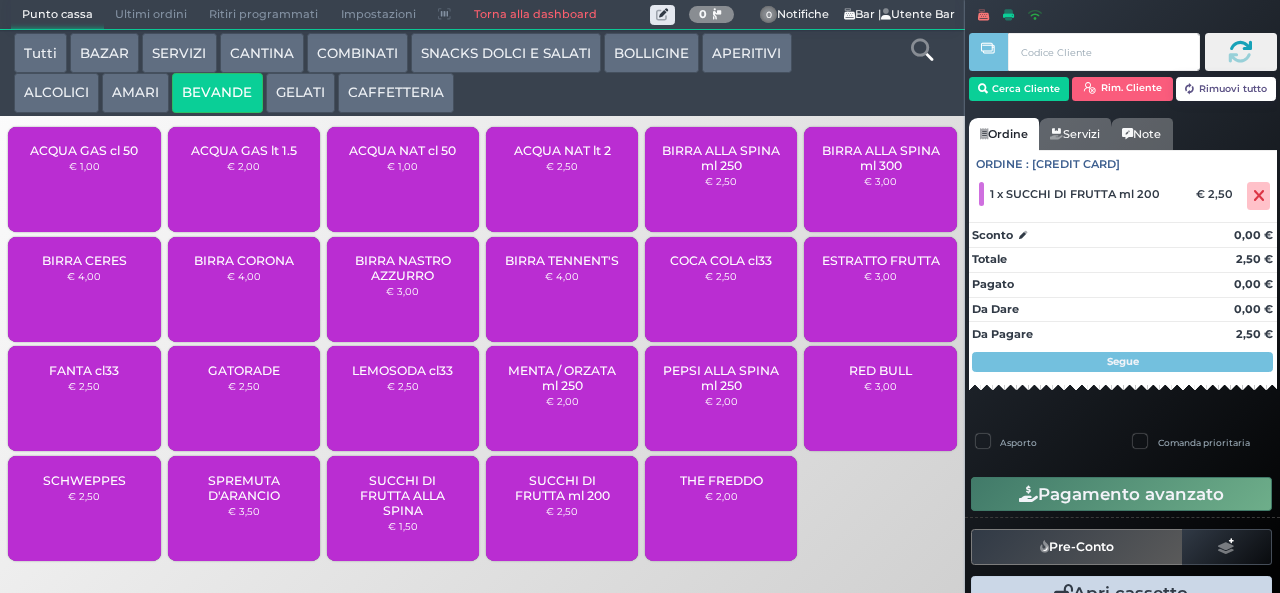 click on "GELATI" at bounding box center [300, 93] 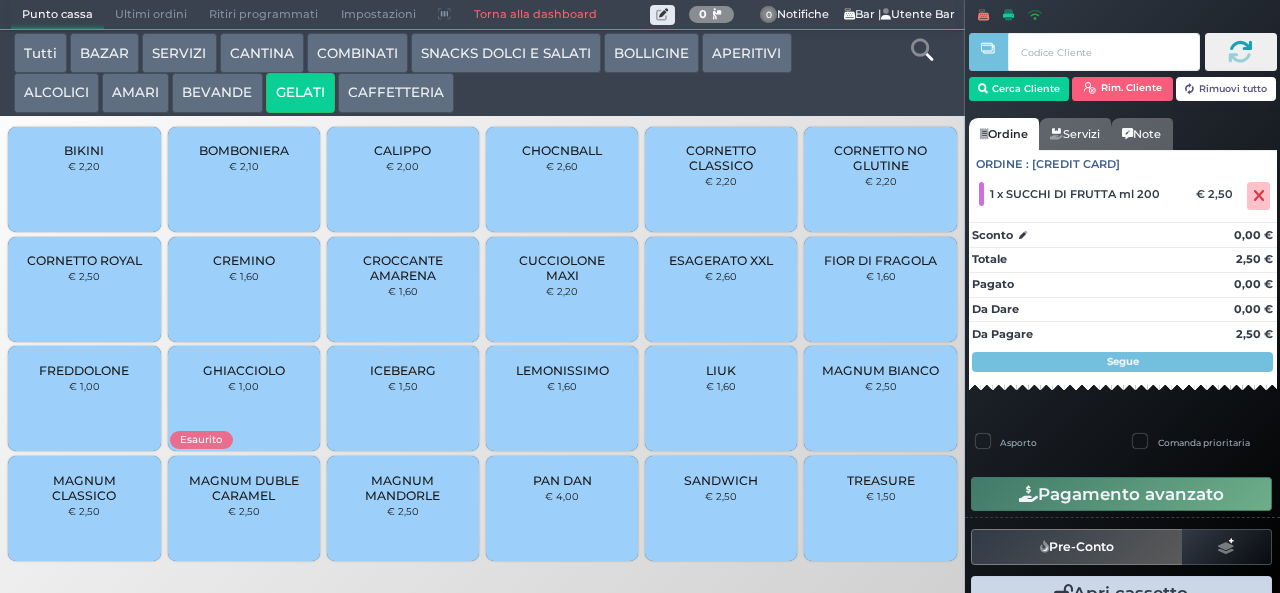 click on "TREASURE" at bounding box center (881, 480) 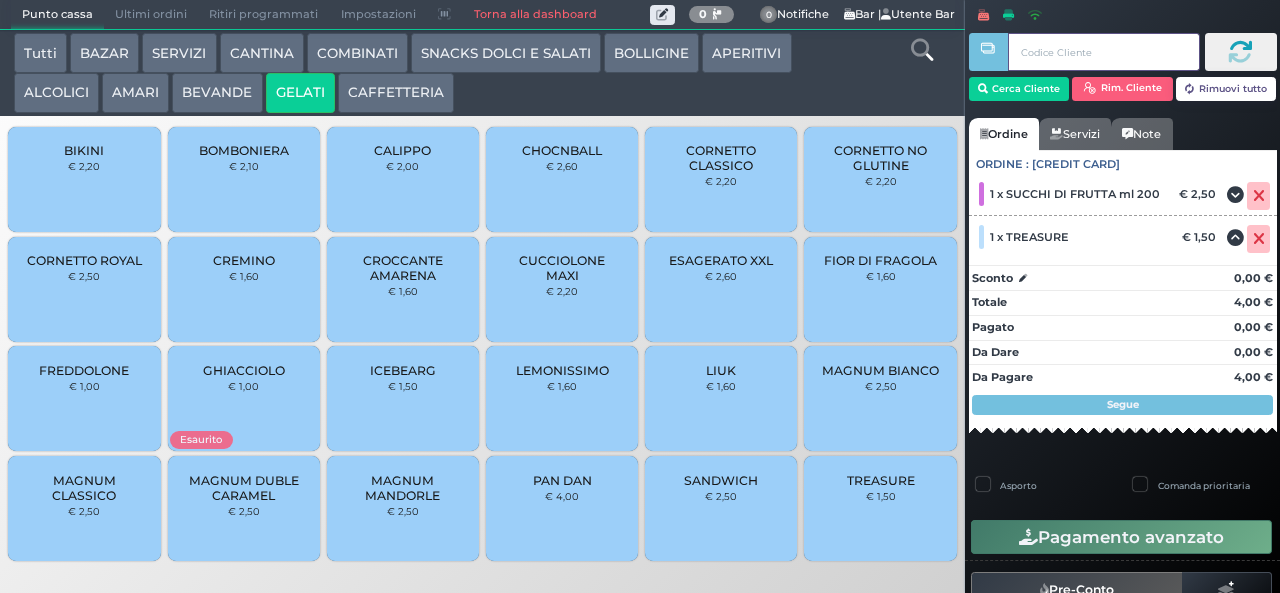 type 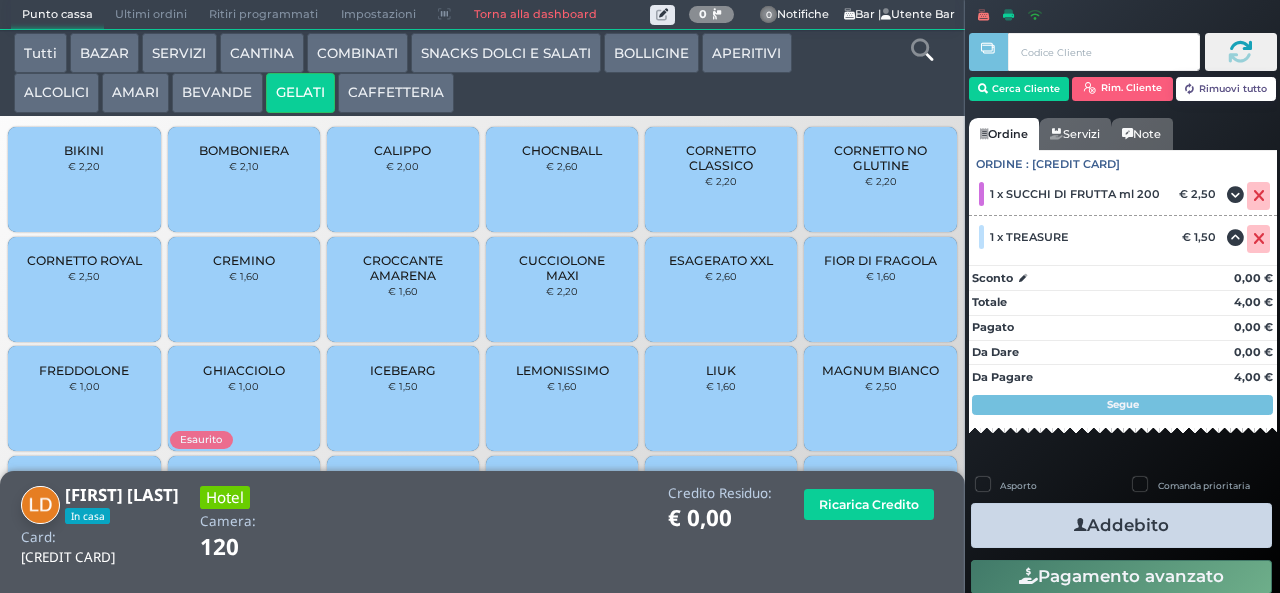 click on "Addebito" at bounding box center [1121, 525] 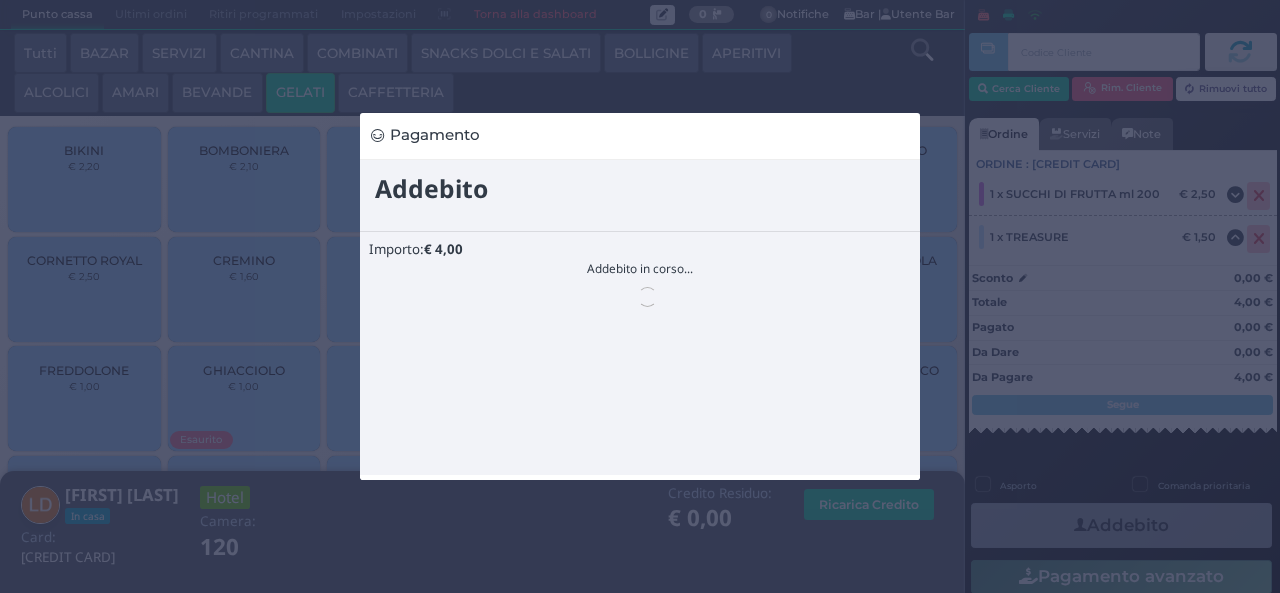 scroll, scrollTop: 0, scrollLeft: 0, axis: both 